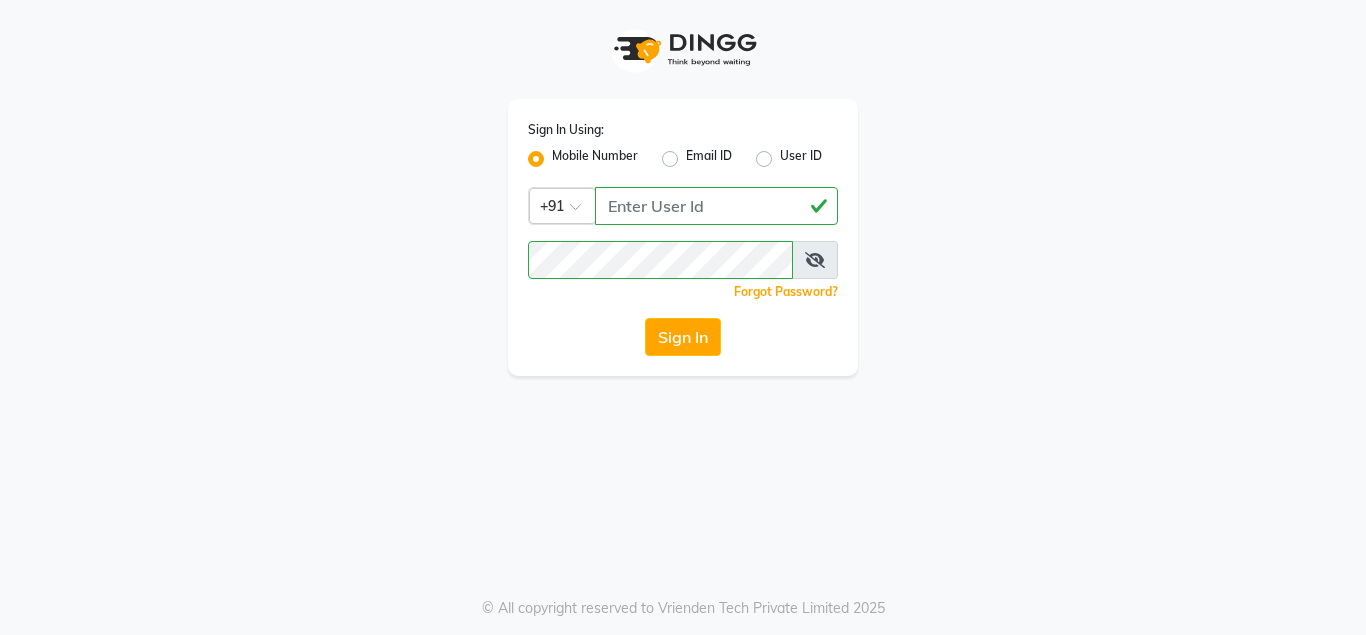 scroll, scrollTop: 0, scrollLeft: 0, axis: both 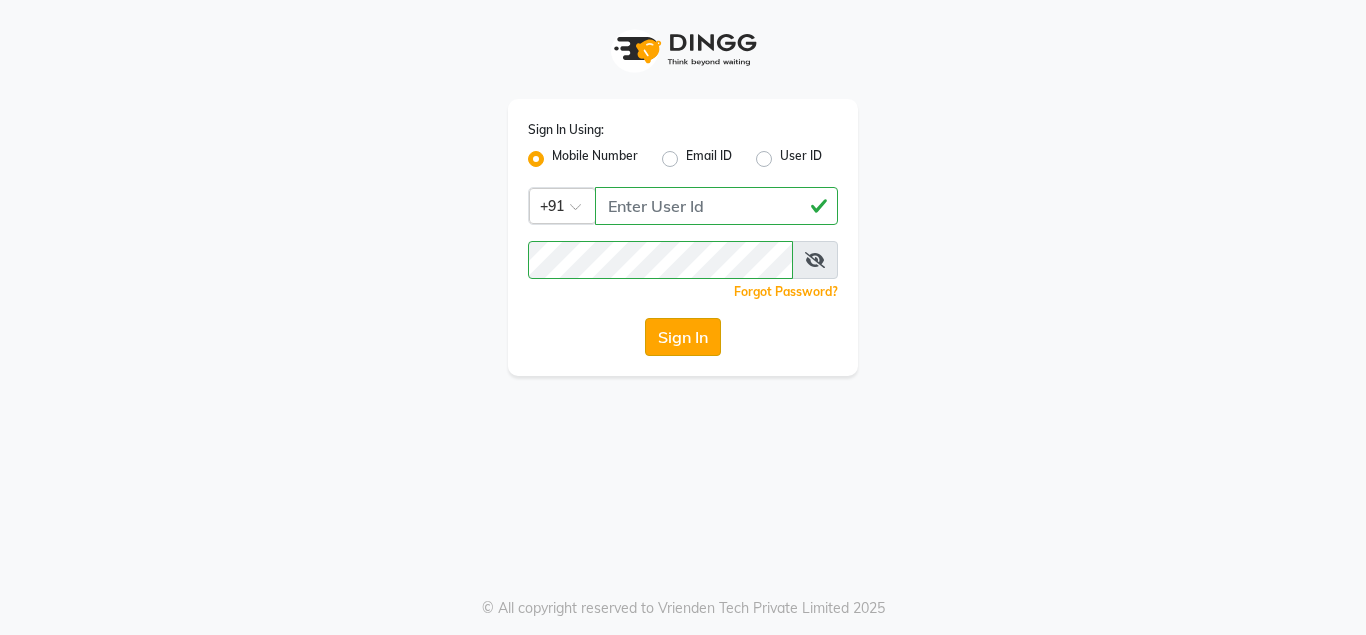 click on "Sign In" 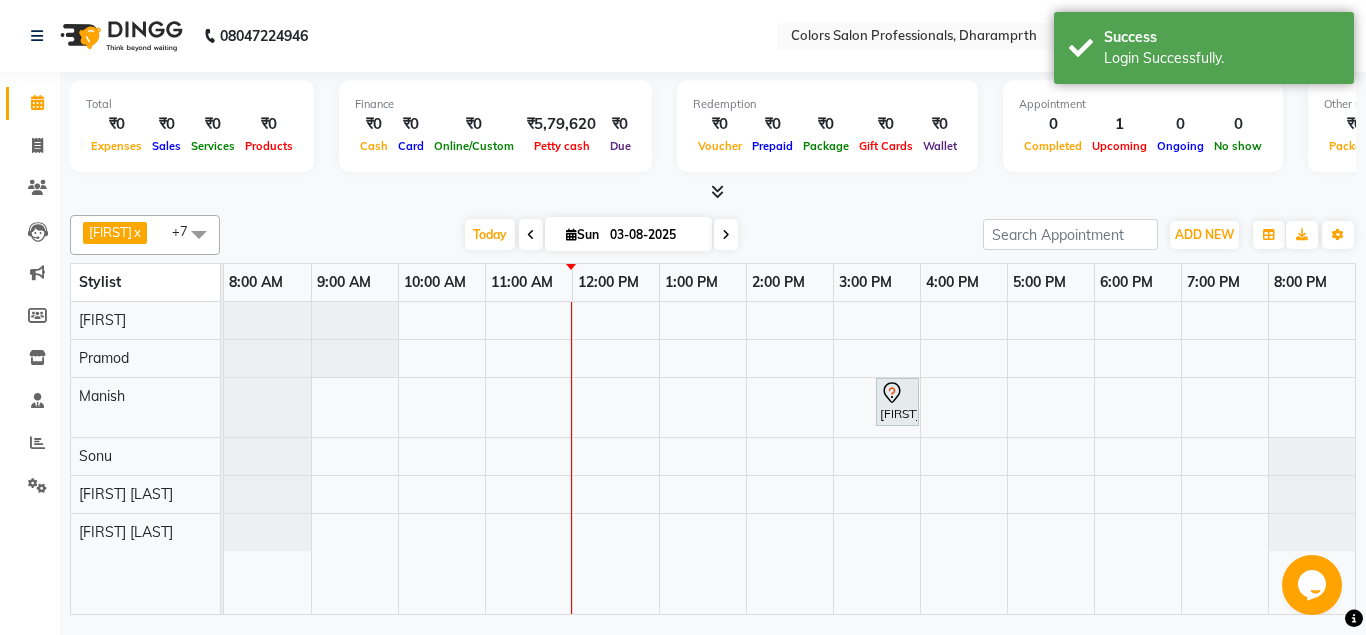 scroll, scrollTop: 0, scrollLeft: 0, axis: both 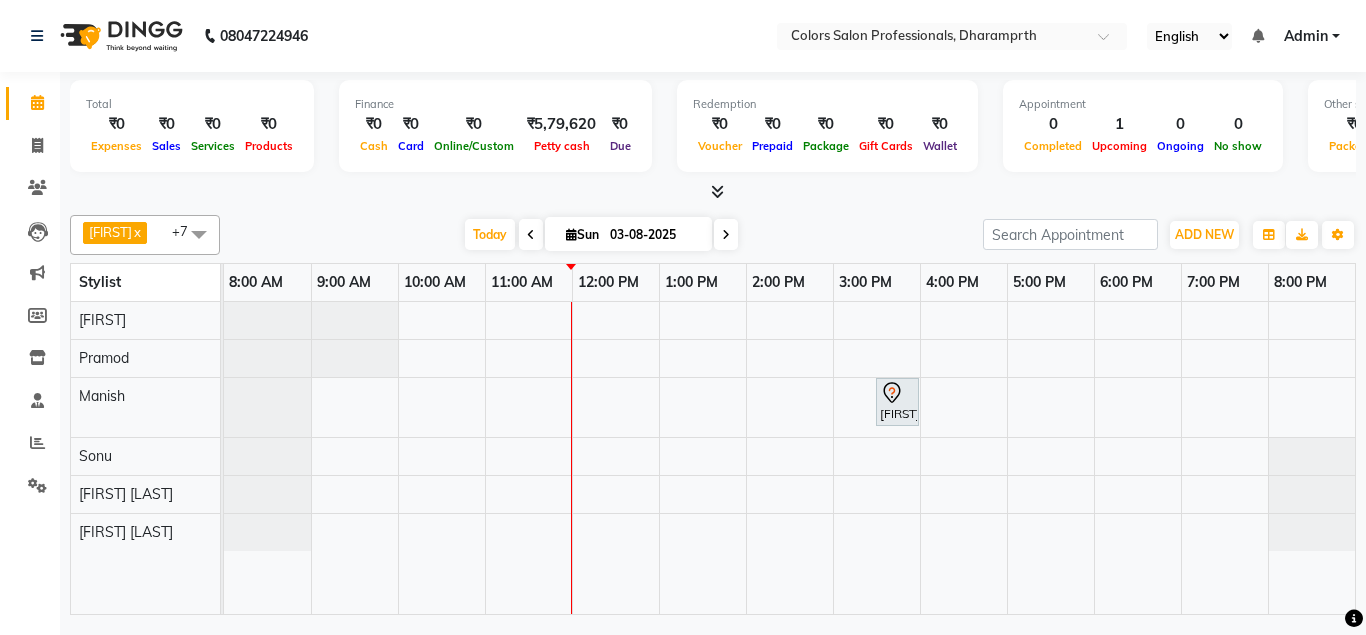click on "[FIRST] [LAST], [STREET_NAME], [TIME]-[TIME], [SERVICE] [SERVICE] [GENDER] [SERVICE_NAME]" at bounding box center [789, 458] 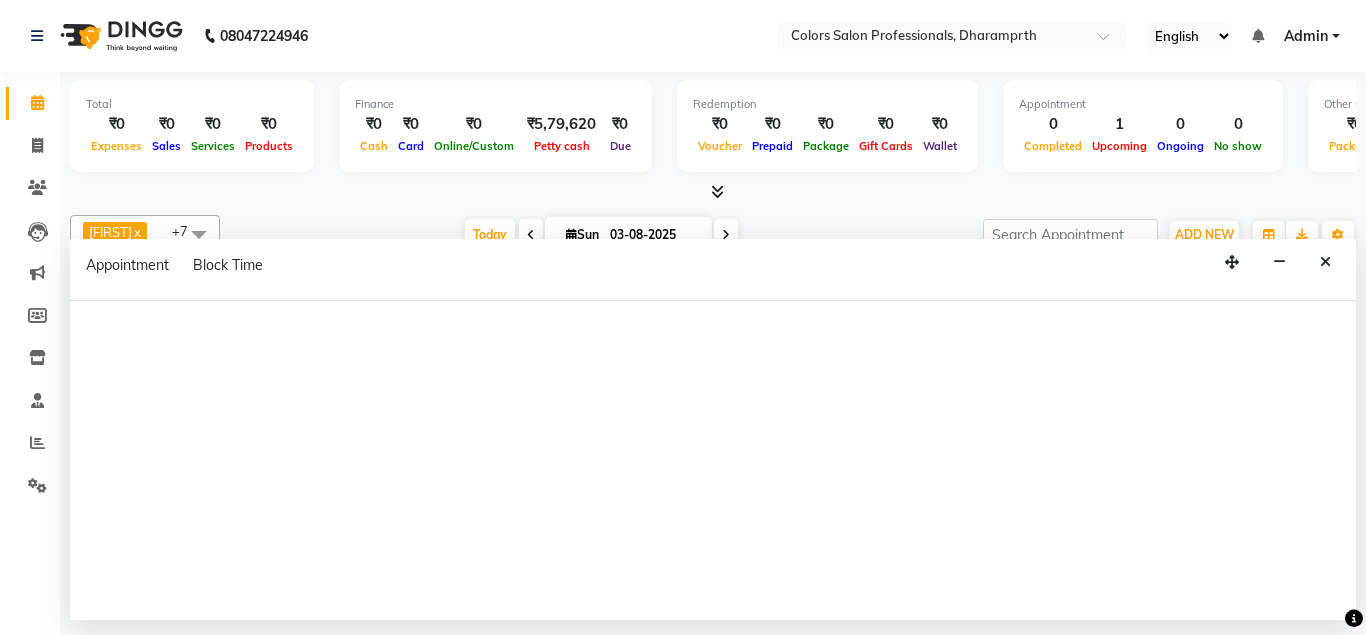 select on "60230" 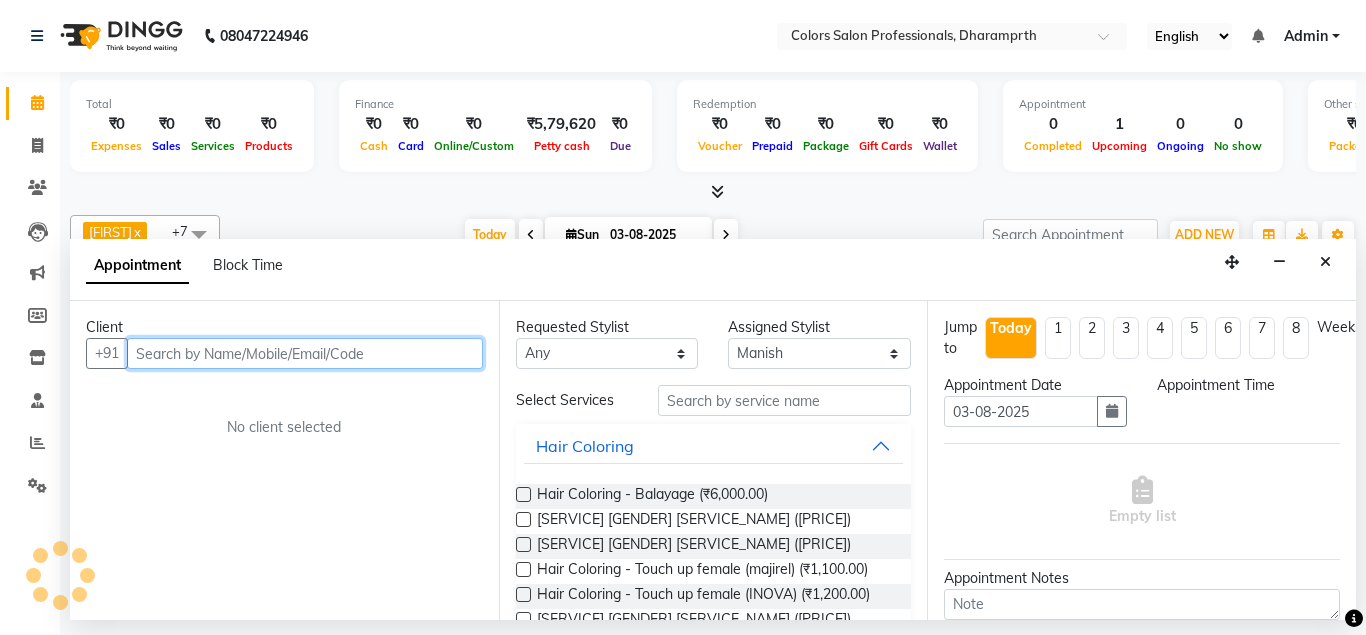 select on "780" 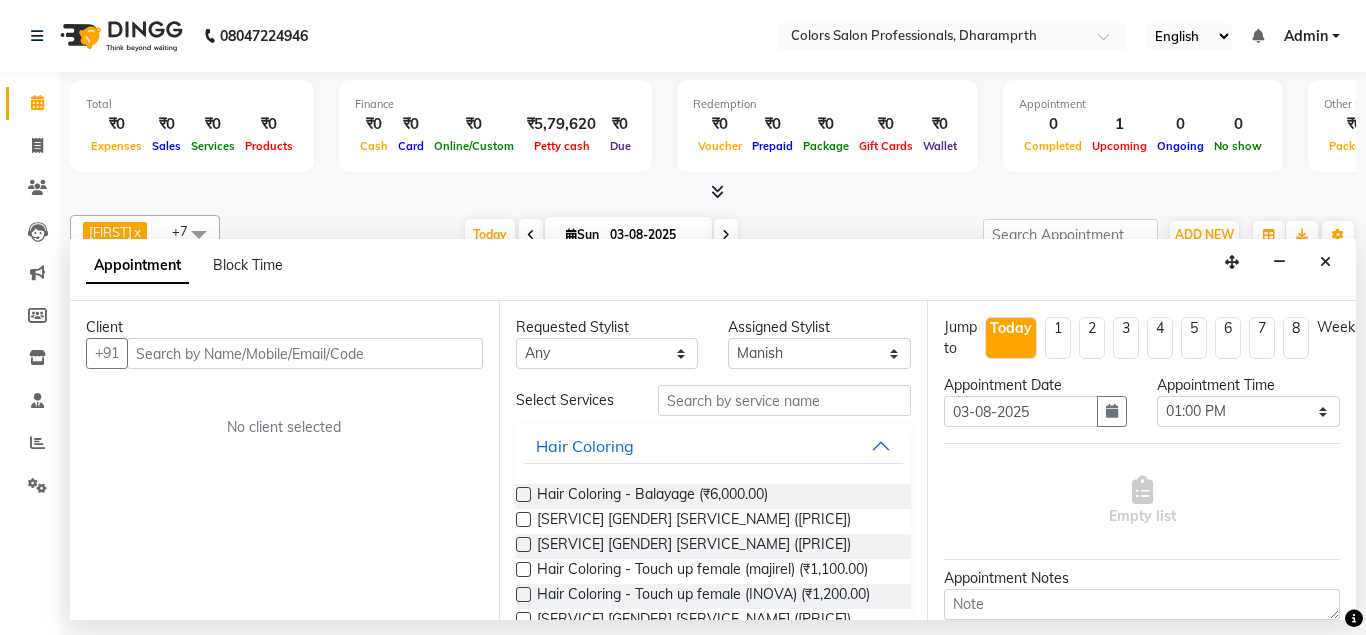 click on "Client" at bounding box center (284, 327) 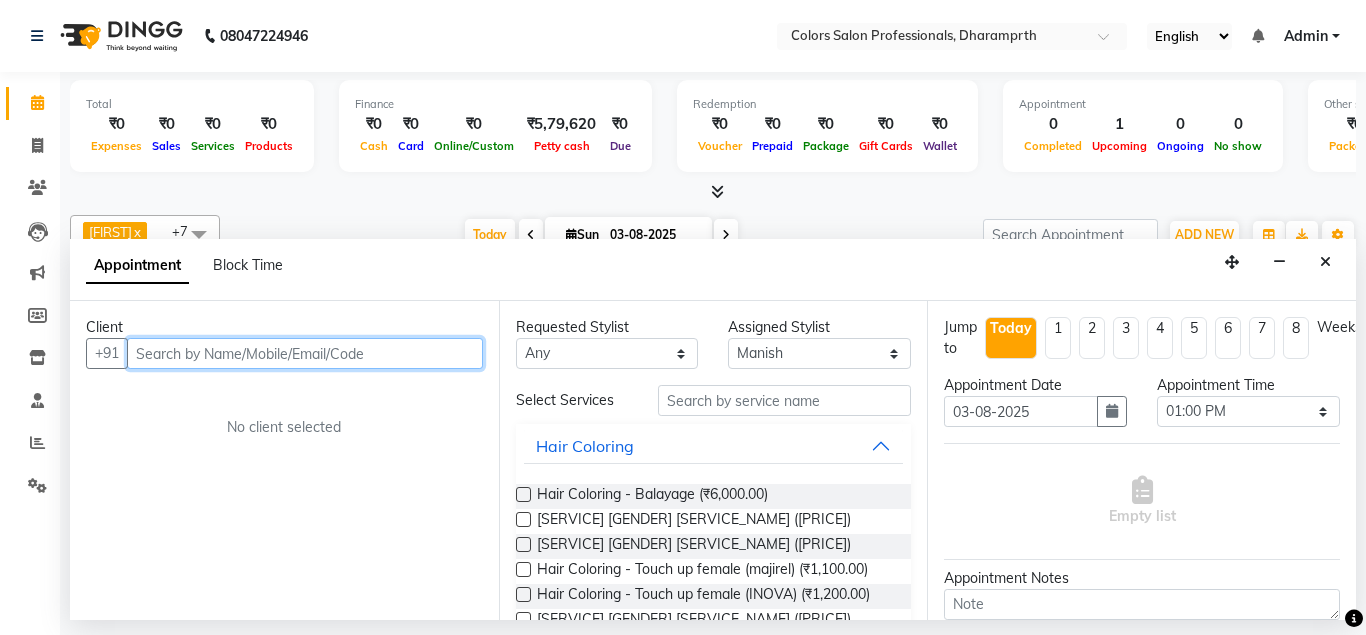 click at bounding box center (305, 353) 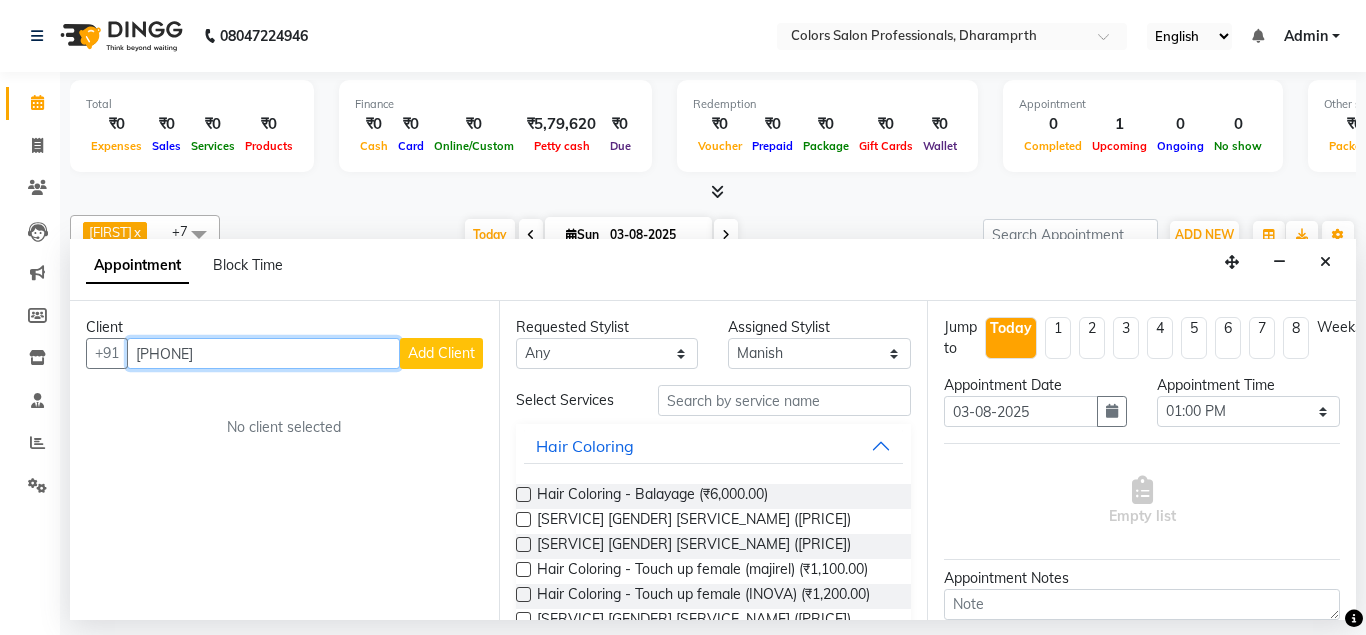 type on "[PHONE]" 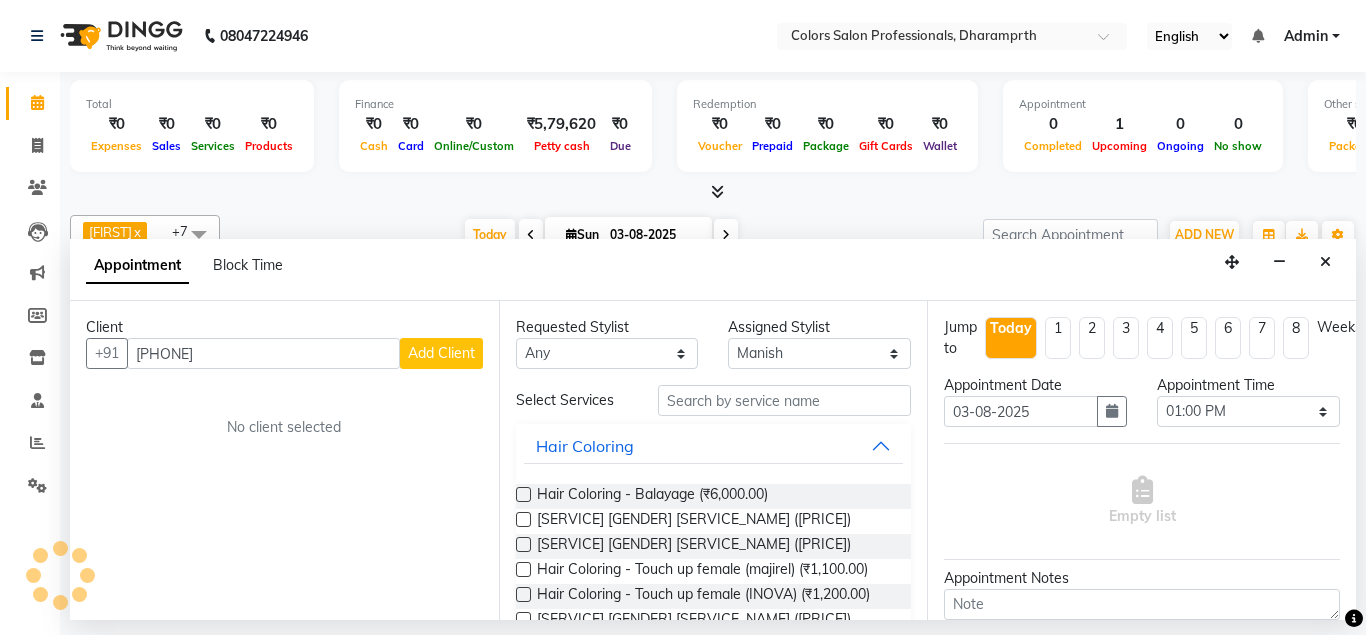 click on "Add Client" at bounding box center (441, 353) 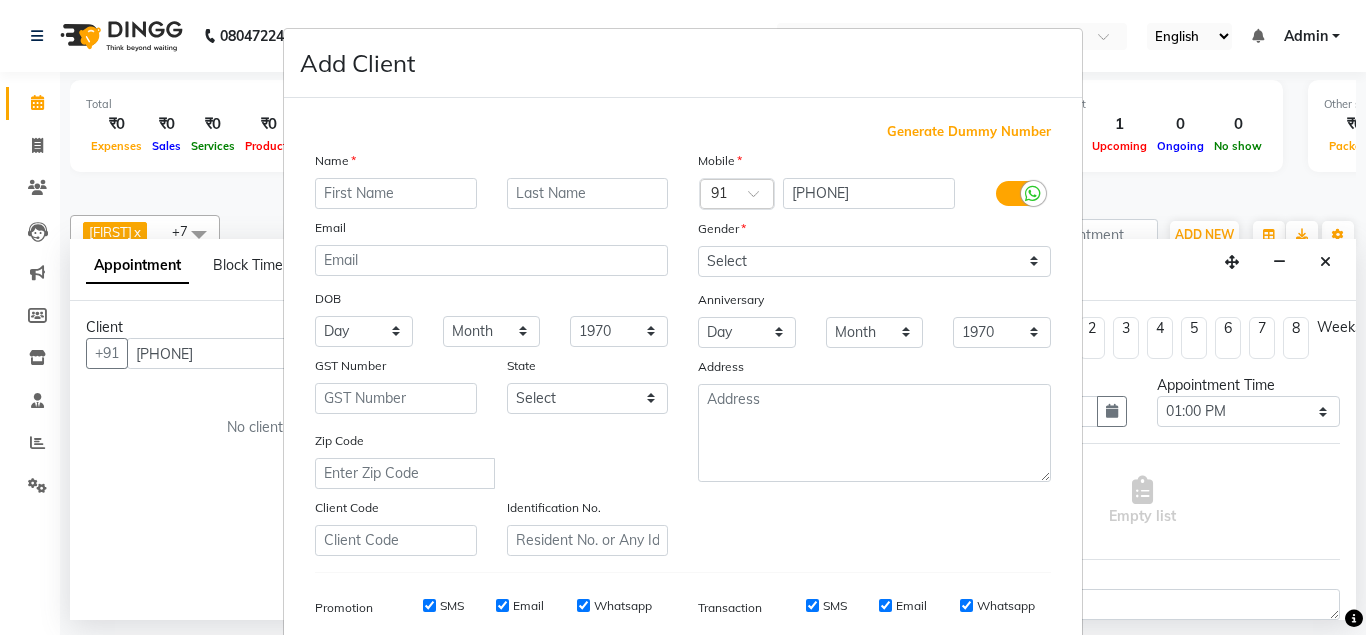 click on "Add Client Generate Dummy Number Name Email DOB Day 01 02 03 04 05 06 07 08 09 10 11 12 13 14 15 16 17 18 19 20 21 22 23 24 25 26 27 28 29 30 31 Month January February March April May June July August September October November December 1940 1941 1942 1943 1944 1945 1946 1947 1948 1949 1950 1951 1952 1953 1954 1955 1956 1957 1958 1959 1960 1961 1962 1963 1964 1965 1966 1967 1968 1969 1970 1971 1972 1973 1974 1975 1976 1977 1978 1979 1980 1981 1982 1983 1984 1985 1986 1987 1988 1989 1990 1991 1992 1993 1994 1995 1996 1997 1998 1999 2000 2001 2002 2003 2004 2005 2006 2007 2008 2009 2010 2011 2012 2013 2014 2015 2016 2017 2018 2019 2020 2021 2022 2023 2024 GST Number State Select Andaman and Nicobar Islands Andhra Pradesh Arunachal Pradesh Assam Bihar Chandigarh Chhattisgarh Dadra and Nagar Haveli Daman and Diu Delhi Goa Gujarat Haryana Himachal Pradesh Jammu and Kashmir Jharkhand Karnataka Kerala Lakshadweep Madhya Pradesh Maharashtra Manipur Meghalaya Mizoram Nagaland Odisha Pondicherry Punjab Rajasthan Sikkim" at bounding box center (683, 317) 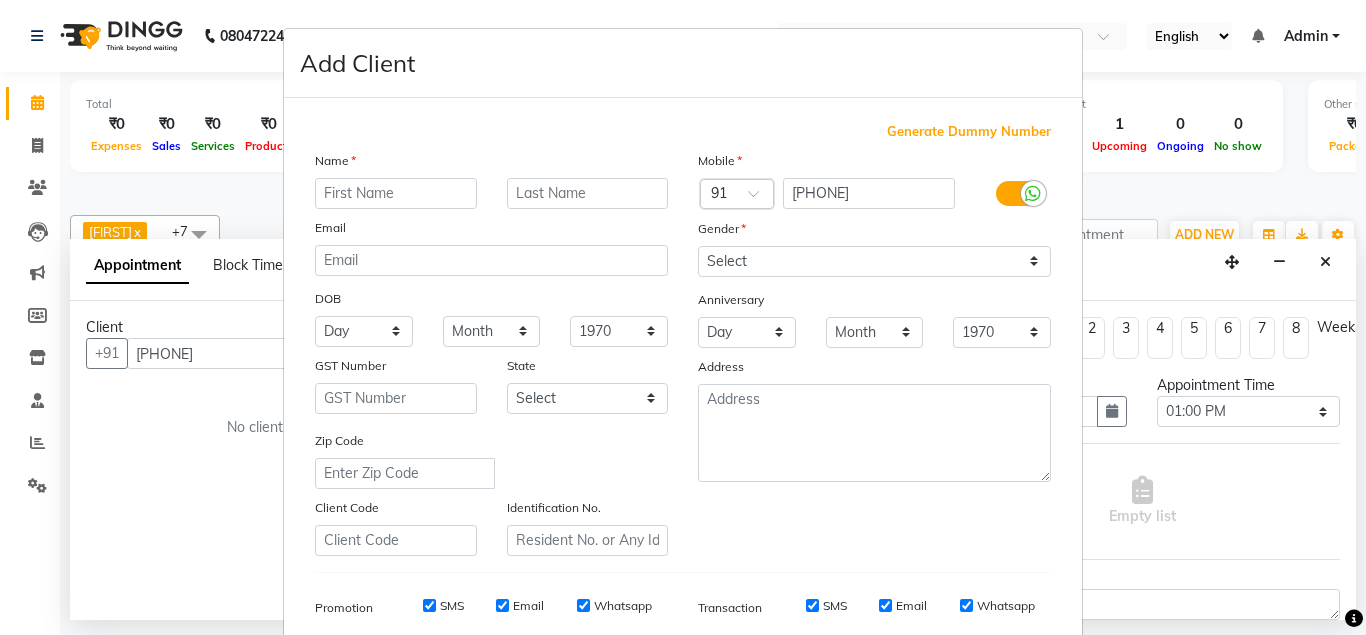 click on "Add Client Generate Dummy Number Name Email DOB Day 01 02 03 04 05 06 07 08 09 10 11 12 13 14 15 16 17 18 19 20 21 22 23 24 25 26 27 28 29 30 31 Month January February March April May June July August September October November December 1940 1941 1942 1943 1944 1945 1946 1947 1948 1949 1950 1951 1952 1953 1954 1955 1956 1957 1958 1959 1960 1961 1962 1963 1964 1965 1966 1967 1968 1969 1970 1971 1972 1973 1974 1975 1976 1977 1978 1979 1980 1981 1982 1983 1984 1985 1986 1987 1988 1989 1990 1991 1992 1993 1994 1995 1996 1997 1998 1999 2000 2001 2002 2003 2004 2005 2006 2007 2008 2009 2010 2011 2012 2013 2014 2015 2016 2017 2018 2019 2020 2021 2022 2023 2024 GST Number State Select Andaman and Nicobar Islands Andhra Pradesh Arunachal Pradesh Assam Bihar Chandigarh Chhattisgarh Dadra and Nagar Haveli Daman and Diu Delhi Goa Gujarat Haryana Himachal Pradesh Jammu and Kashmir Jharkhand Karnataka Kerala Lakshadweep Madhya Pradesh Maharashtra Manipur Meghalaya Mizoram Nagaland Odisha Pondicherry Punjab Rajasthan Sikkim" at bounding box center [683, 317] 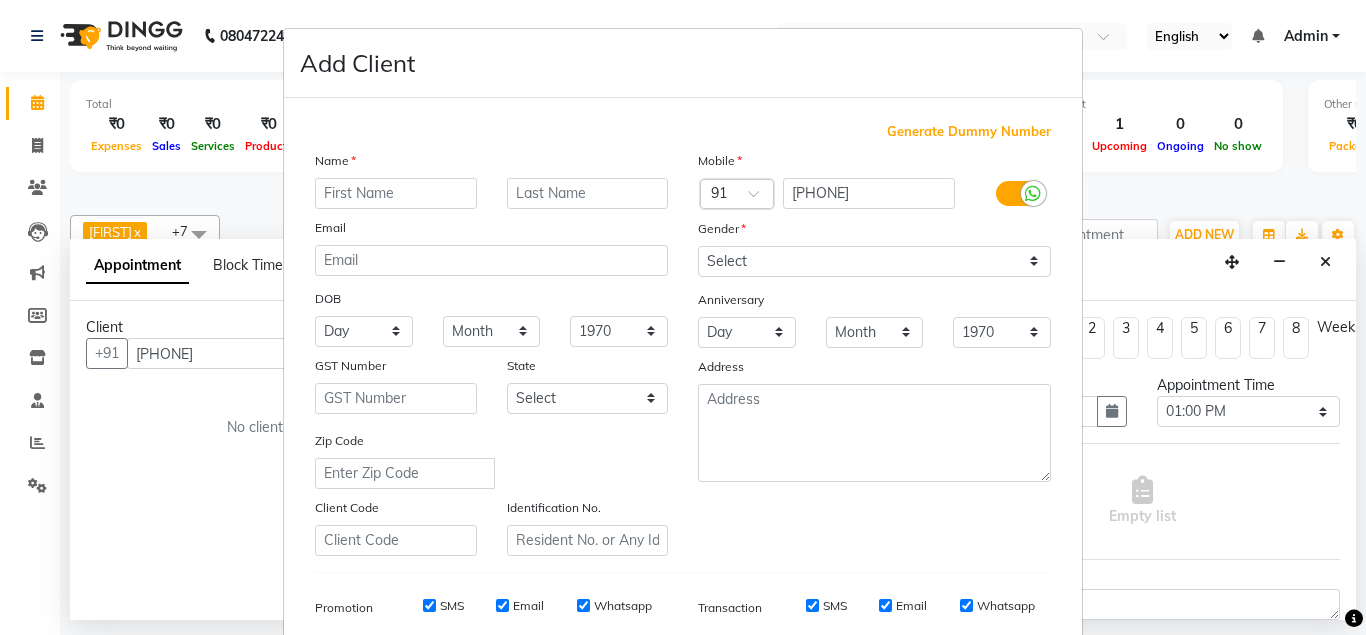 click on "Add Client Generate Dummy Number Name Email DOB Day 01 02 03 04 05 06 07 08 09 10 11 12 13 14 15 16 17 18 19 20 21 22 23 24 25 26 27 28 29 30 31 Month January February March April May June July August September October November December 1940 1941 1942 1943 1944 1945 1946 1947 1948 1949 1950 1951 1952 1953 1954 1955 1956 1957 1958 1959 1960 1961 1962 1963 1964 1965 1966 1967 1968 1969 1970 1971 1972 1973 1974 1975 1976 1977 1978 1979 1980 1981 1982 1983 1984 1985 1986 1987 1988 1989 1990 1991 1992 1993 1994 1995 1996 1997 1998 1999 2000 2001 2002 2003 2004 2005 2006 2007 2008 2009 2010 2011 2012 2013 2014 2015 2016 2017 2018 2019 2020 2021 2022 2023 2024 GST Number State Select Andaman and Nicobar Islands Andhra Pradesh Arunachal Pradesh Assam Bihar Chandigarh Chhattisgarh Dadra and Nagar Haveli Daman and Diu Delhi Goa Gujarat Haryana Himachal Pradesh Jammu and Kashmir Jharkhand Karnataka Kerala Lakshadweep Madhya Pradesh Maharashtra Manipur Meghalaya Mizoram Nagaland Odisha Pondicherry Punjab Rajasthan Sikkim" at bounding box center (683, 317) 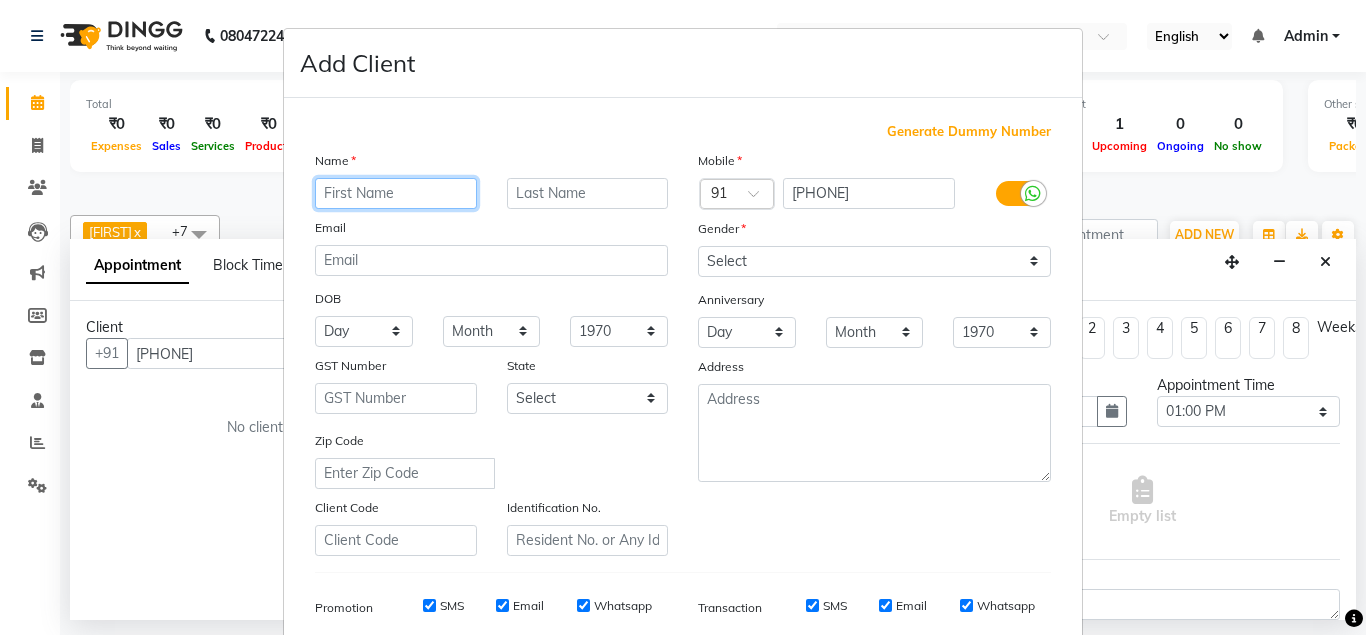 click at bounding box center (396, 193) 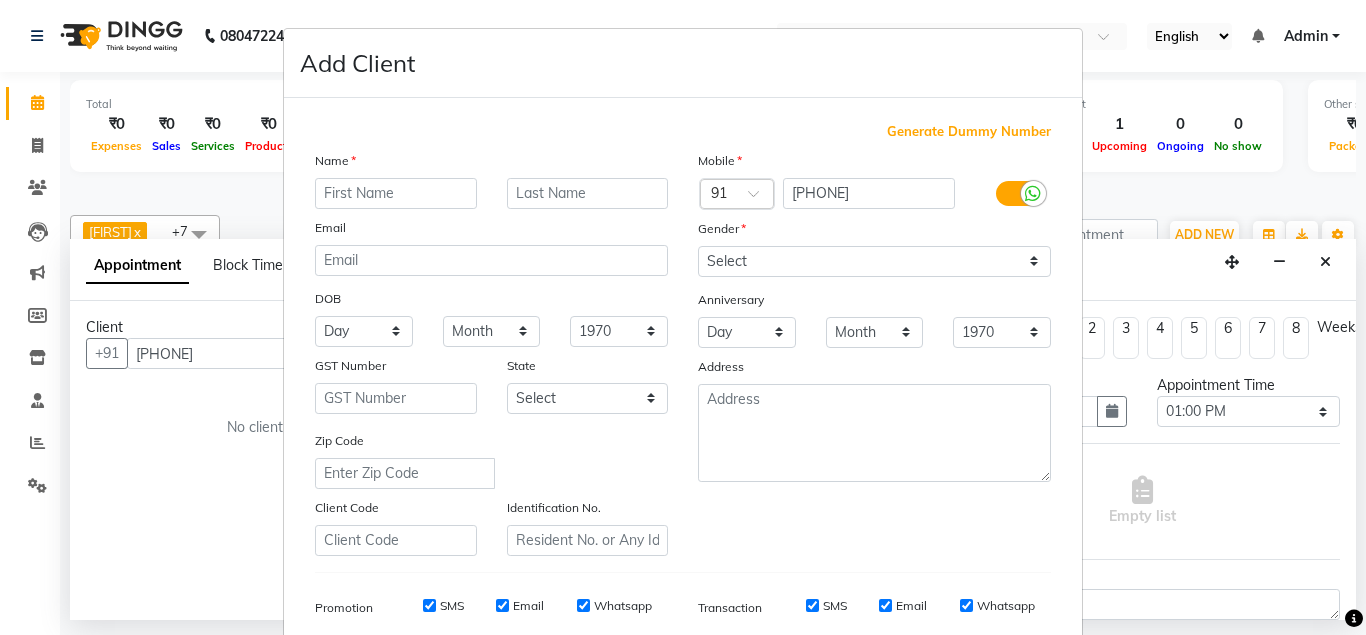 click on "Add Client Generate Dummy Number Name Email DOB Day 01 02 03 04 05 06 07 08 09 10 11 12 13 14 15 16 17 18 19 20 21 22 23 24 25 26 27 28 29 30 31 Month January February March April May June July August September October November December 1940 1941 1942 1943 1944 1945 1946 1947 1948 1949 1950 1951 1952 1953 1954 1955 1956 1957 1958 1959 1960 1961 1962 1963 1964 1965 1966 1967 1968 1969 1970 1971 1972 1973 1974 1975 1976 1977 1978 1979 1980 1981 1982 1983 1984 1985 1986 1987 1988 1989 1990 1991 1992 1993 1994 1995 1996 1997 1998 1999 2000 2001 2002 2003 2004 2005 2006 2007 2008 2009 2010 2011 2012 2013 2014 2015 2016 2017 2018 2019 2020 2021 2022 2023 2024 GST Number State Select Andaman and Nicobar Islands Andhra Pradesh Arunachal Pradesh Assam Bihar Chandigarh Chhattisgarh Dadra and Nagar Haveli Daman and Diu Delhi Goa Gujarat Haryana Himachal Pradesh Jammu and Kashmir Jharkhand Karnataka Kerala Lakshadweep Madhya Pradesh Maharashtra Manipur Meghalaya Mizoram Nagaland Odisha Pondicherry Punjab Rajasthan Sikkim" at bounding box center [683, 317] 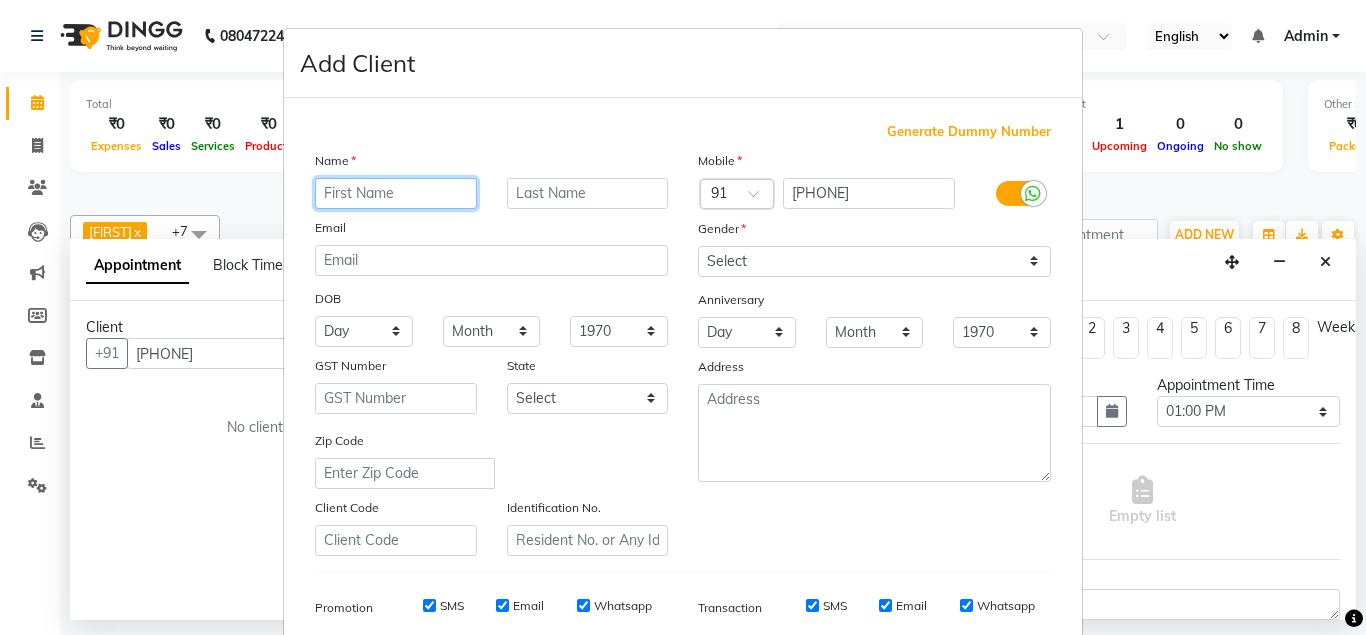 click at bounding box center (396, 193) 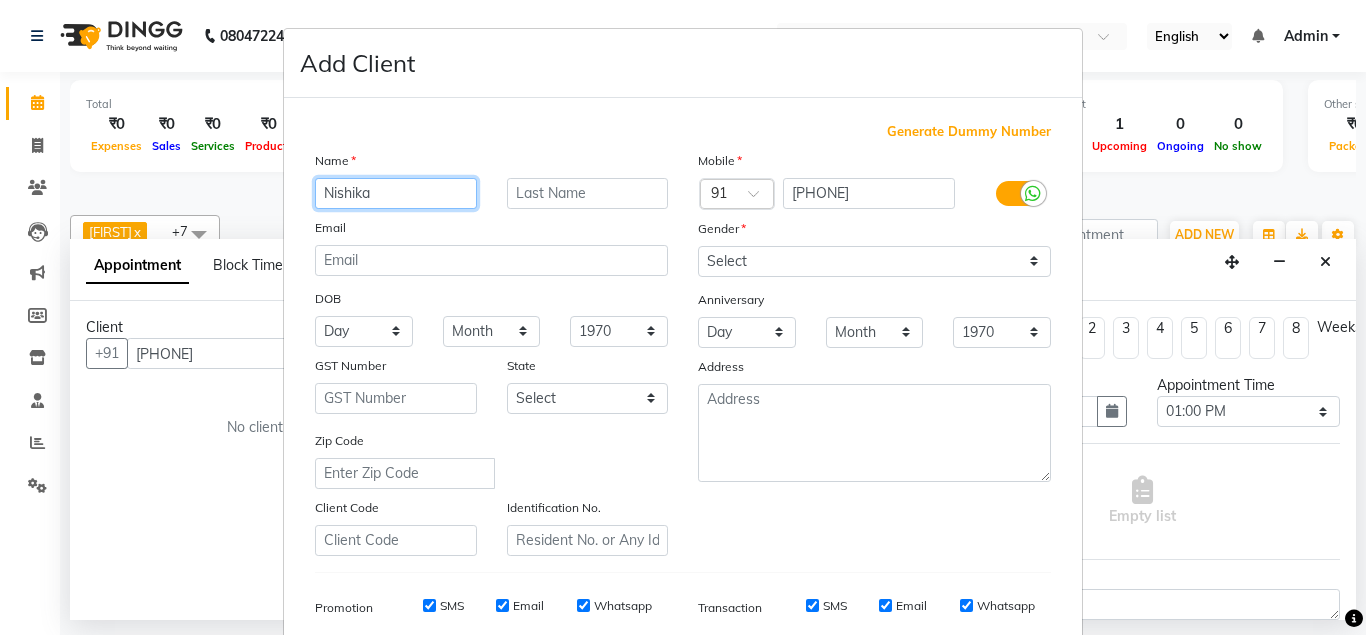 type on "Nishika" 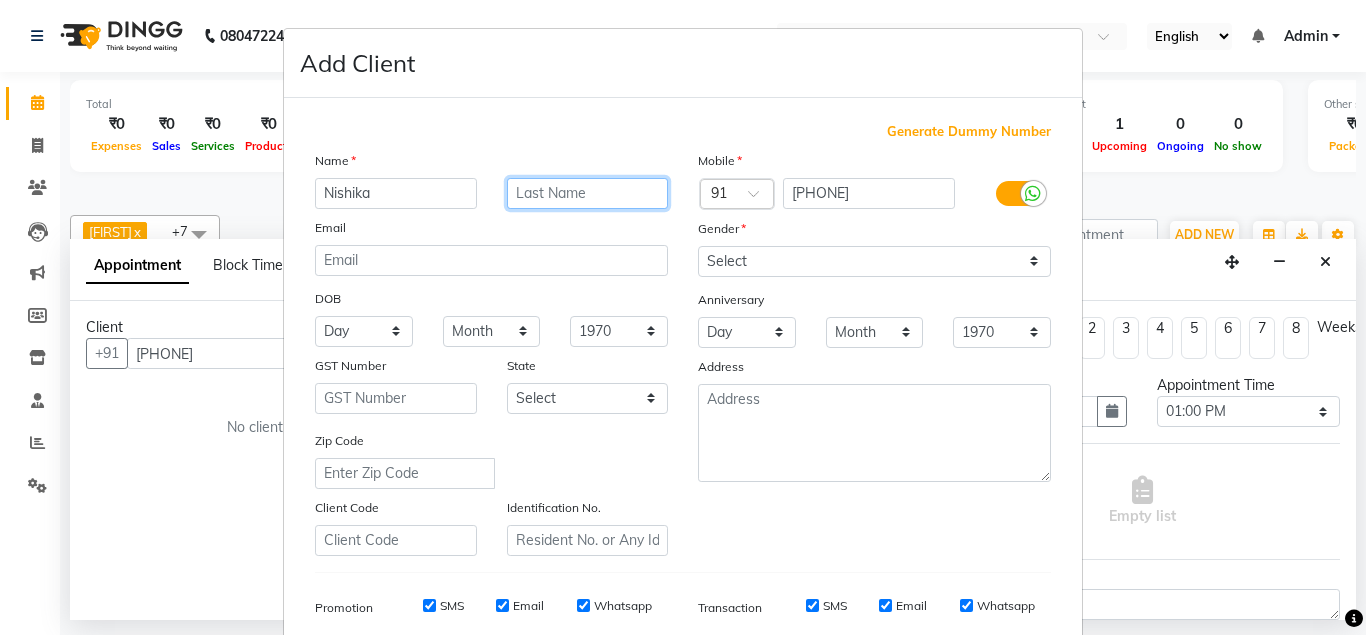 click at bounding box center [588, 193] 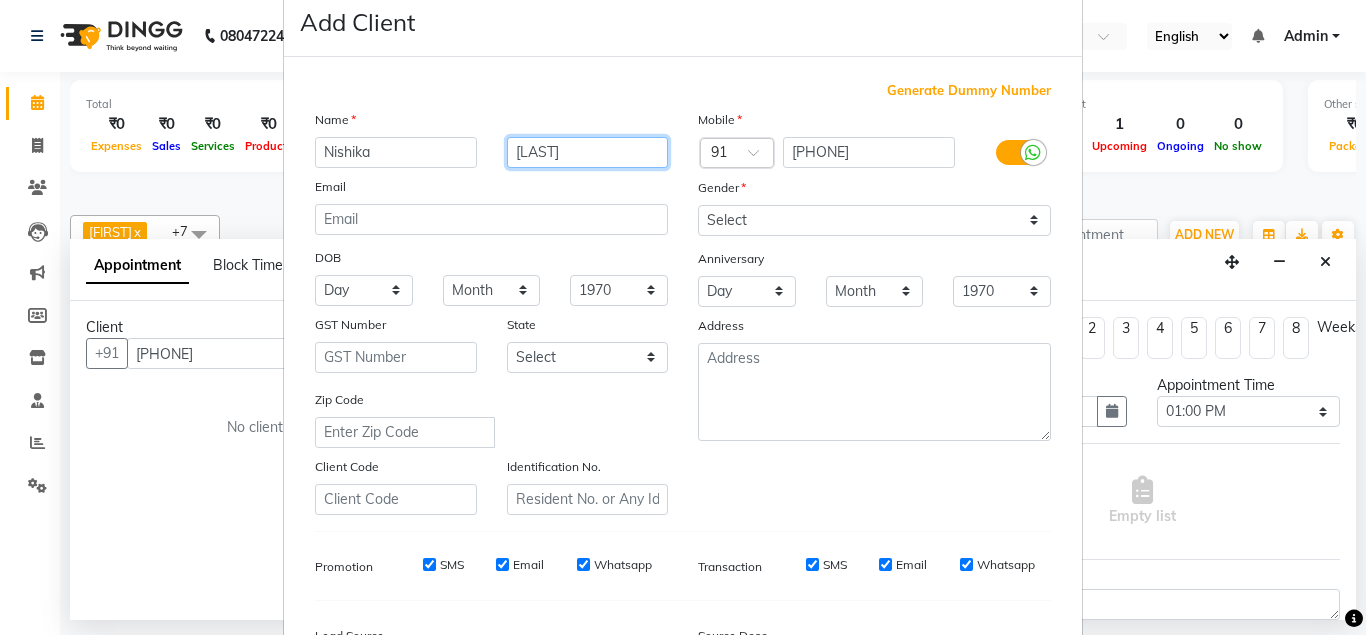 scroll, scrollTop: 0, scrollLeft: 0, axis: both 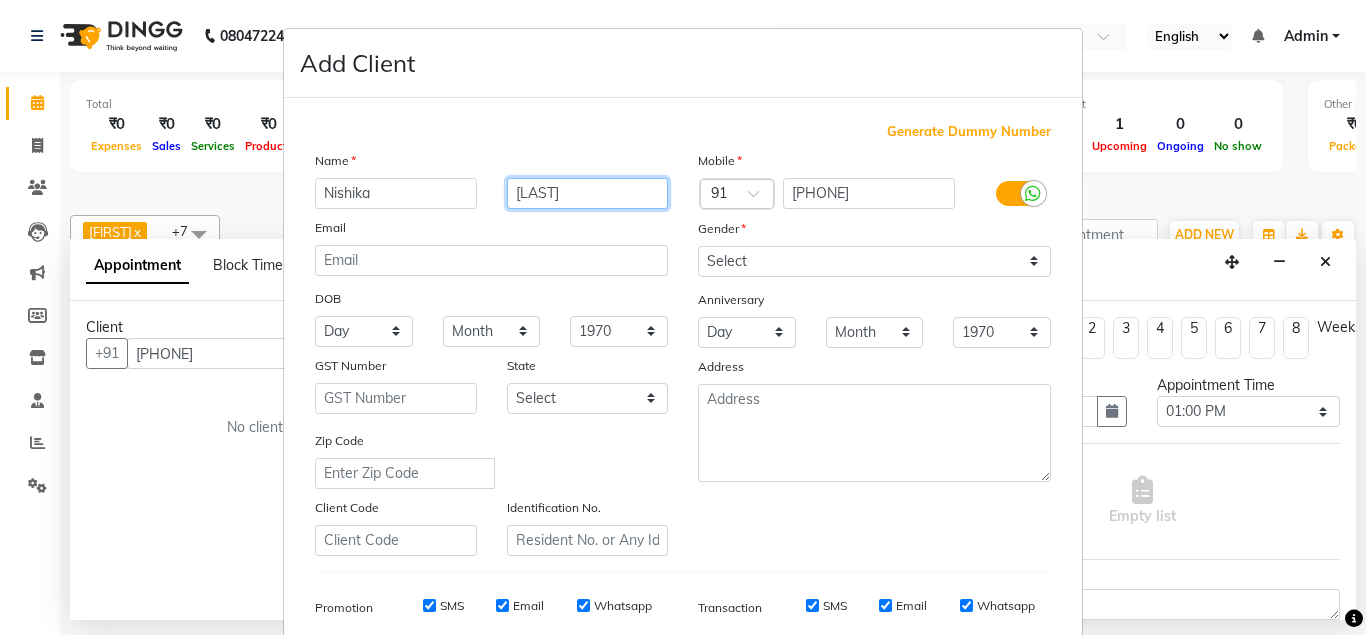 type on "[LAST]" 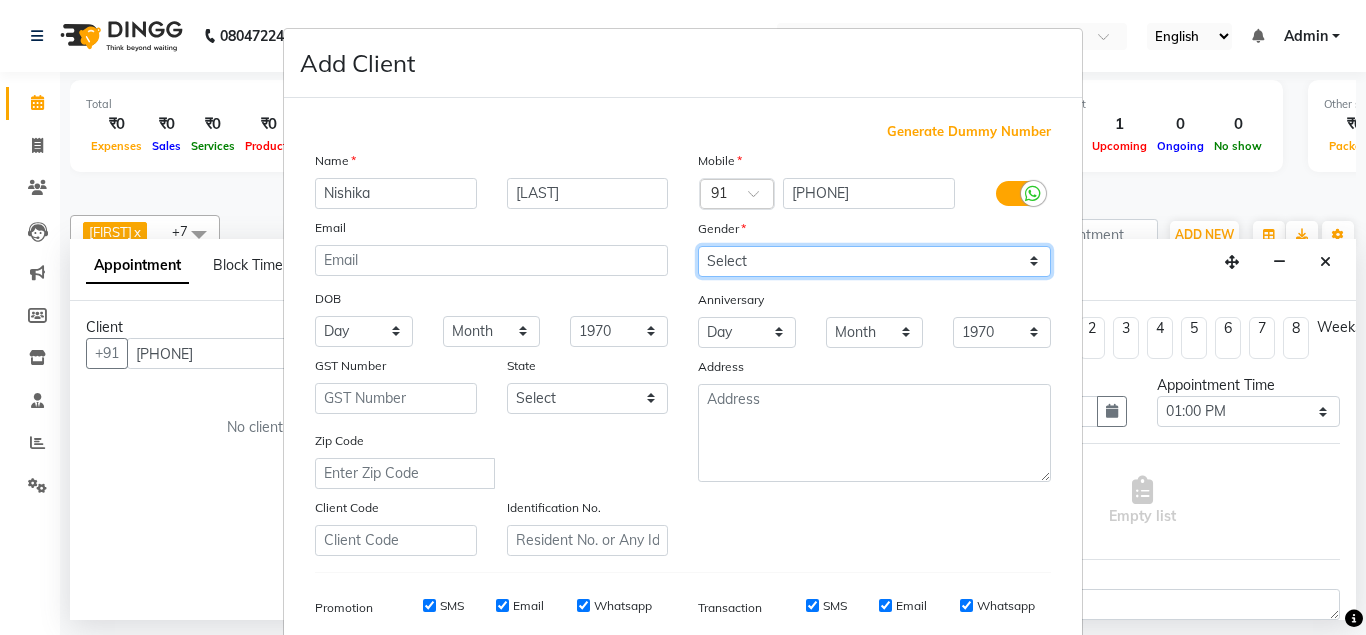 click on "Select Male Female Other Prefer Not To Say" at bounding box center [874, 261] 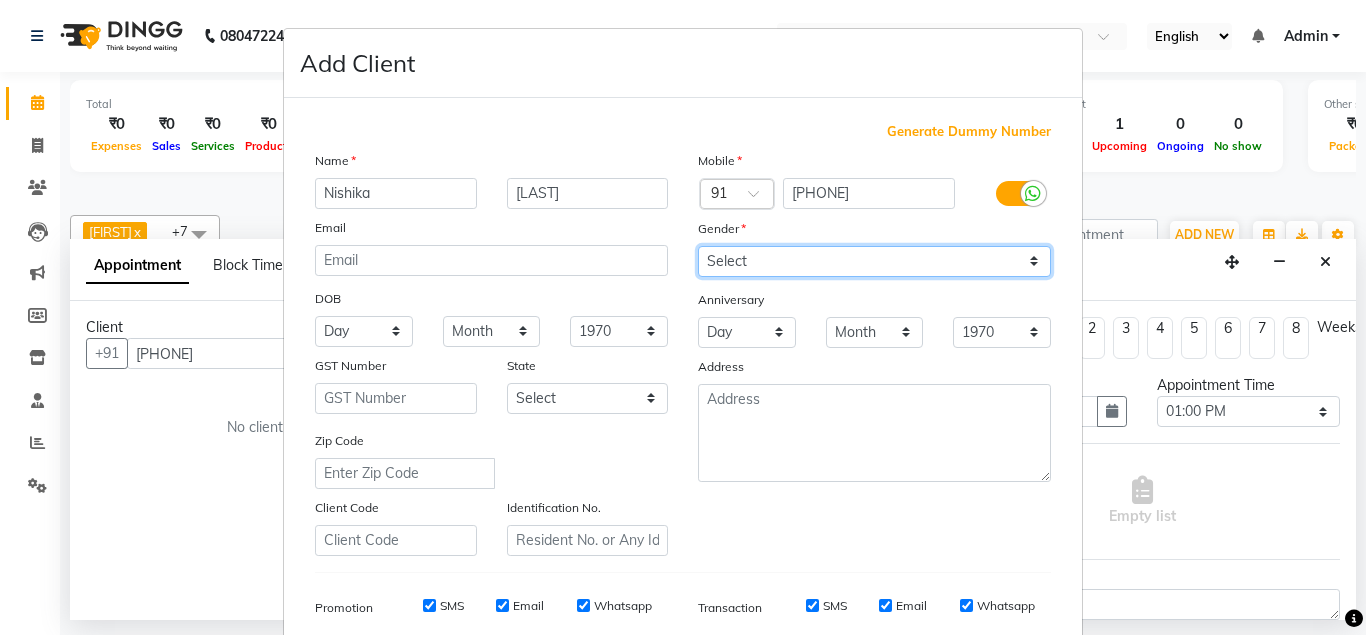 select on "female" 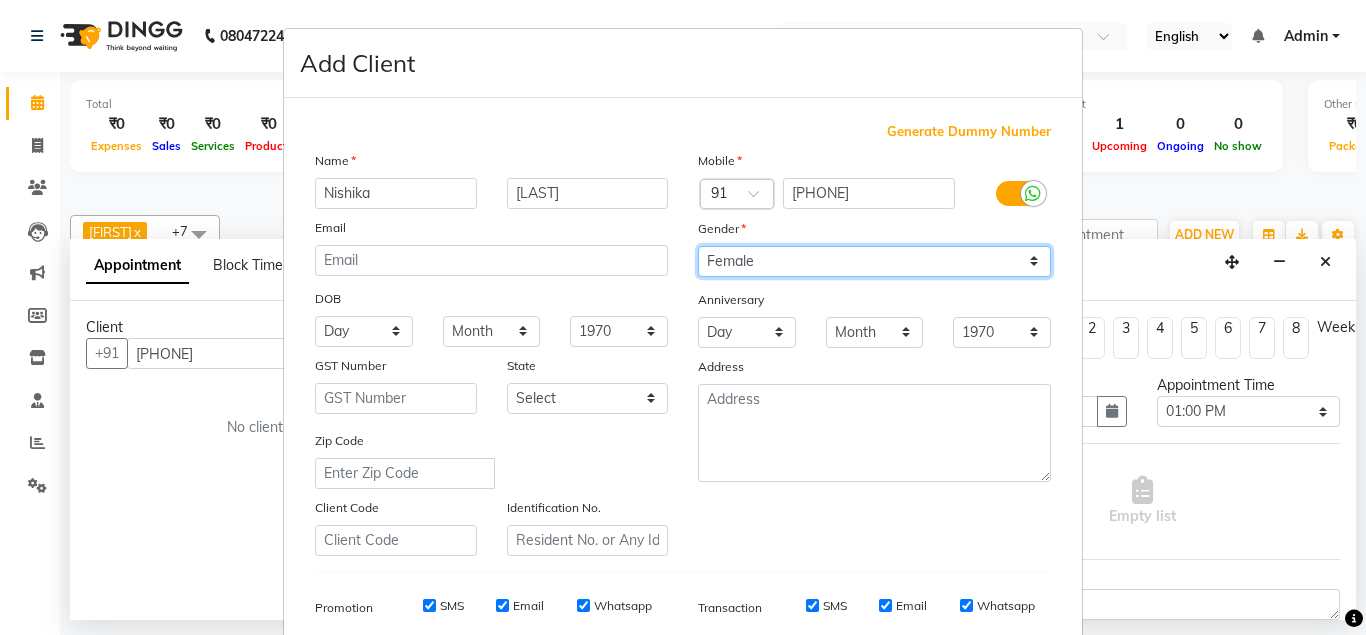 click on "Female" at bounding box center (0, 0) 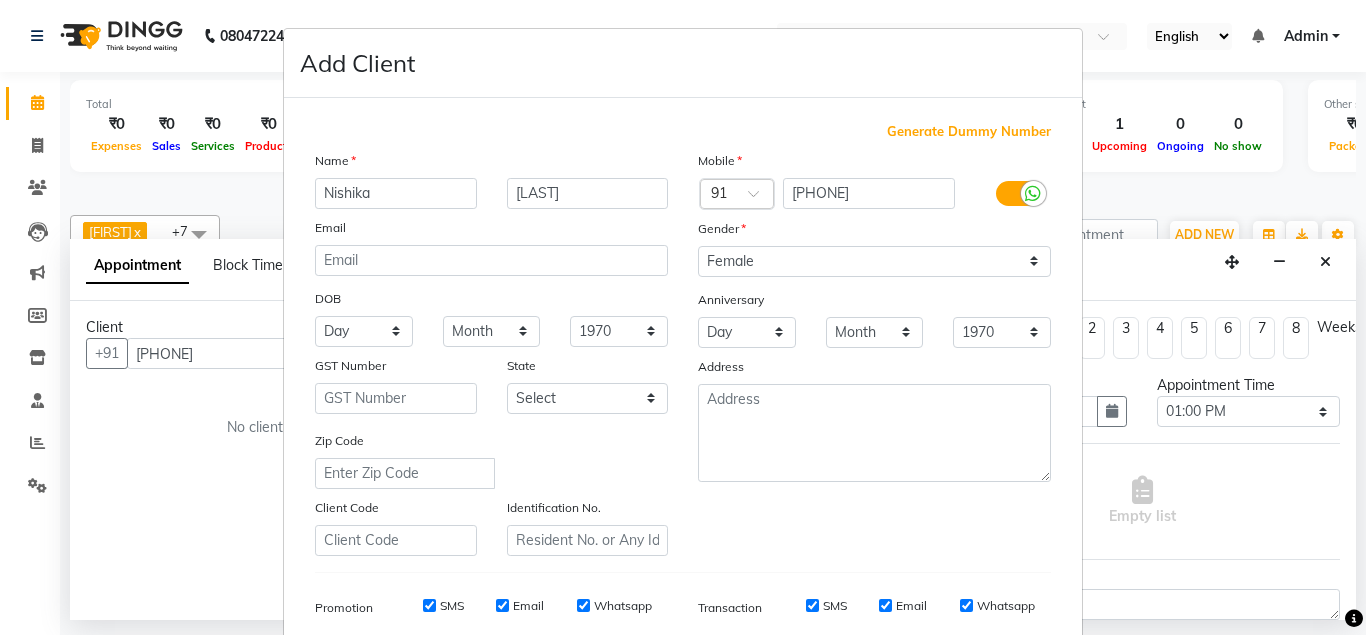 click on "Add Client Generate Dummy Number Name [FIRST] [LAST] Email DOB Day 01 02 03 04 05 06 07 08 09 10 11 12 13 14 15 16 17 18 19 20 21 22 23 24 25 26 27 28 29 30 31 Month January February March April May June July August September October November December 1940 1941 1942 1943 1944 1945 1946 1947 1948 1949 1950 1951 1952 1953 1954 1955 1956 1957 1958 1959 1960 1961 1962 1963 1964 1965 1966 1967 1968 1969 1970 1971 1972 1973 1974 1975 1976 1977 1978 1979 1980 1981 1982 1983 1984 1985 1986 1987 1988 1989 1990 1991 1992 1993 1994 1995 1996 1997 1998 1999 2000 2001 2002 2003 2004 2005 2006 2007 2008 2009 2010 2011 2012 2013 2014 2015 2016 2017 2018 2019 2020 2021 2022 2023 2024 GST Number State Select Andaman and Nicobar Islands Andhra Pradesh Arunachal Pradesh Assam Bihar Chandigarh Chhattisgarh Dadra and Nagar Haveli Daman and Diu Delhi Goa Gujarat Haryana Himachal Pradesh Jammu and Kashmir Jharkhand Karnataka Kerala Lakshadweep Madhya Pradesh Maharashtra Manipur Meghalaya Mizoram Nagaland Odisha Pondicherry × 91" at bounding box center [683, 317] 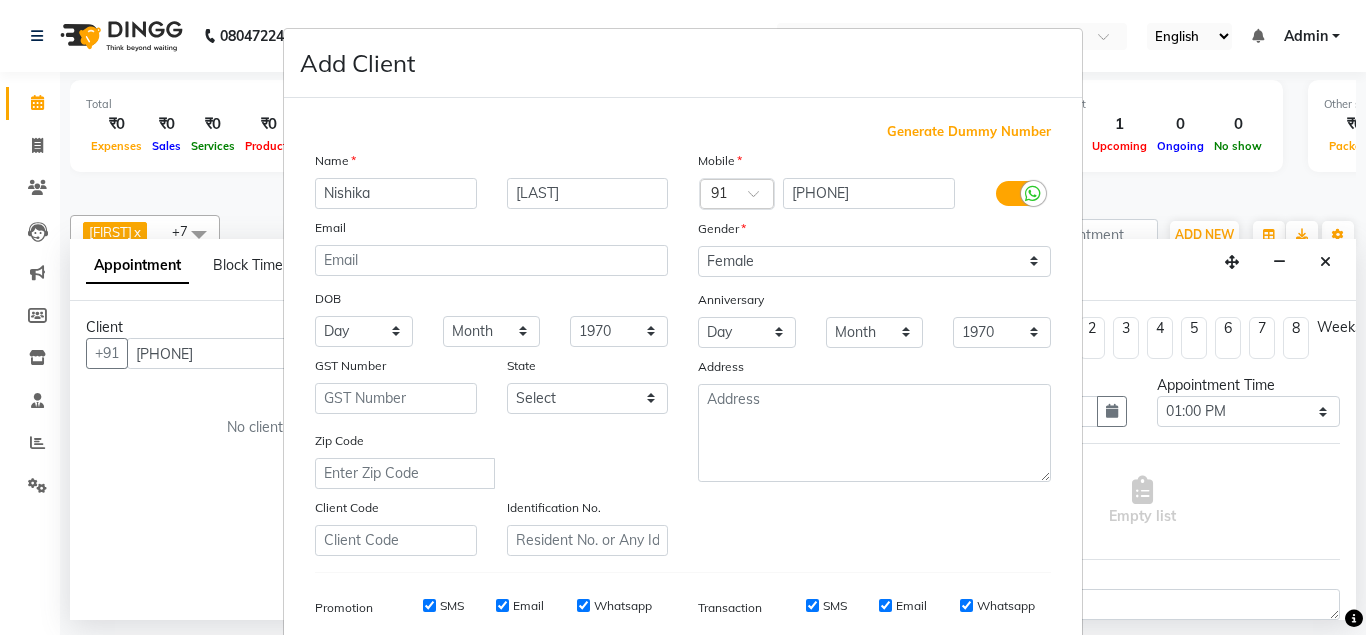 click on "Add Client Generate Dummy Number Name [FIRST] [LAST] Email DOB Day 01 02 03 04 05 06 07 08 09 10 11 12 13 14 15 16 17 18 19 20 21 22 23 24 25 26 27 28 29 30 31 Month January February March April May June July August September October November December 1940 1941 1942 1943 1944 1945 1946 1947 1948 1949 1950 1951 1952 1953 1954 1955 1956 1957 1958 1959 1960 1961 1962 1963 1964 1965 1966 1967 1968 1969 1970 1971 1972 1973 1974 1975 1976 1977 1978 1979 1980 1981 1982 1983 1984 1985 1986 1987 1988 1989 1990 1991 1992 1993 1994 1995 1996 1997 1998 1999 2000 2001 2002 2003 2004 2005 2006 2007 2008 2009 2010 2011 2012 2013 2014 2015 2016 2017 2018 2019 2020 2021 2022 2023 2024 GST Number State Select Andaman and Nicobar Islands Andhra Pradesh Arunachal Pradesh Assam Bihar Chandigarh Chhattisgarh Dadra and Nagar Haveli Daman and Diu Delhi Goa Gujarat Haryana Himachal Pradesh Jammu and Kashmir Jharkhand Karnataka Kerala Lakshadweep Madhya Pradesh Maharashtra Manipur Meghalaya Mizoram Nagaland Odisha Pondicherry × 91" at bounding box center (683, 317) 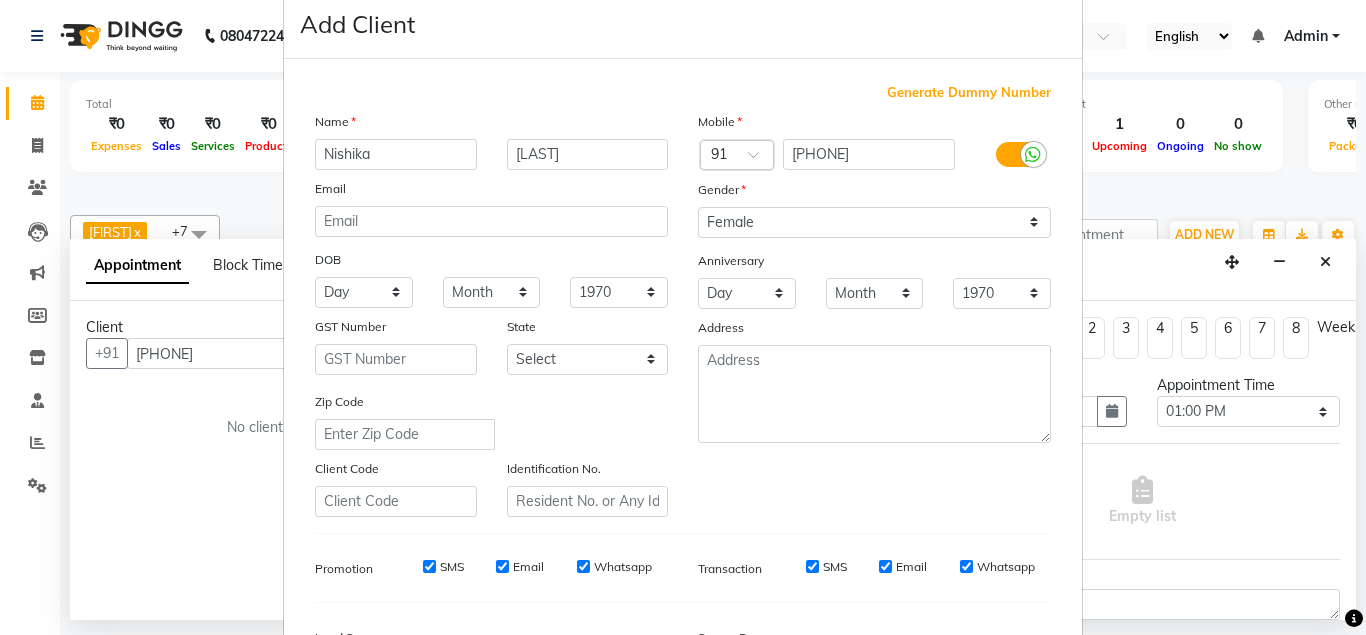 scroll, scrollTop: 0, scrollLeft: 0, axis: both 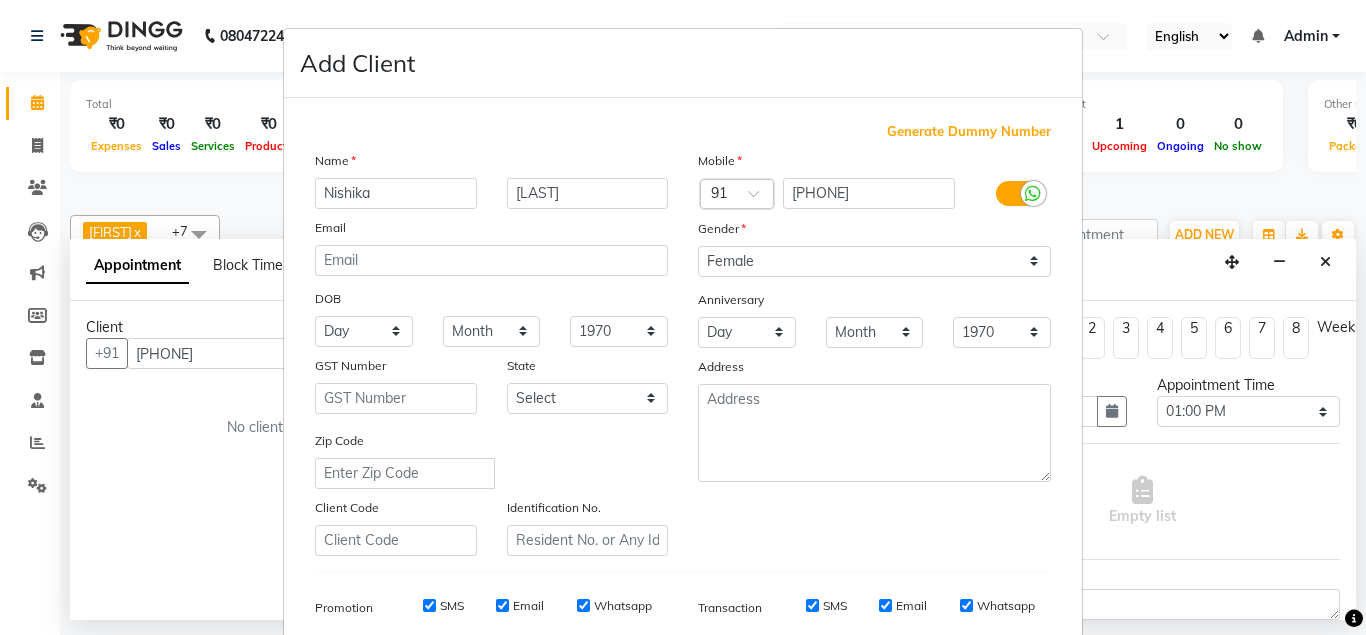 click on "Add Client Generate Dummy Number Name [FIRST] [LAST] Email DOB Day 01 02 03 04 05 06 07 08 09 10 11 12 13 14 15 16 17 18 19 20 21 22 23 24 25 26 27 28 29 30 31 Month January February March April May June July August September October November December 1940 1941 1942 1943 1944 1945 1946 1947 1948 1949 1950 1951 1952 1953 1954 1955 1956 1957 1958 1959 1960 1961 1962 1963 1964 1965 1966 1967 1968 1969 1970 1971 1972 1973 1974 1975 1976 1977 1978 1979 1980 1981 1982 1983 1984 1985 1986 1987 1988 1989 1990 1991 1992 1993 1994 1995 1996 1997 1998 1999 2000 2001 2002 2003 2004 2005 2006 2007 2008 2009 2010 2011 2012 2013 2014 2015 2016 2017 2018 2019 2020 2021 2022 2023 2024 GST Number State Select Andaman and Nicobar Islands Andhra Pradesh Arunachal Pradesh Assam Bihar Chandigarh Chhattisgarh Dadra and Nagar Haveli Daman and Diu Delhi Goa Gujarat Haryana Himachal Pradesh Jammu and Kashmir Jharkhand Karnataka Kerala Lakshadweep Madhya Pradesh Maharashtra Manipur Meghalaya Mizoram Nagaland Odisha Pondicherry × 91" at bounding box center [683, 317] 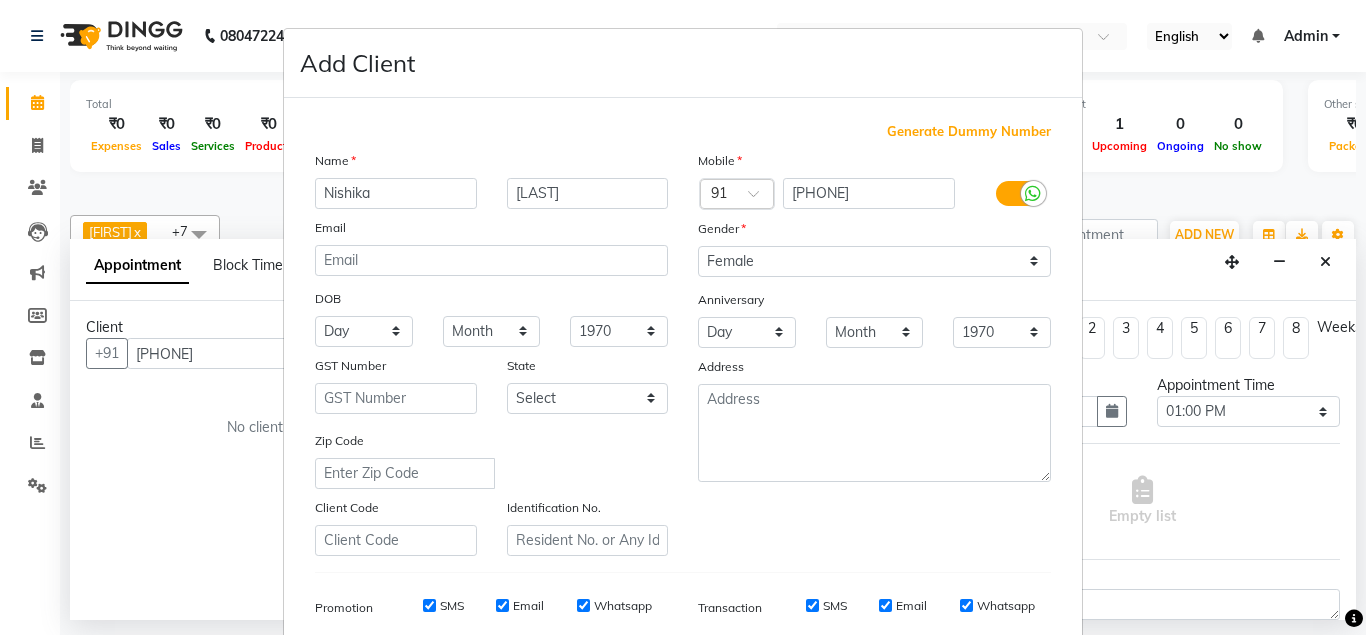 click on "Add Client Generate Dummy Number Name [FIRST] [LAST] Email DOB Day 01 02 03 04 05 06 07 08 09 10 11 12 13 14 15 16 17 18 19 20 21 22 23 24 25 26 27 28 29 30 31 Month January February March April May June July August September October November December 1940 1941 1942 1943 1944 1945 1946 1947 1948 1949 1950 1951 1952 1953 1954 1955 1956 1957 1958 1959 1960 1961 1962 1963 1964 1965 1966 1967 1968 1969 1970 1971 1972 1973 1974 1975 1976 1977 1978 1979 1980 1981 1982 1983 1984 1985 1986 1987 1988 1989 1990 1991 1992 1993 1994 1995 1996 1997 1998 1999 2000 2001 2002 2003 2004 2005 2006 2007 2008 2009 2010 2011 2012 2013 2014 2015 2016 2017 2018 2019 2020 2021 2022 2023 2024 GST Number State Select Andaman and Nicobar Islands Andhra Pradesh Arunachal Pradesh Assam Bihar Chandigarh Chhattisgarh Dadra and Nagar Haveli Daman and Diu Delhi Goa Gujarat Haryana Himachal Pradesh Jammu and Kashmir Jharkhand Karnataka Kerala Lakshadweep Madhya Pradesh Maharashtra Manipur Meghalaya Mizoram Nagaland Odisha Pondicherry × 91" at bounding box center [683, 317] 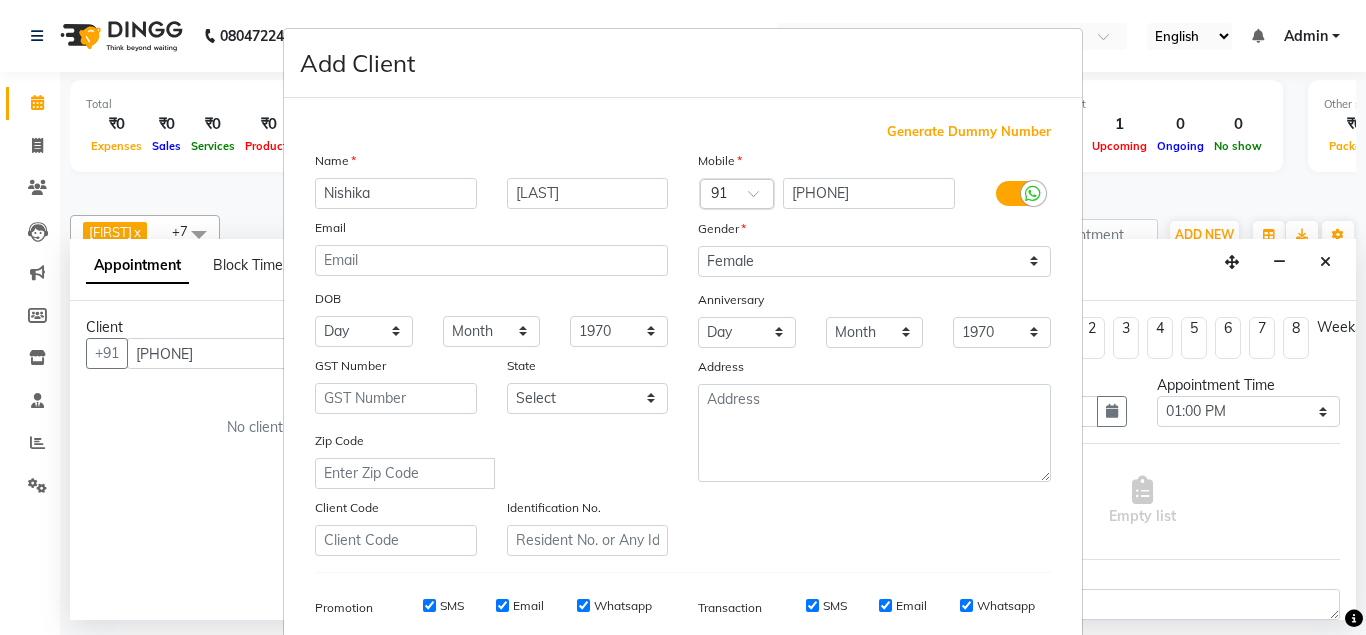click on "Add Client Generate Dummy Number Name [FIRST] [LAST] Email DOB Day 01 02 03 04 05 06 07 08 09 10 11 12 13 14 15 16 17 18 19 20 21 22 23 24 25 26 27 28 29 30 31 Month January February March April May June July August September October November December 1940 1941 1942 1943 1944 1945 1946 1947 1948 1949 1950 1951 1952 1953 1954 1955 1956 1957 1958 1959 1960 1961 1962 1963 1964 1965 1966 1967 1968 1969 1970 1971 1972 1973 1974 1975 1976 1977 1978 1979 1980 1981 1982 1983 1984 1985 1986 1987 1988 1989 1990 1991 1992 1993 1994 1995 1996 1997 1998 1999 2000 2001 2002 2003 2004 2005 2006 2007 2008 2009 2010 2011 2012 2013 2014 2015 2016 2017 2018 2019 2020 2021 2022 2023 2024 GST Number State Select Andaman and Nicobar Islands Andhra Pradesh Arunachal Pradesh Assam Bihar Chandigarh Chhattisgarh Dadra and Nagar Haveli Daman and Diu Delhi Goa Gujarat Haryana Himachal Pradesh Jammu and Kashmir Jharkhand Karnataka Kerala Lakshadweep Madhya Pradesh Maharashtra Manipur Meghalaya Mizoram Nagaland Odisha Pondicherry × 91" at bounding box center [683, 317] 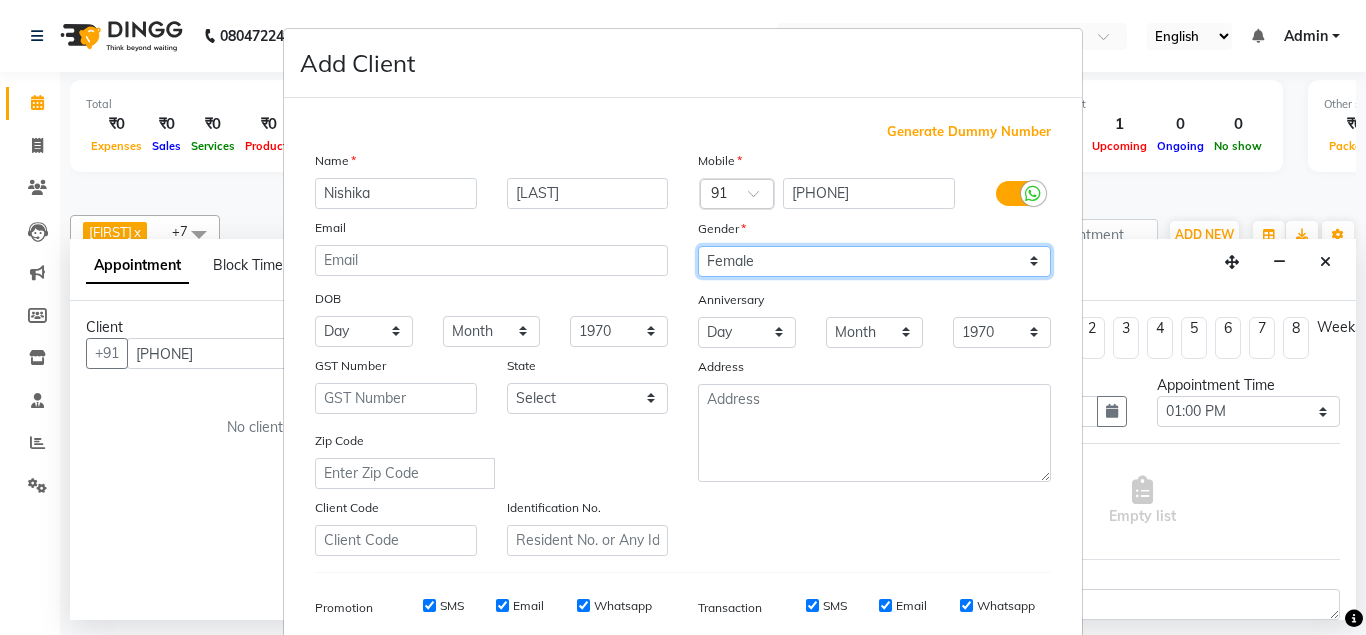 click on "Select Male Female Other Prefer Not To Say" at bounding box center [874, 261] 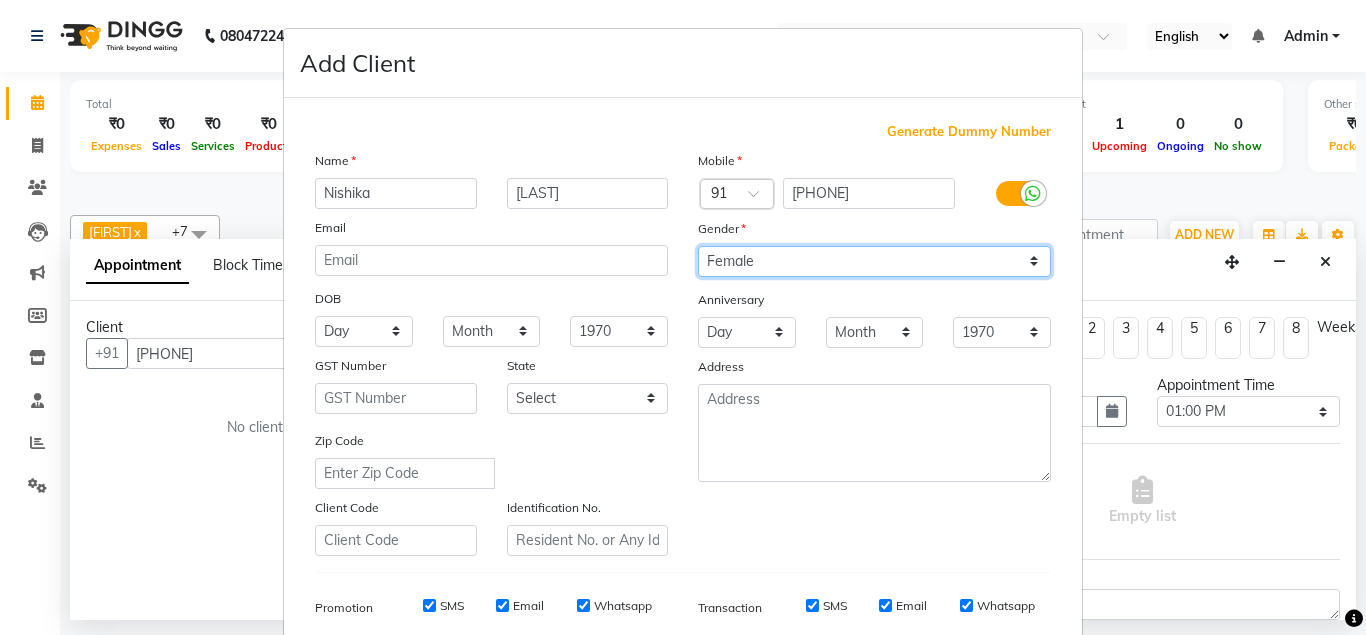 click on "Select Male Female Other Prefer Not To Say" at bounding box center (874, 261) 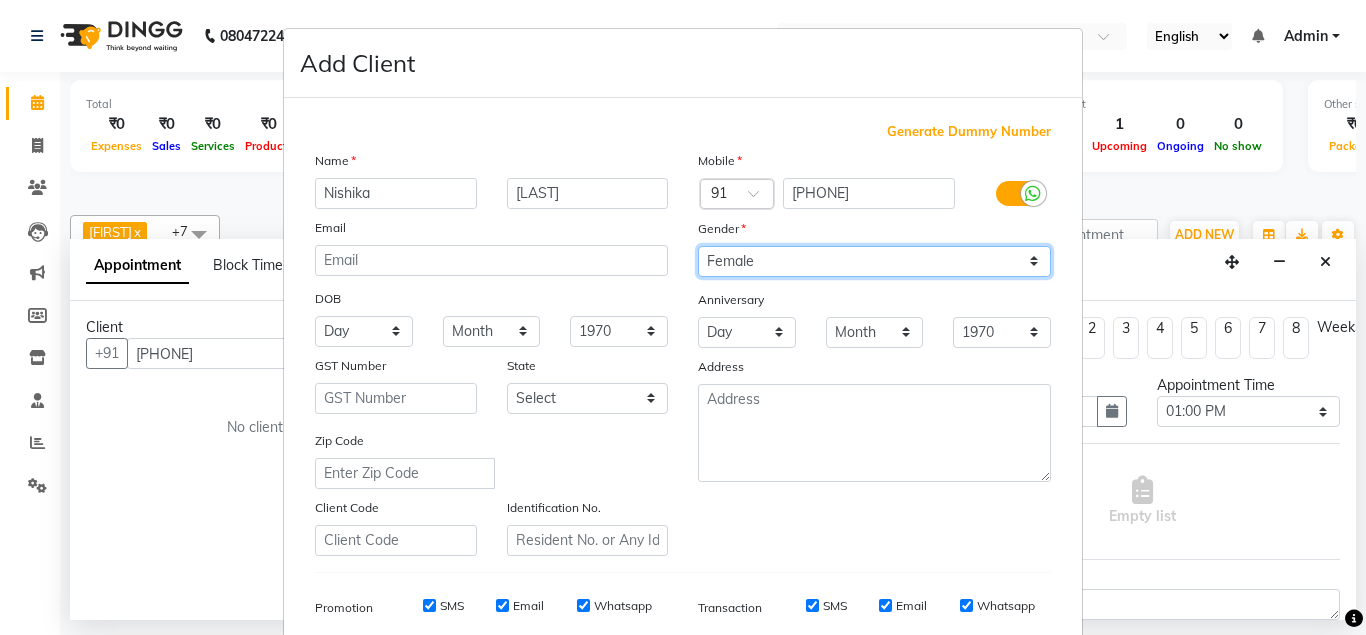 scroll, scrollTop: 288, scrollLeft: 0, axis: vertical 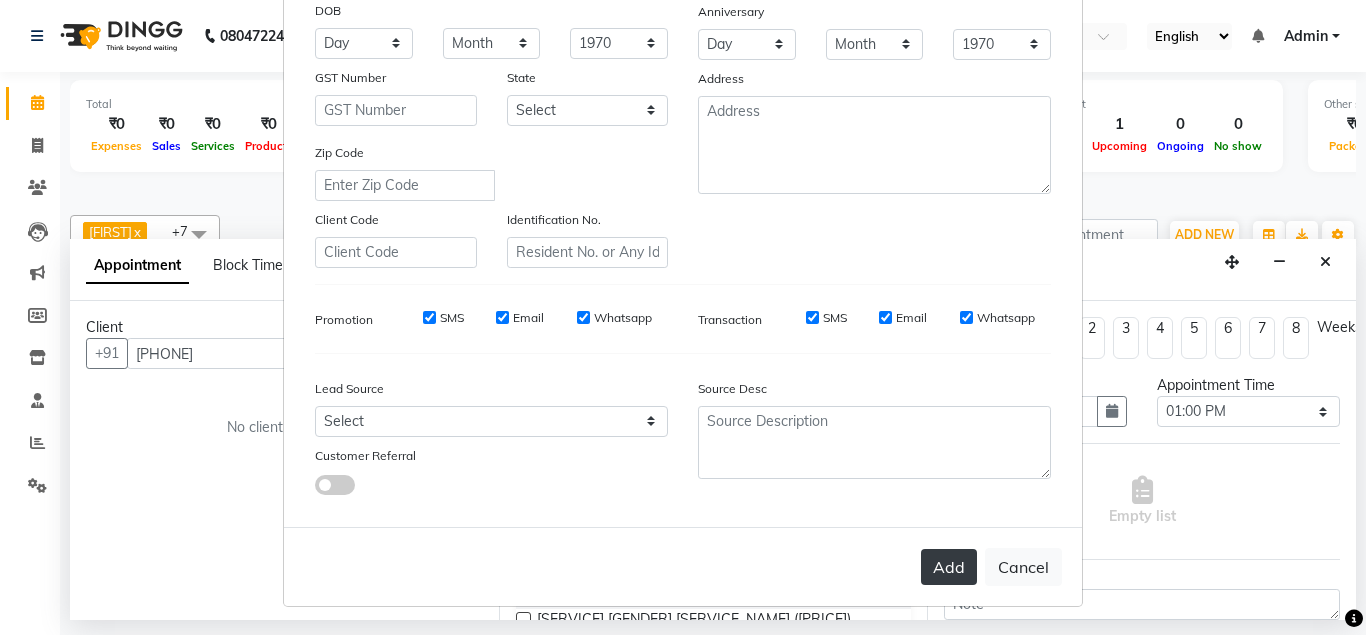 click on "Add" at bounding box center [949, 567] 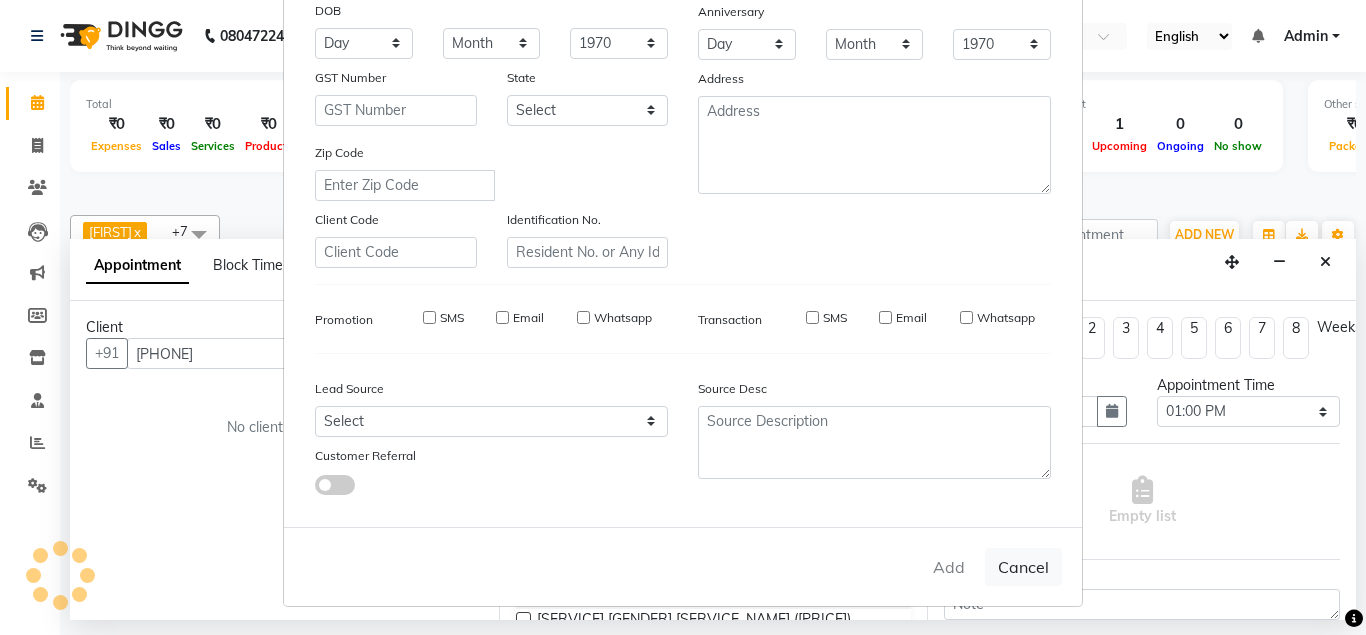 type 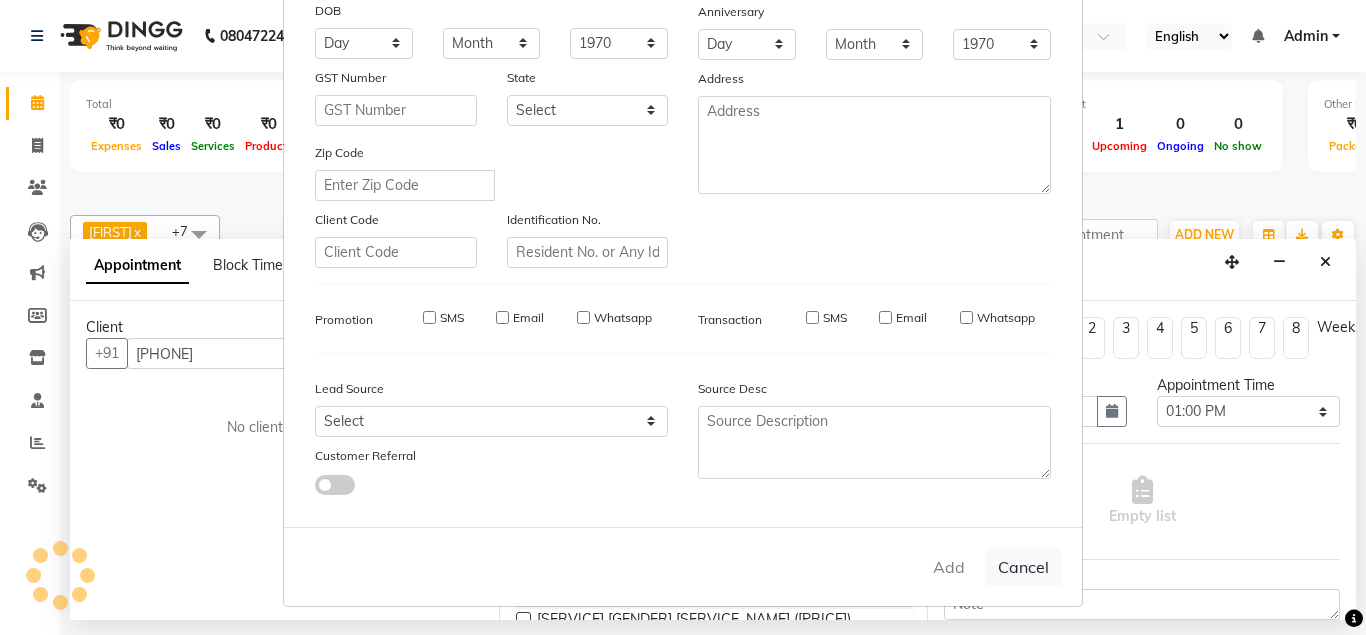 type 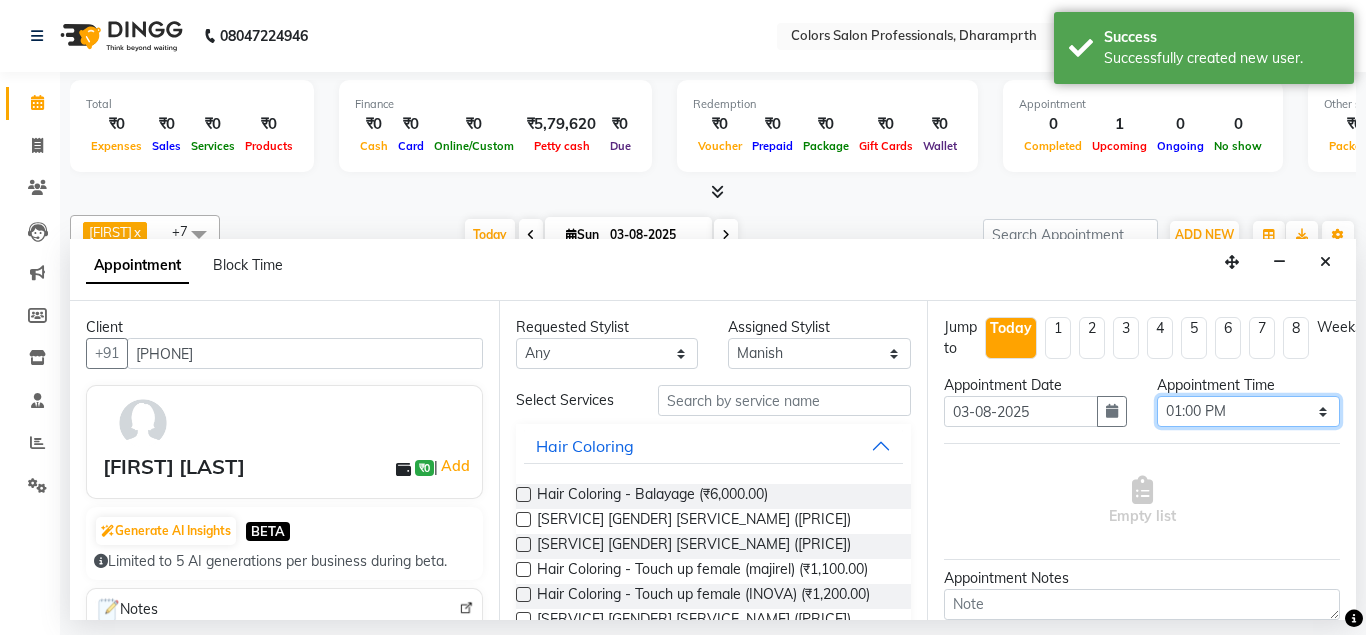 click on "Select 09:00 AM 09:15 AM 09:30 AM 09:45 AM 10:00 AM 10:15 AM 10:30 AM 10:45 AM 11:00 AM 11:15 AM 11:30 AM 11:45 AM 12:00 PM 12:15 PM 12:30 PM 12:45 PM 01:00 PM 01:15 PM 01:30 PM 01:45 PM 02:00 PM 02:15 PM 02:30 PM 02:45 PM 03:00 PM 03:15 PM 03:30 PM 03:45 PM 04:00 PM 04:15 PM 04:30 PM 04:45 PM 05:00 PM 05:15 PM 05:30 PM 05:45 PM 06:00 PM 06:15 PM 06:30 PM 06:45 PM 07:00 PM 07:15 PM 07:30 PM 07:45 PM 08:00 PM" at bounding box center [1248, 411] 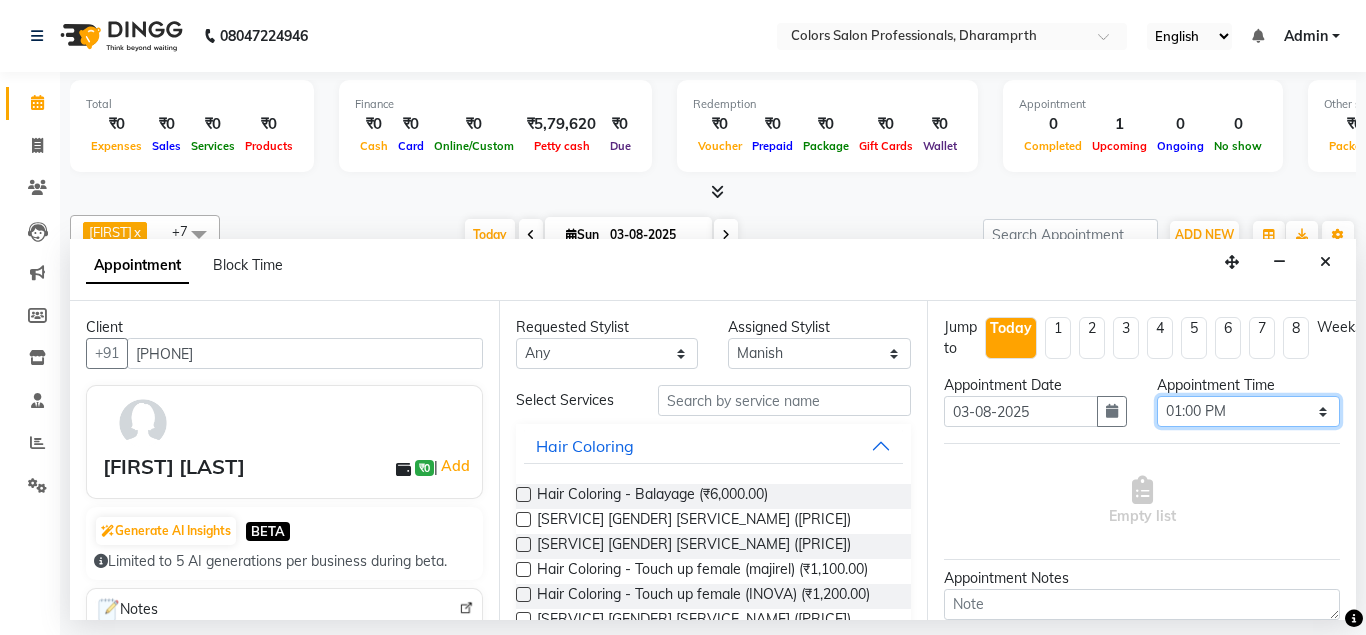 select on "795" 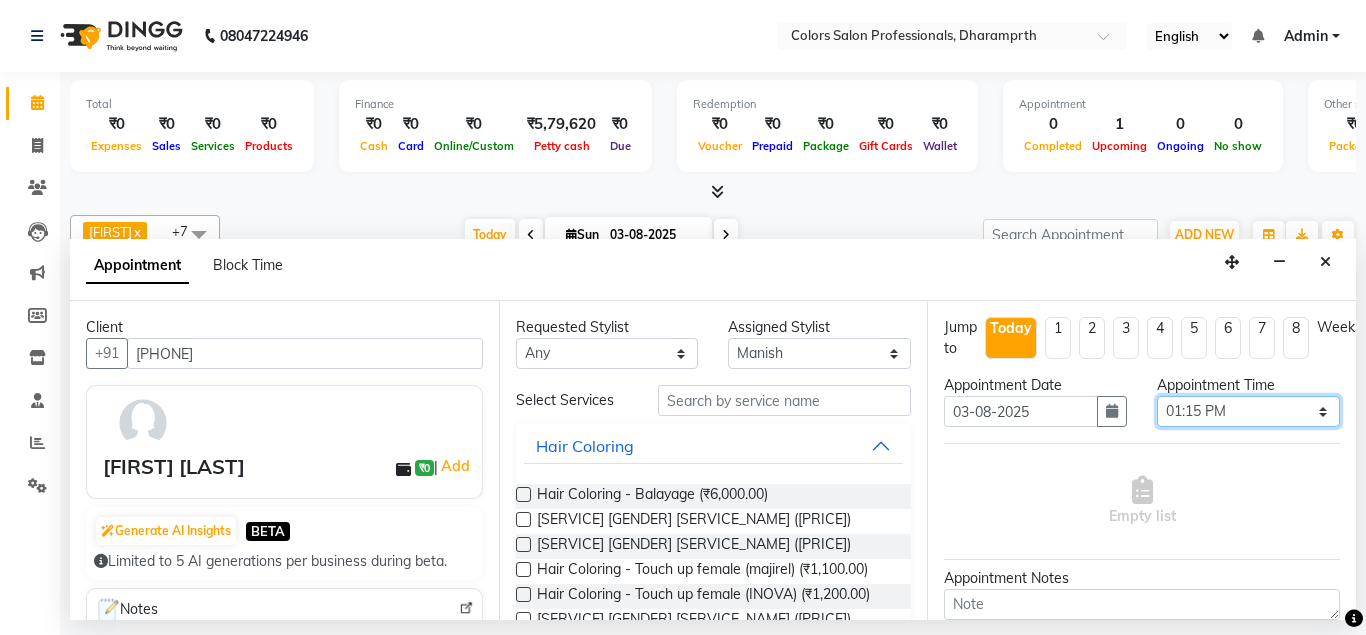 click on "01:15 PM" at bounding box center [0, 0] 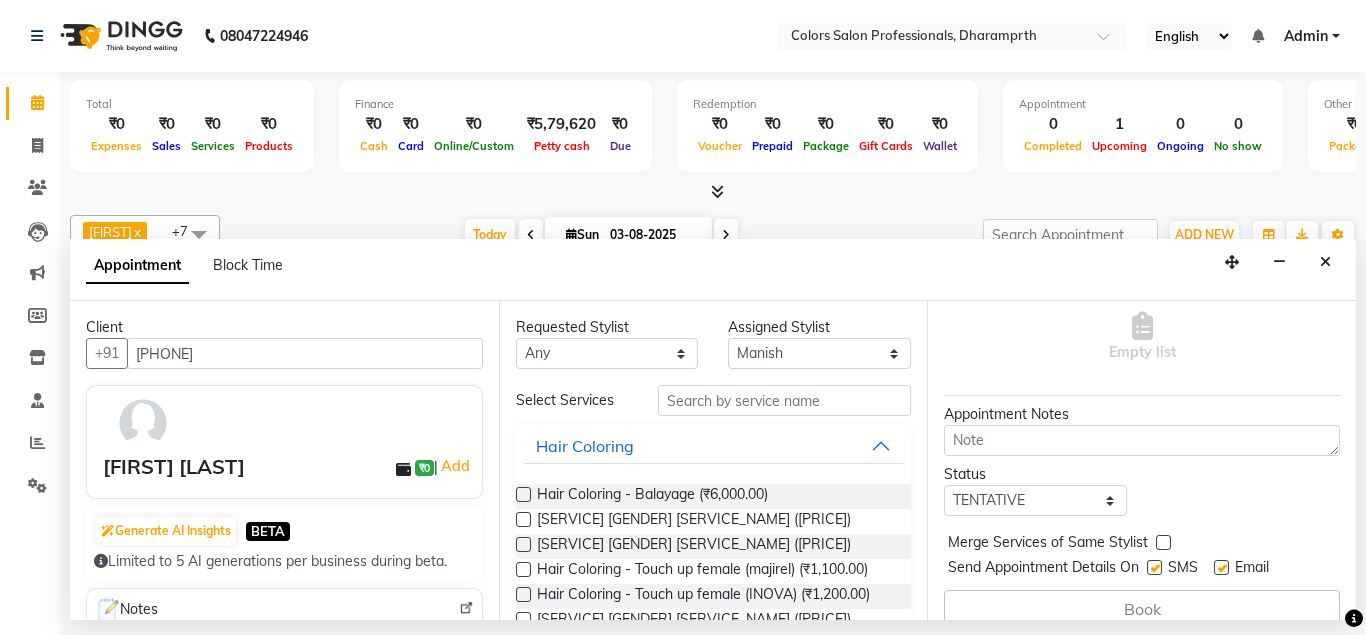 scroll, scrollTop: 188, scrollLeft: 0, axis: vertical 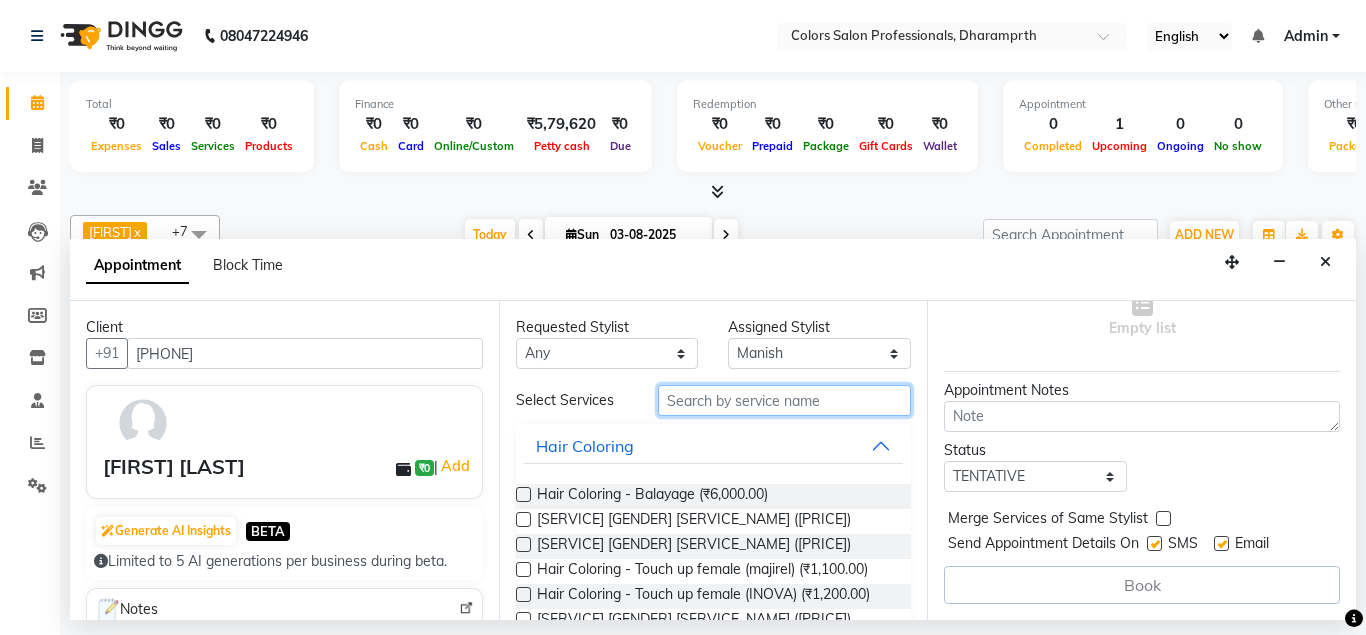 click at bounding box center [785, 400] 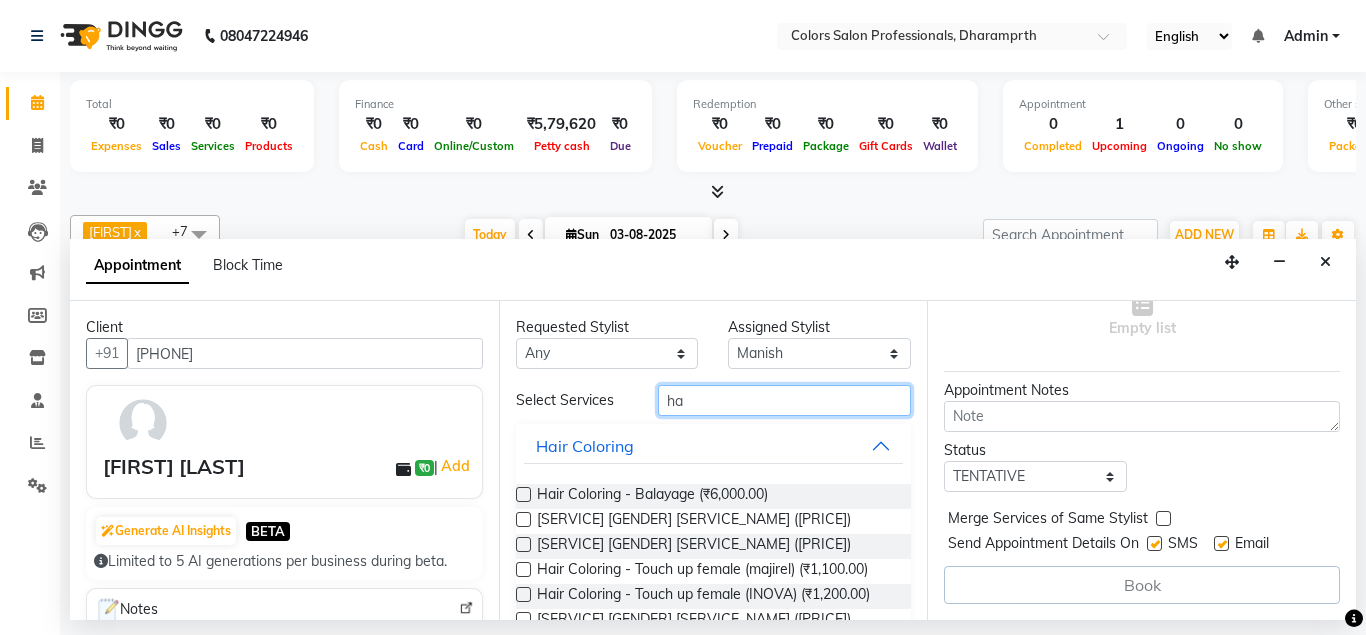 type on "h" 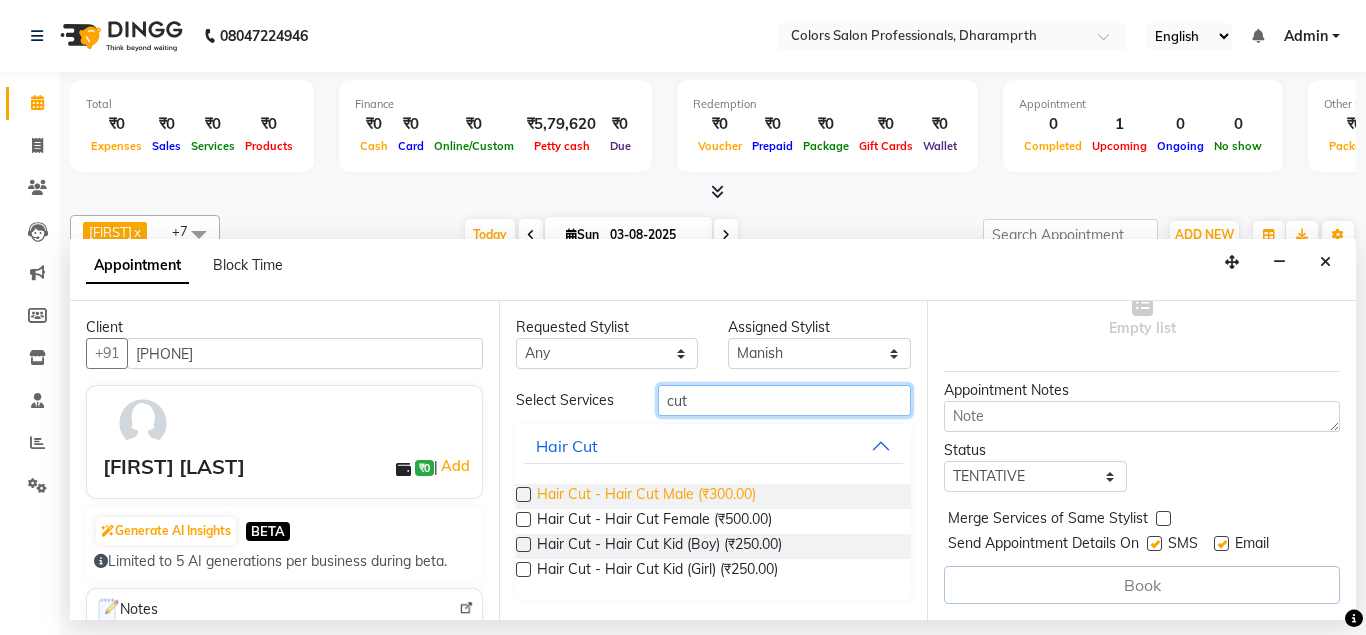 type on "cut" 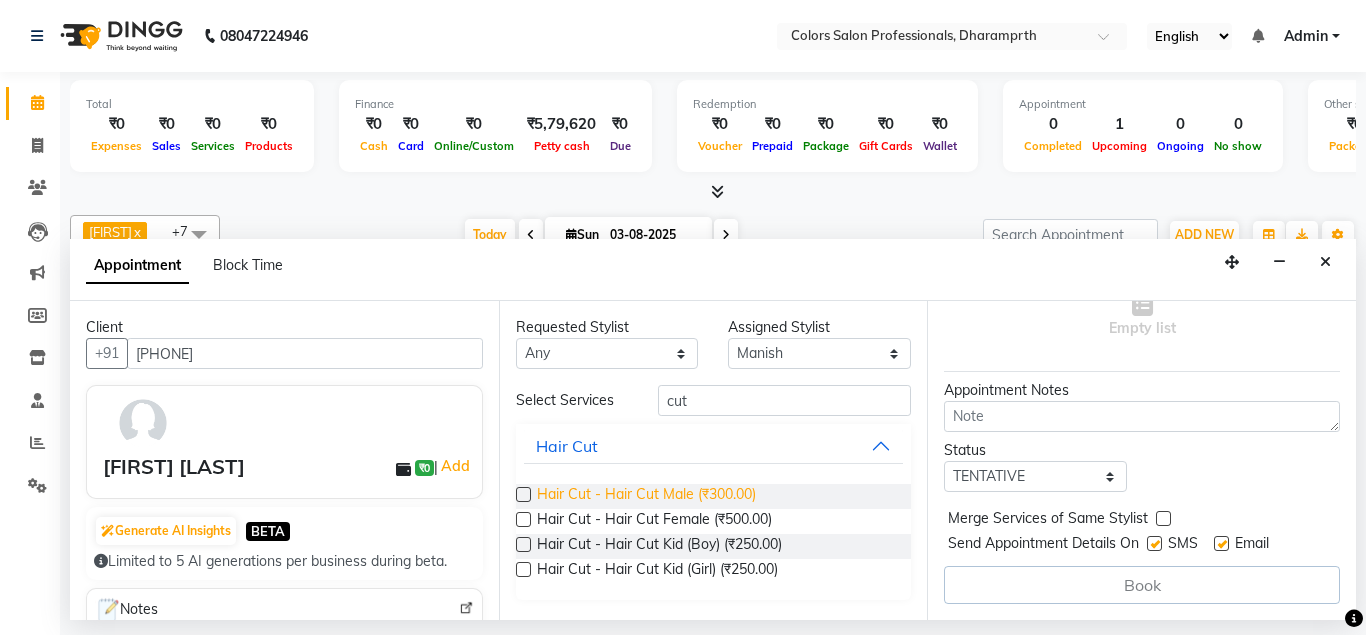 click on "Hair Cut - Hair Cut Male (₹300.00)" at bounding box center (646, 496) 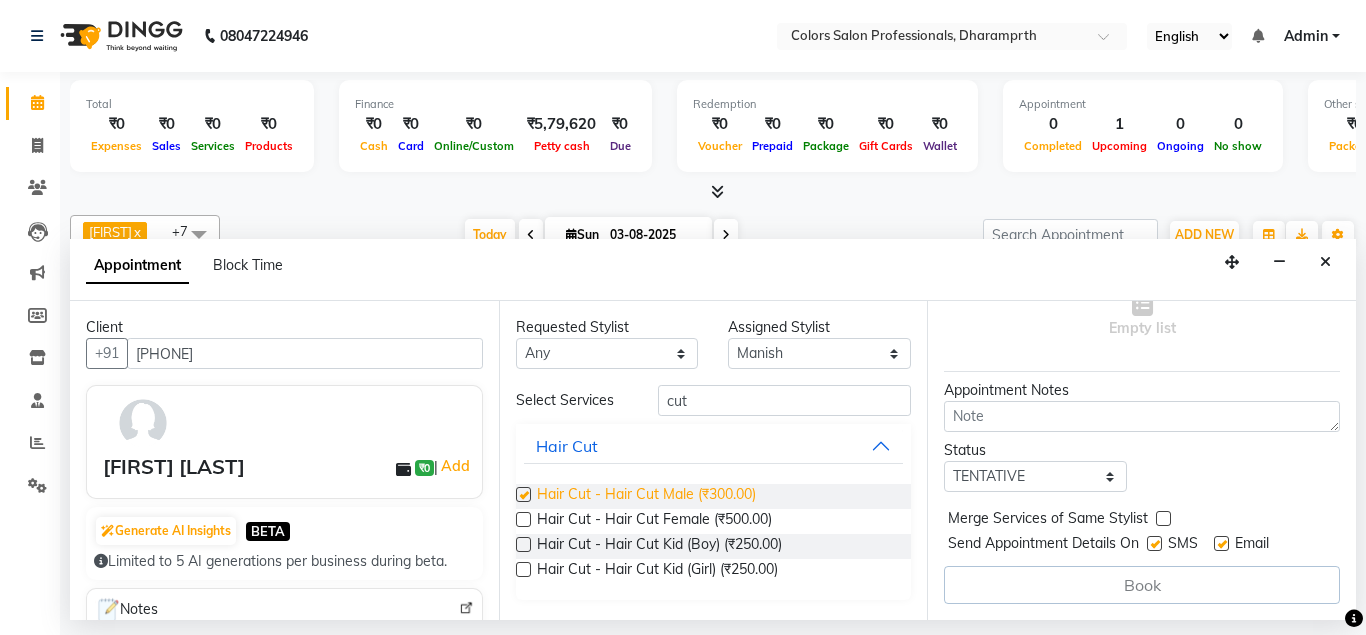 checkbox on "false" 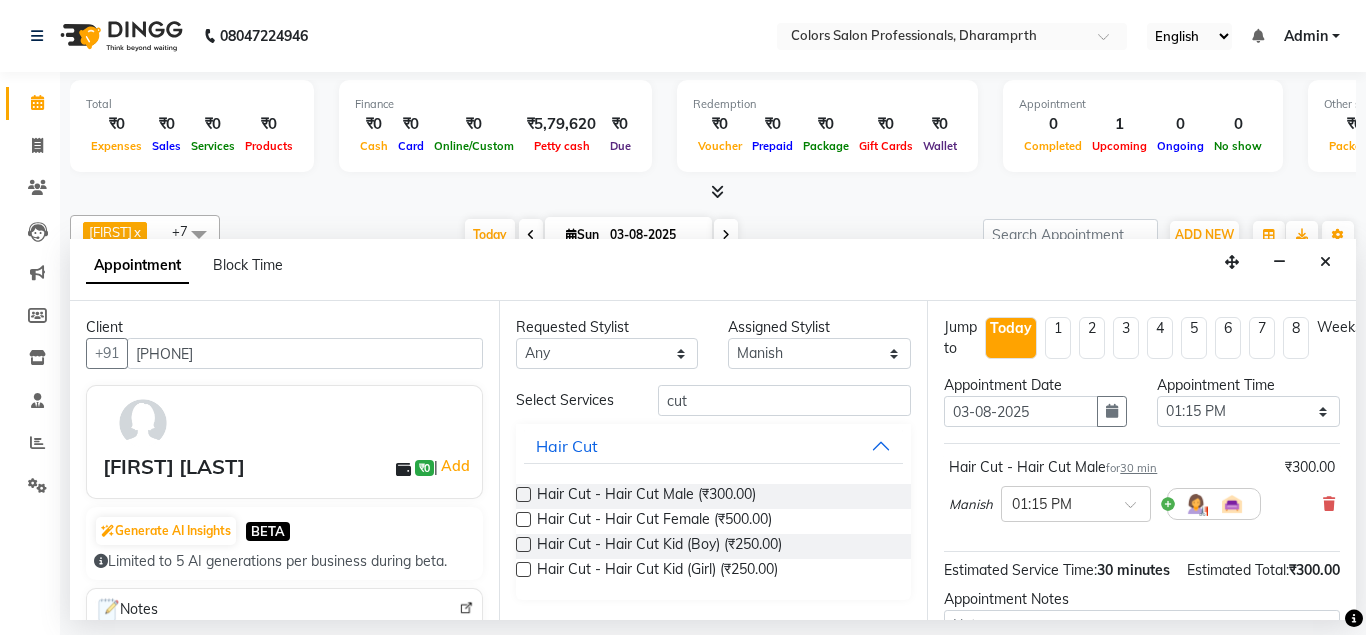 scroll, scrollTop: 207, scrollLeft: 0, axis: vertical 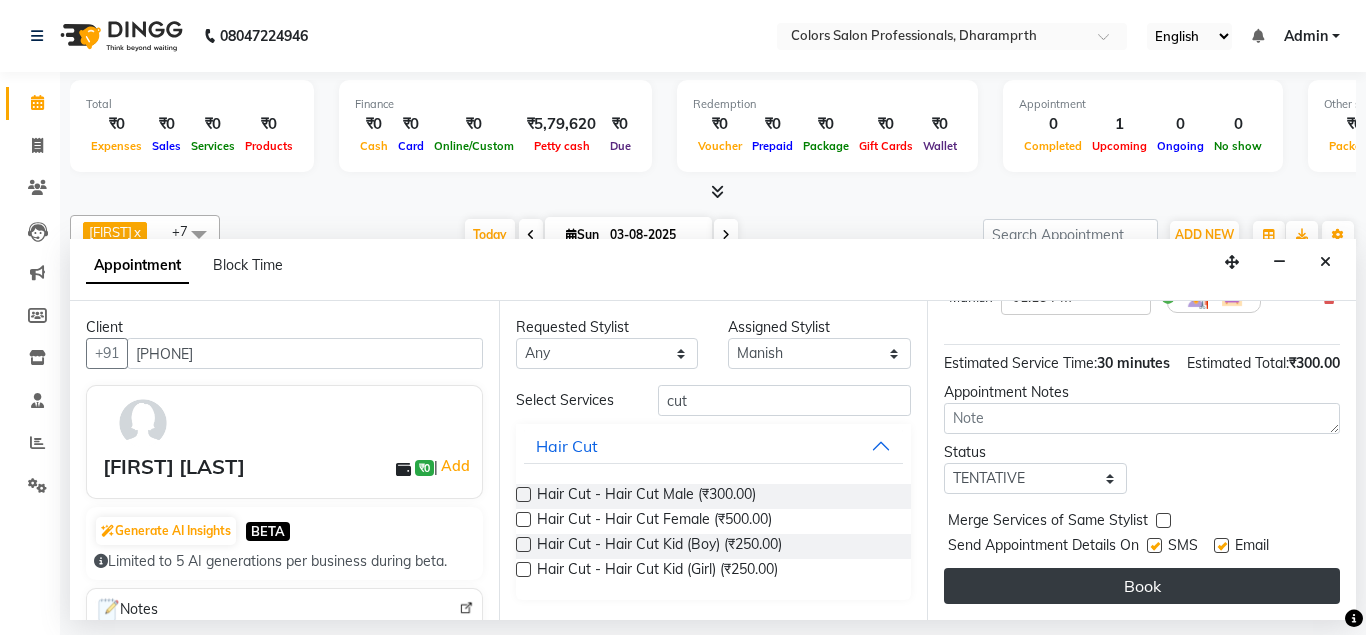 click on "Book" at bounding box center [1142, 586] 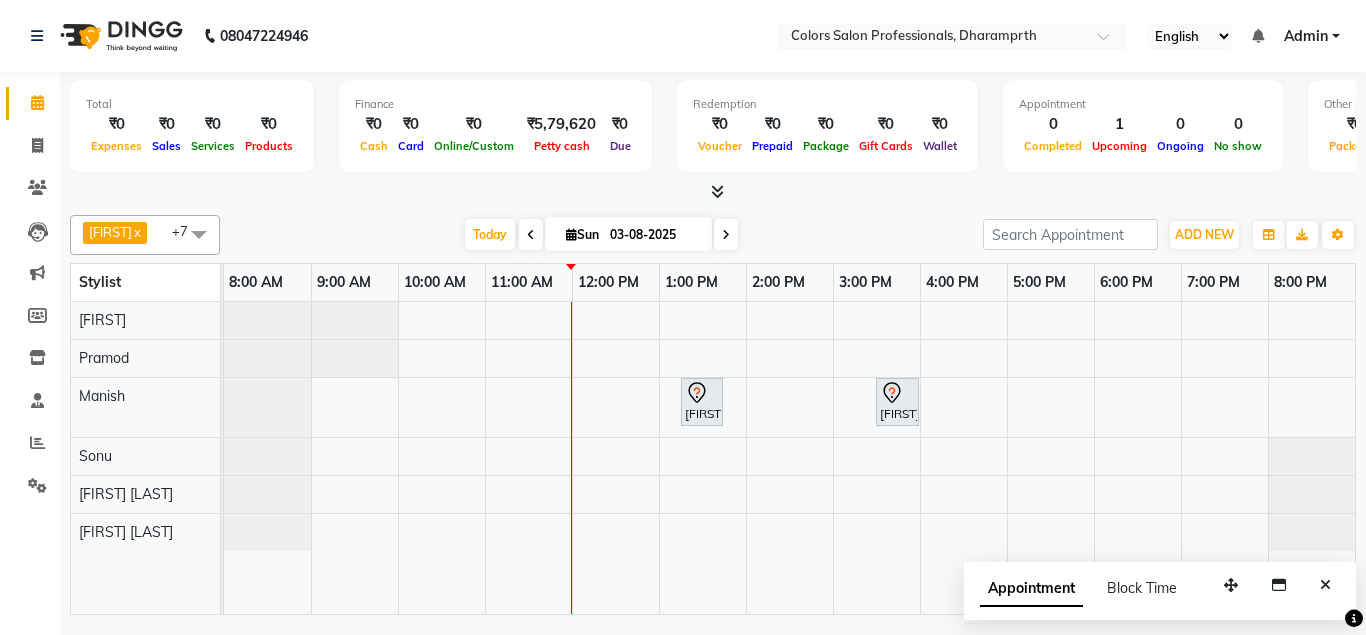 click on "[FIRST] [LAST], [STREET_NAME], [TIME]-[TIME], [SERVICE] [SERVICE] [GENDER] [SERVICE_NAME] [FIRST] [LAST], [STREET_NAME], [TIME]-[TIME], [SERVICE] [SERVICE] [GENDER] [SERVICE_NAME]" at bounding box center [789, 458] 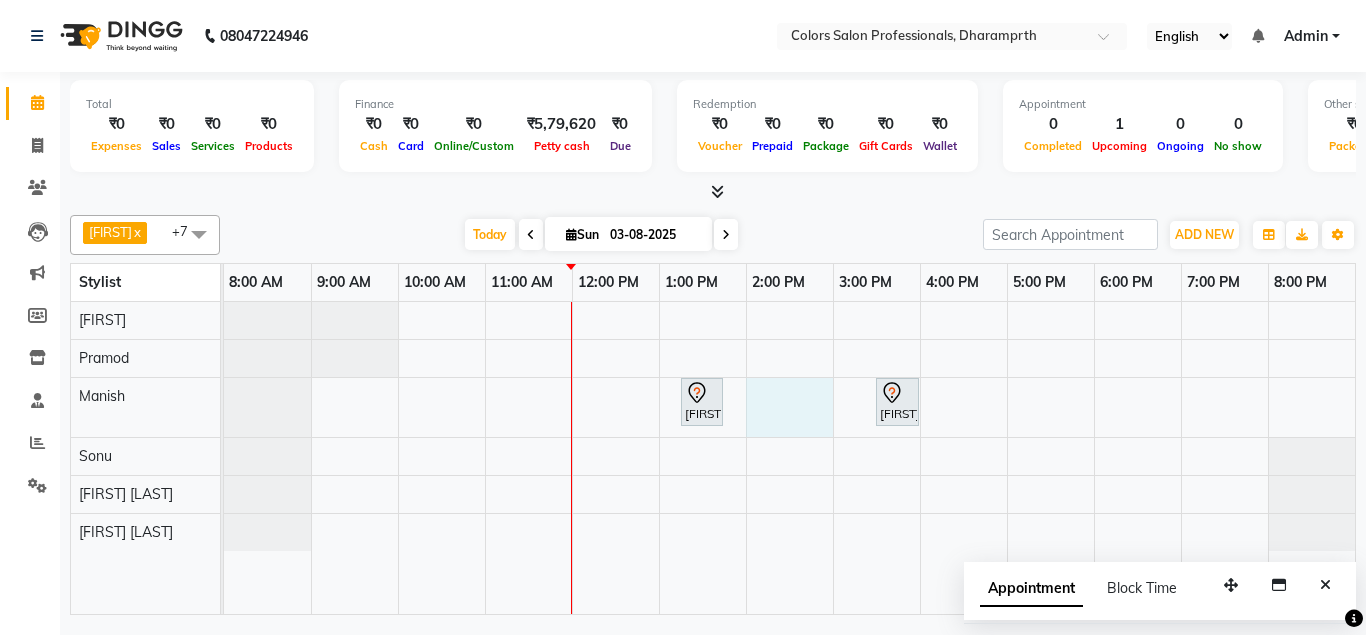 select on "60230" 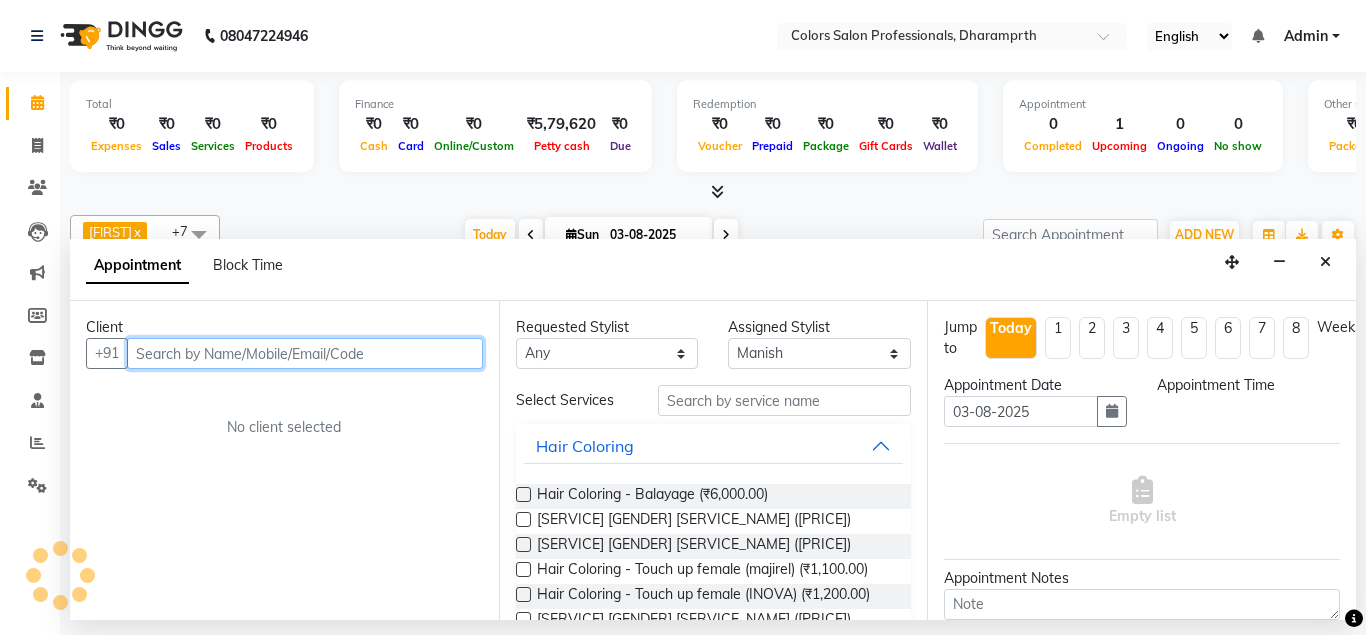 select on "840" 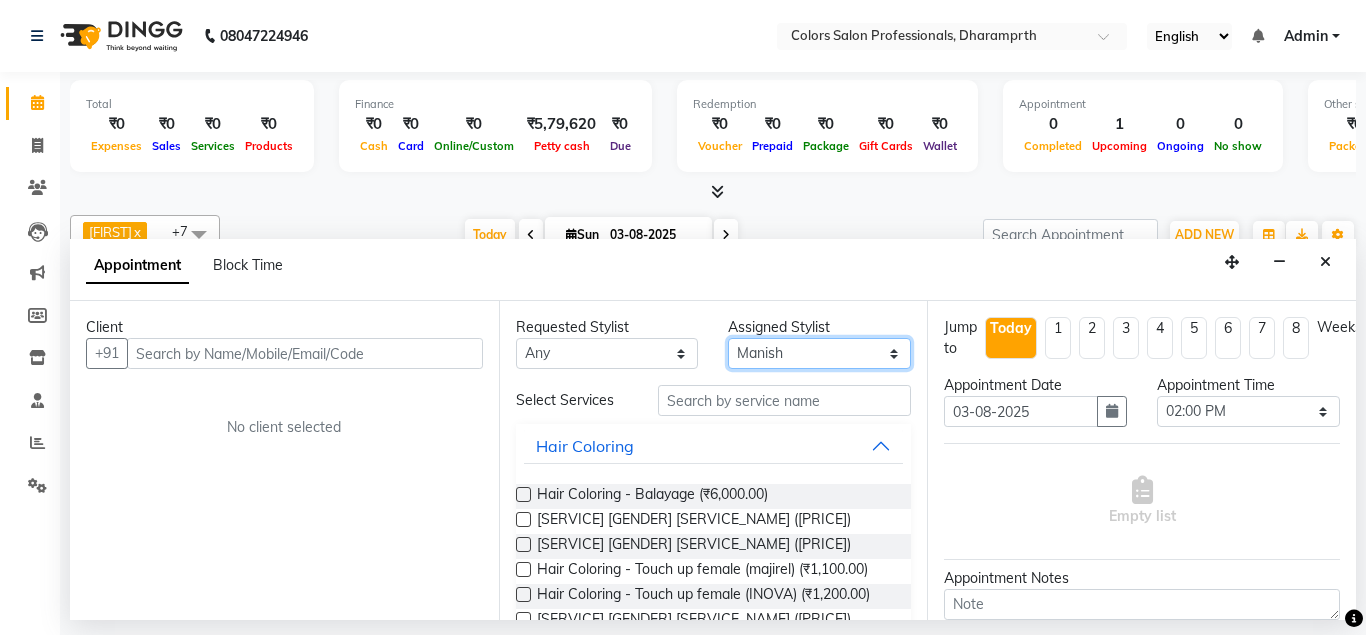 click on "Select [FIRST] [LAST] [LAST] [FIRST] [LAST] [FIRST]" at bounding box center [819, 353] 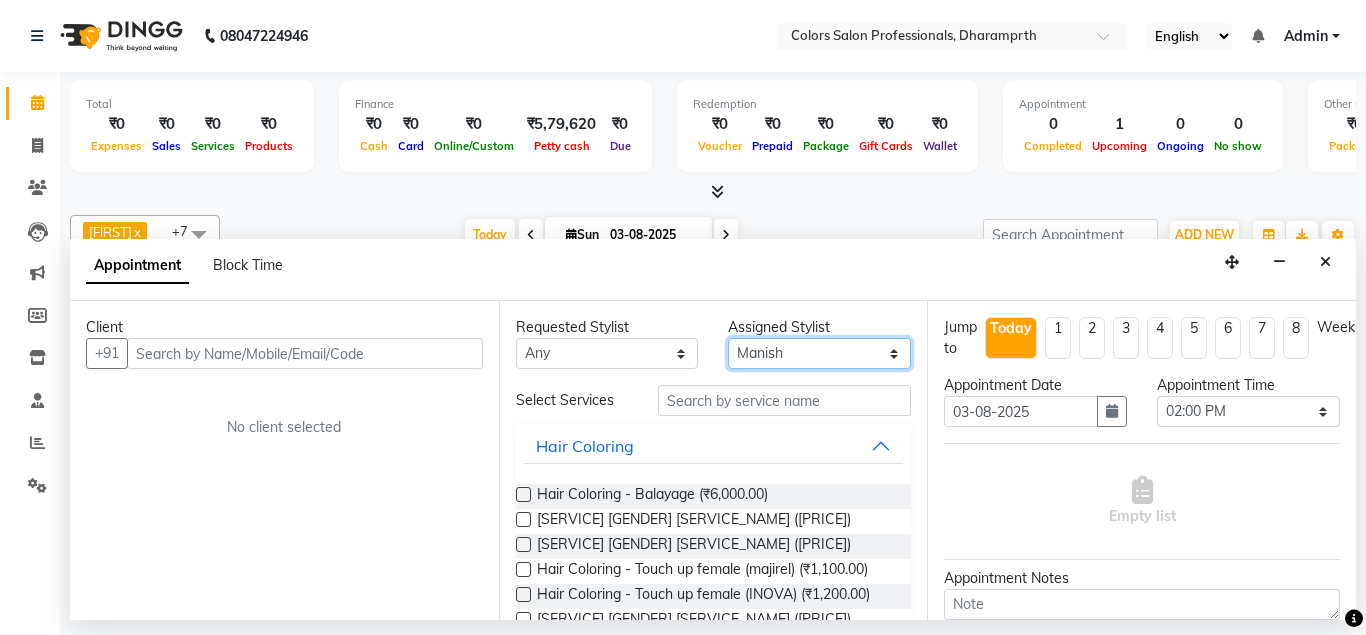 select on "60229" 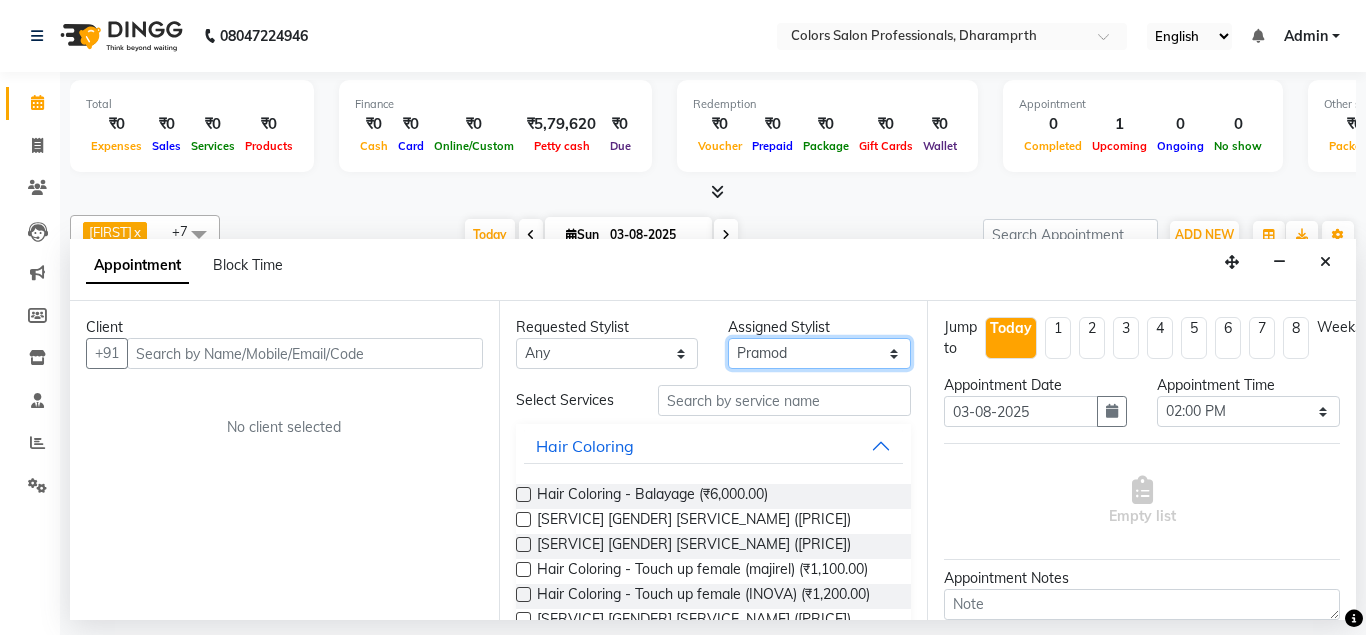 click on "Pramod" at bounding box center [0, 0] 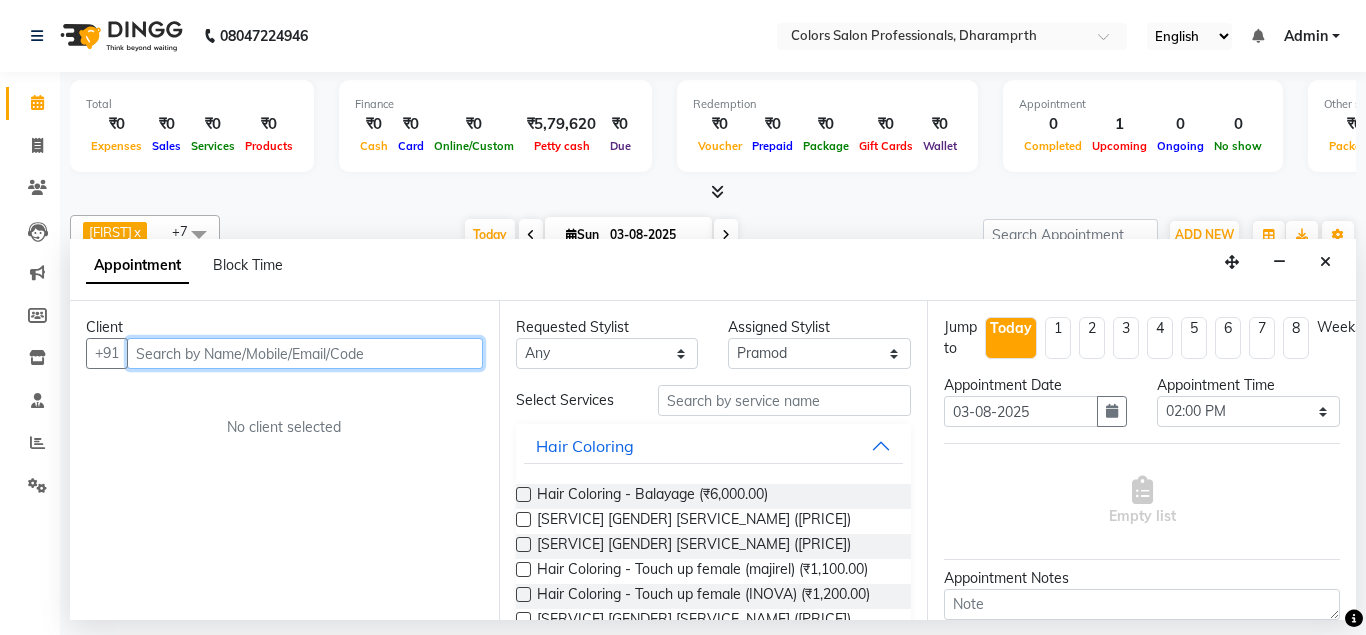 click at bounding box center (305, 353) 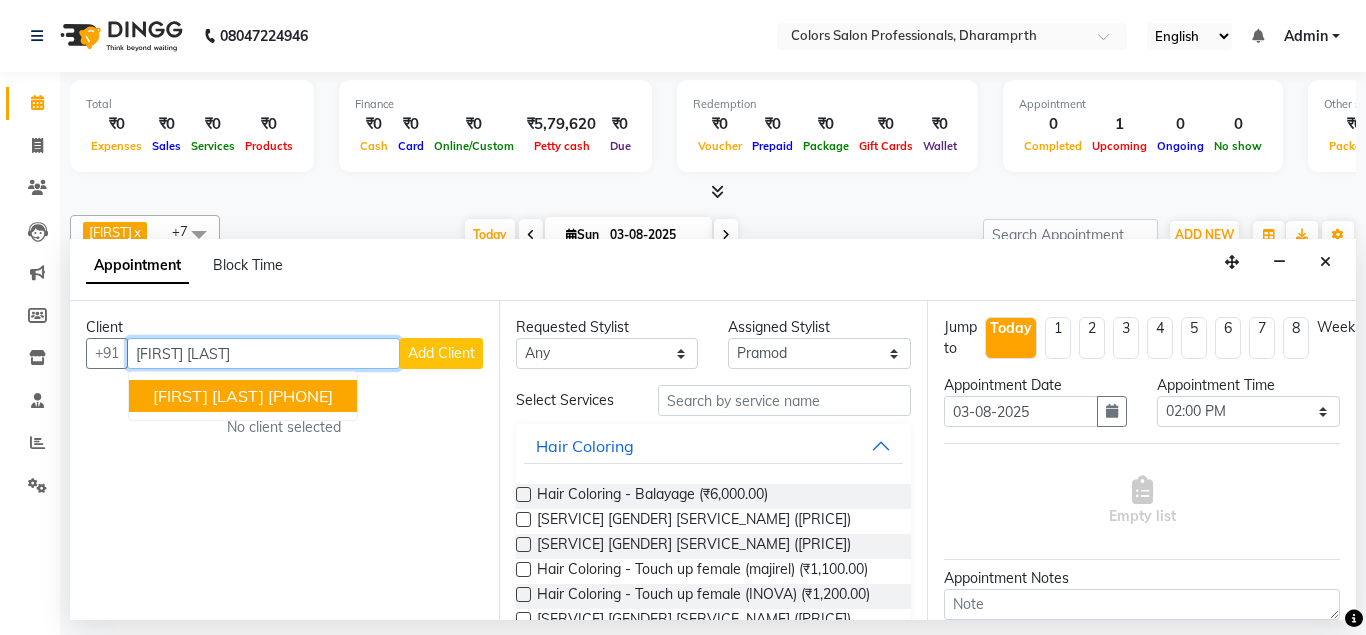 click on "[FIRST] [LAST] [PHONE]" at bounding box center [243, 396] 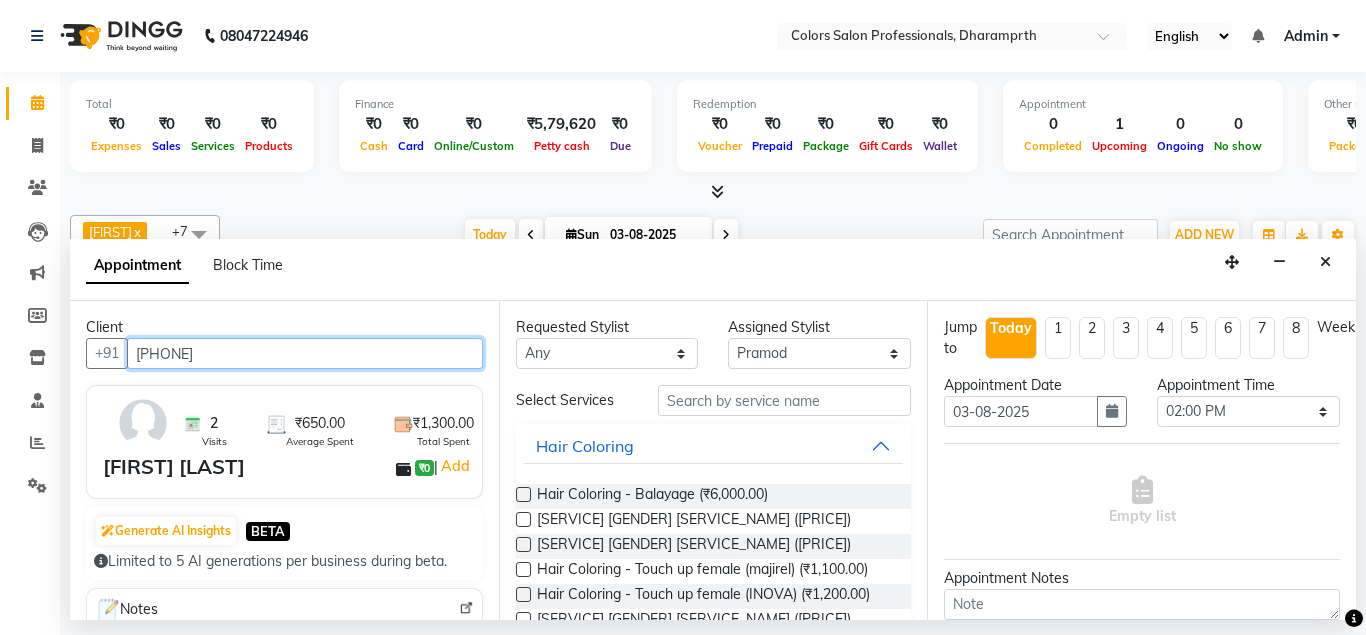 type on "[PHONE]" 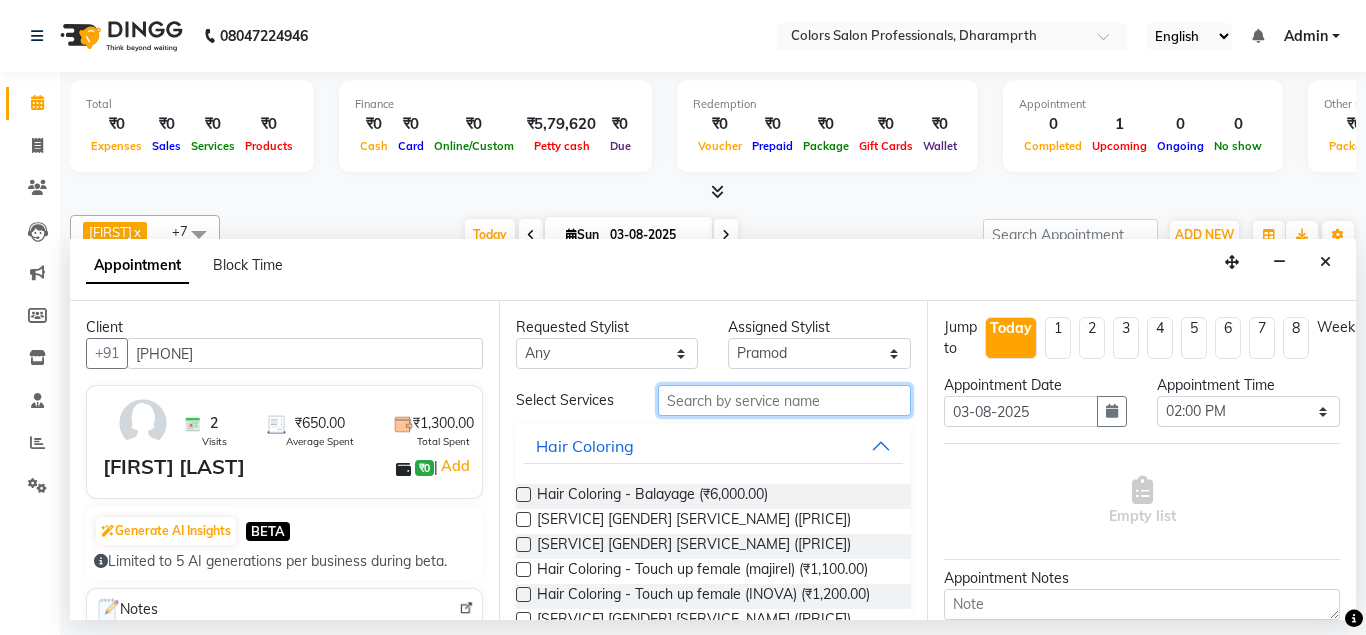 click at bounding box center (785, 400) 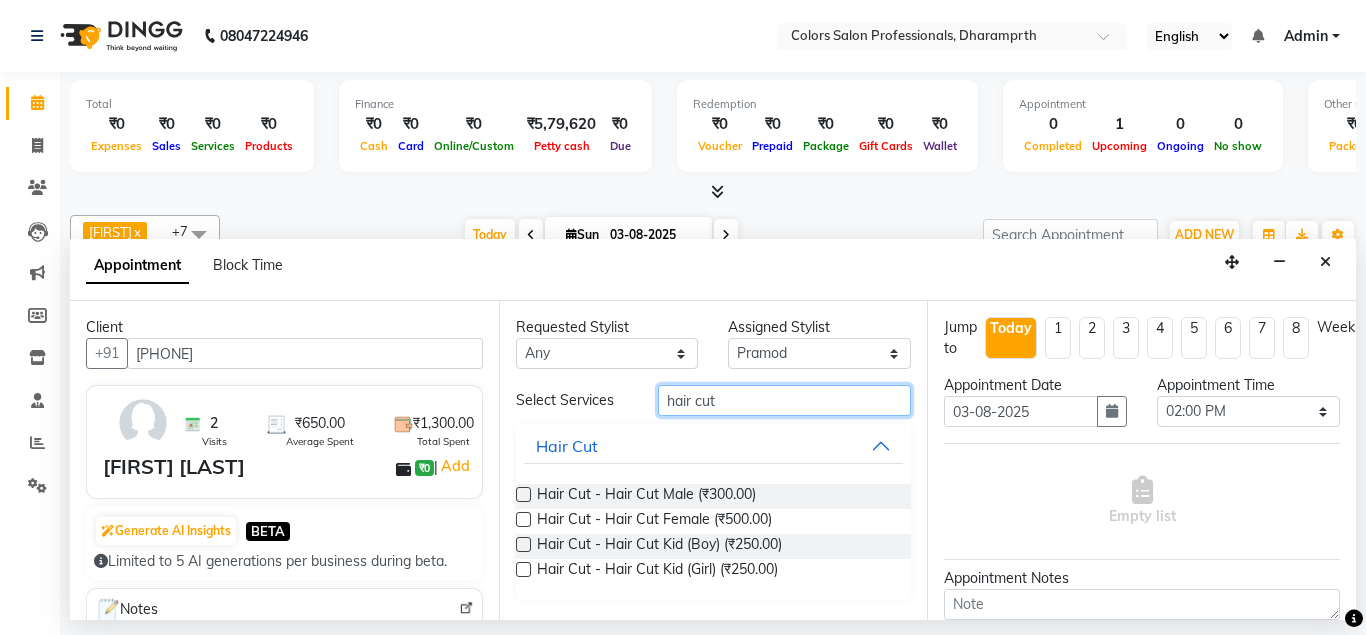 type on "hair cut" 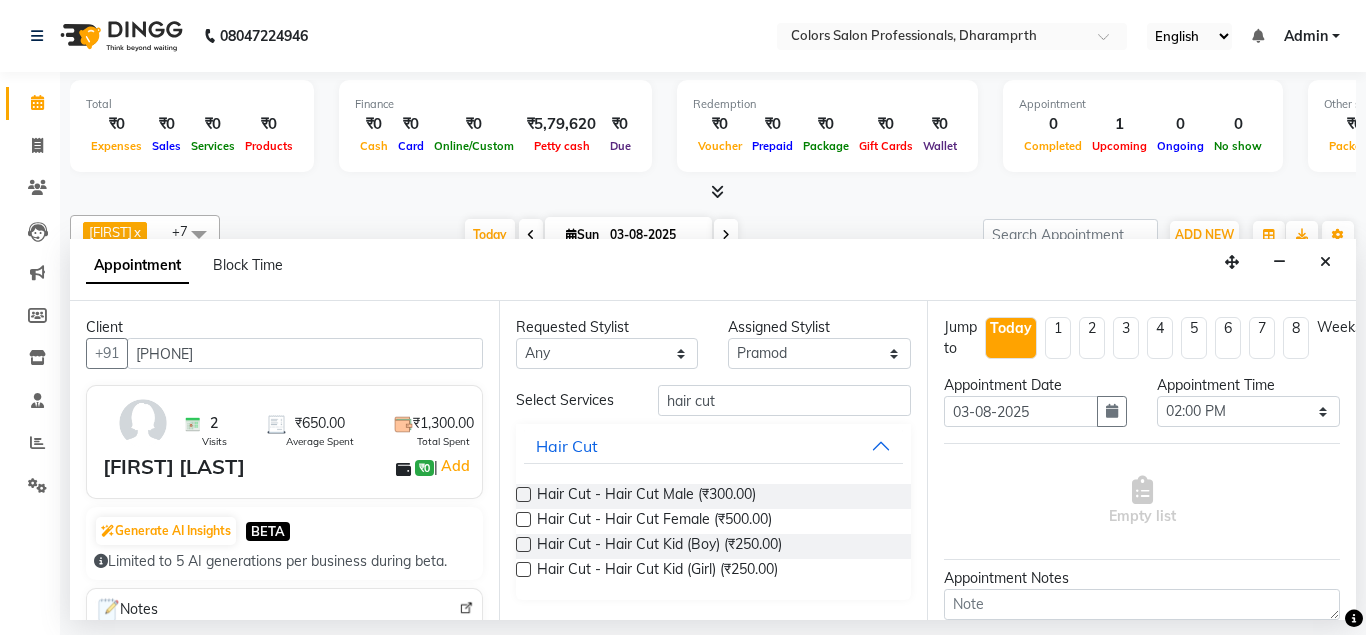 click on "Hair Cut - Hair Cut Female (₹500.00)" at bounding box center [714, 521] 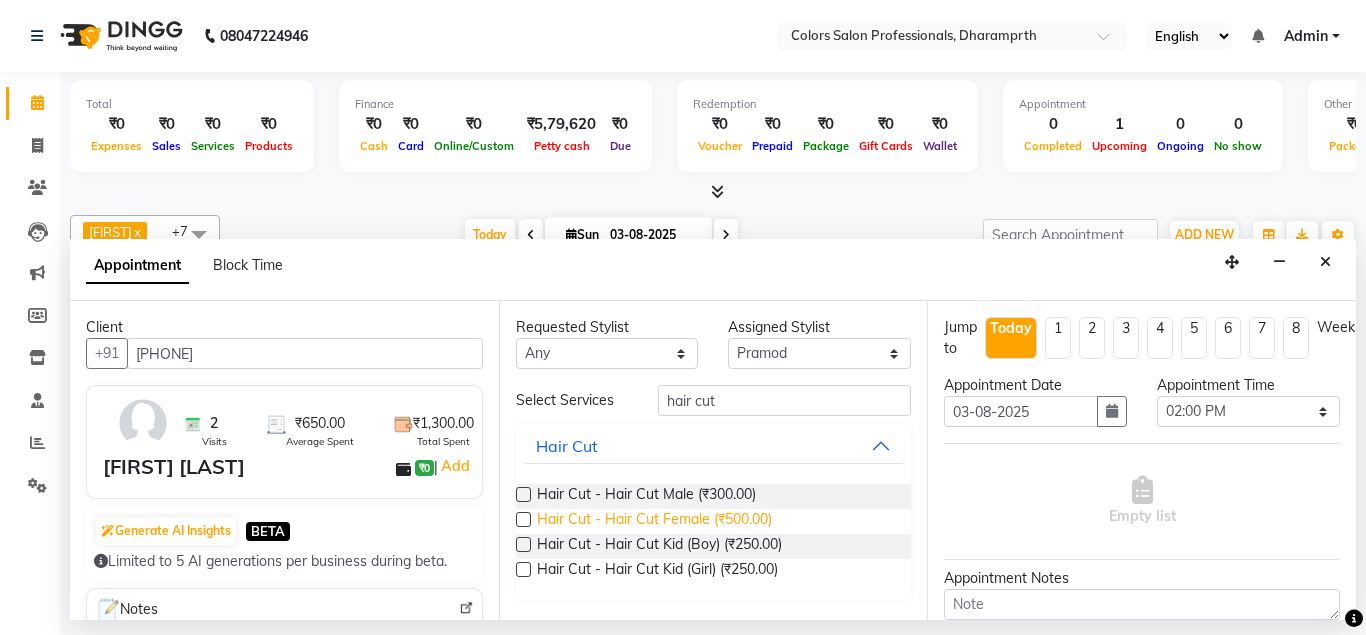 click on "Hair Cut - Hair Cut Female (₹500.00)" at bounding box center [654, 521] 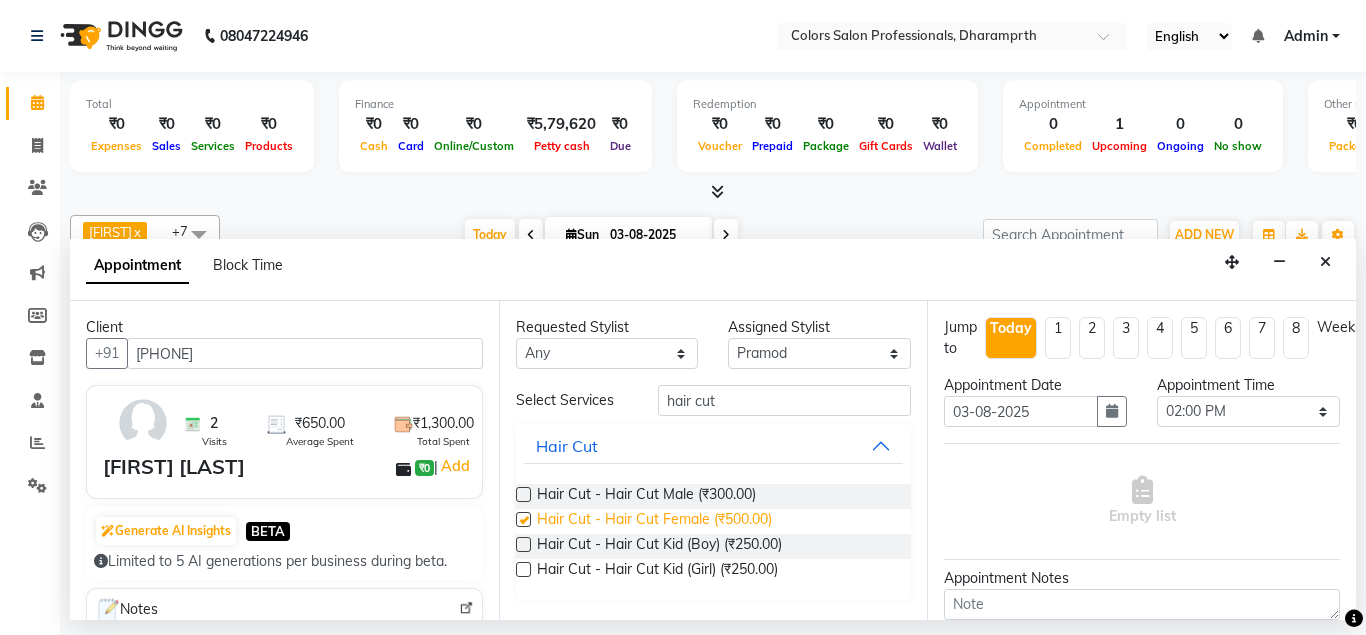 checkbox on "false" 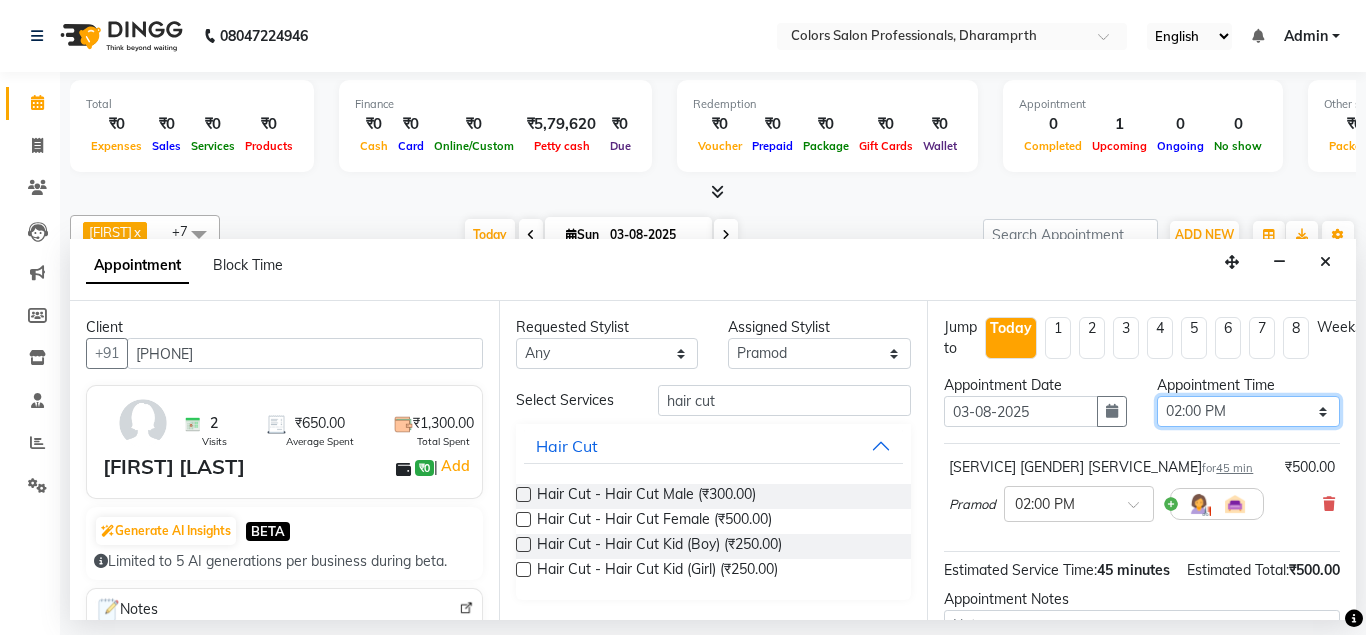 click on "Select 09:00 AM 09:15 AM 09:30 AM 09:45 AM 10:00 AM 10:15 AM 10:30 AM 10:45 AM 11:00 AM 11:15 AM 11:30 AM 11:45 AM 12:00 PM 12:15 PM 12:30 PM 12:45 PM 01:00 PM 01:15 PM 01:30 PM 01:45 PM 02:00 PM 02:15 PM 02:30 PM 02:45 PM 03:00 PM 03:15 PM 03:30 PM 03:45 PM 04:00 PM 04:15 PM 04:30 PM 04:45 PM 05:00 PM 05:15 PM 05:30 PM 05:45 PM 06:00 PM 06:15 PM 06:30 PM 06:45 PM 07:00 PM 07:15 PM 07:30 PM 07:45 PM 08:00 PM" at bounding box center (1248, 411) 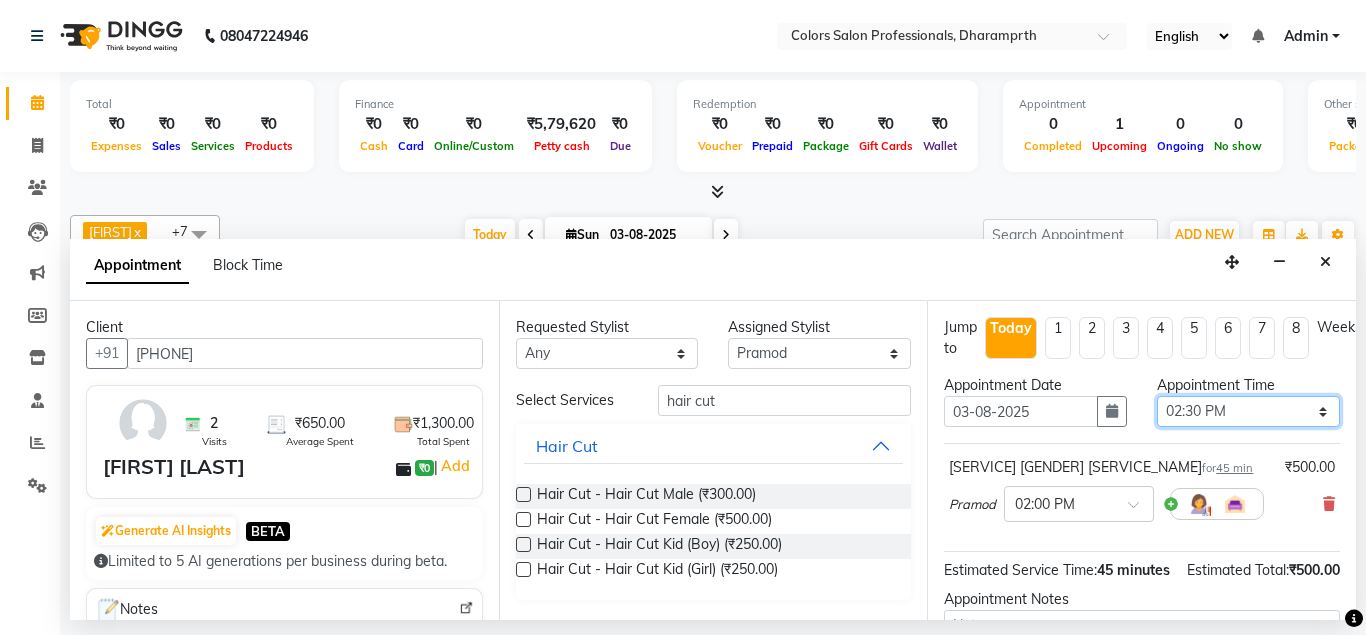 click on "02:30 PM" at bounding box center [0, 0] 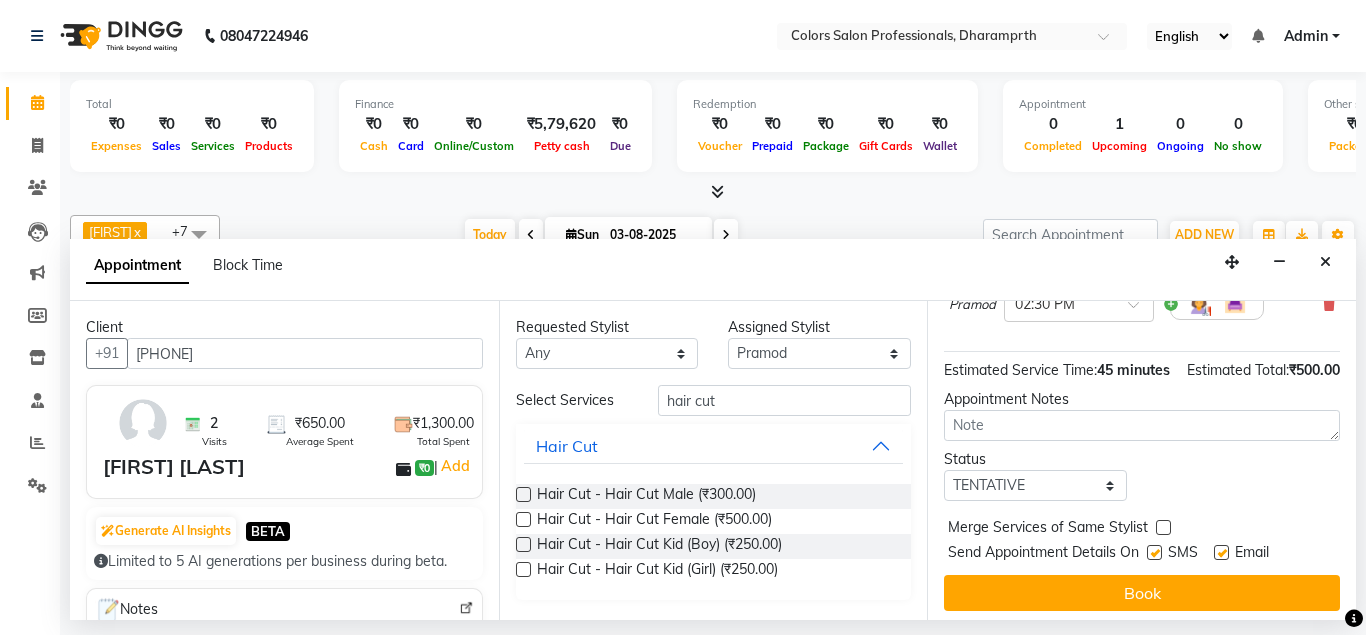 scroll, scrollTop: 207, scrollLeft: 0, axis: vertical 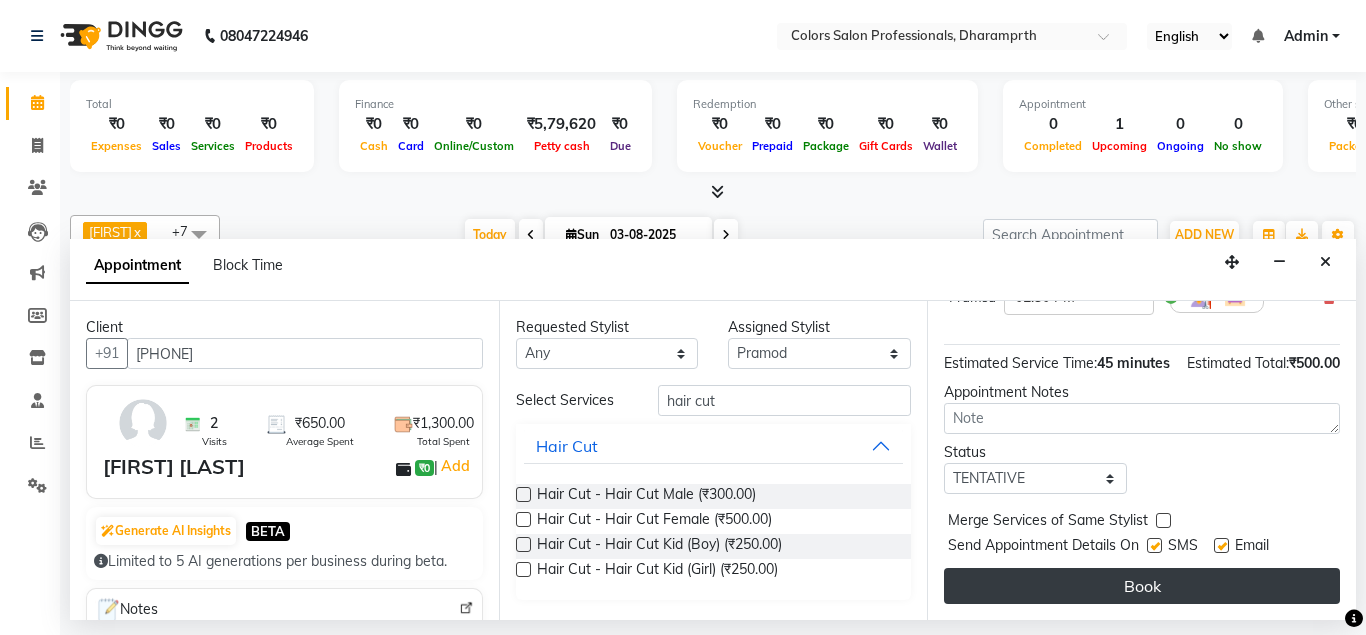 click on "Book" at bounding box center (1142, 586) 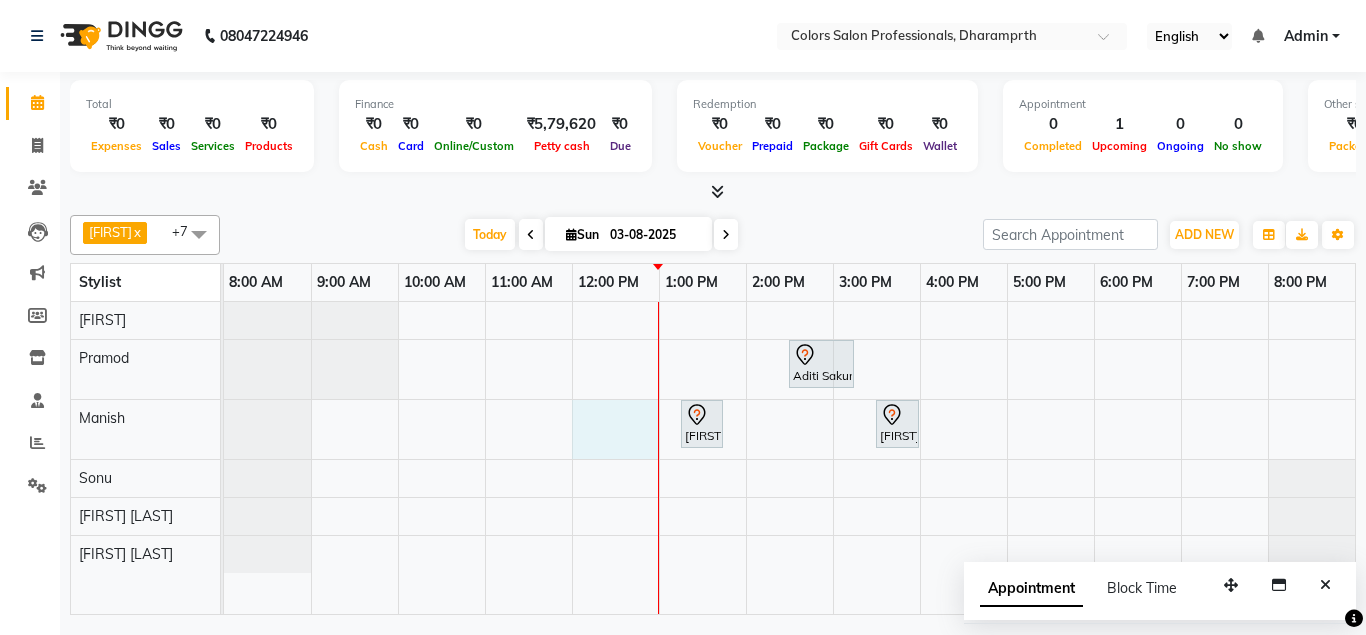 click on "[FIRST] [LAST], [STREET_NAME], [TIME]-[TIME], [SERVICE] [SERVICE] [GENDER] [SERVICE_NAME] [FIRST] [LAST], [STREET_NAME], [TIME]-[TIME], [SERVICE] [SERVICE] [GENDER] [SERVICE_NAME] [FIRST] [LAST], [STREET_NAME], [TIME]-[TIME], [SERVICE] [SERVICE] [GENDER] [SERVICE_NAME]" at bounding box center (789, 458) 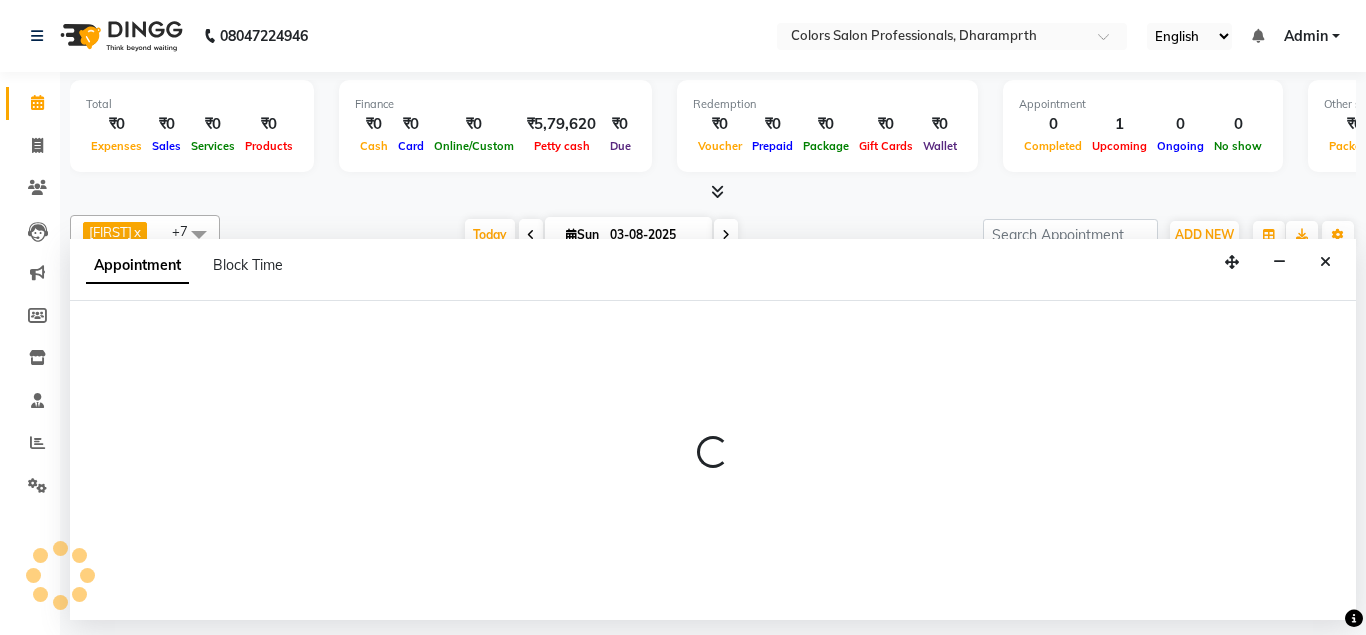 select on "60230" 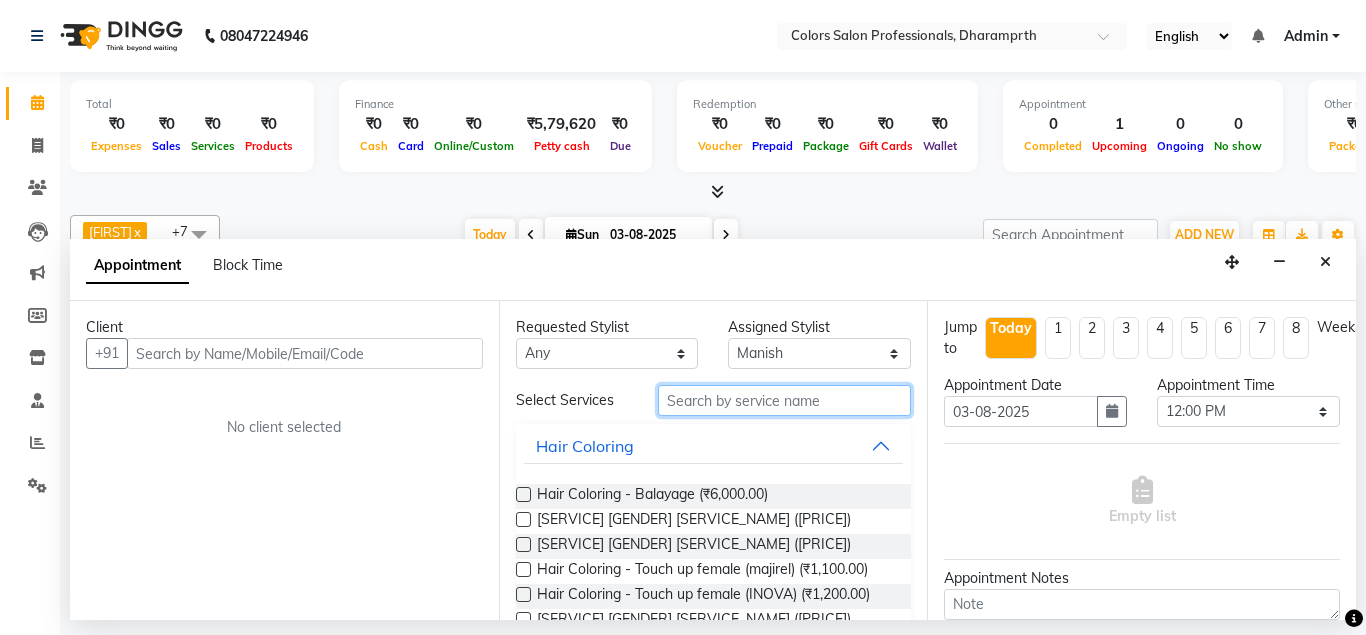 click at bounding box center (785, 400) 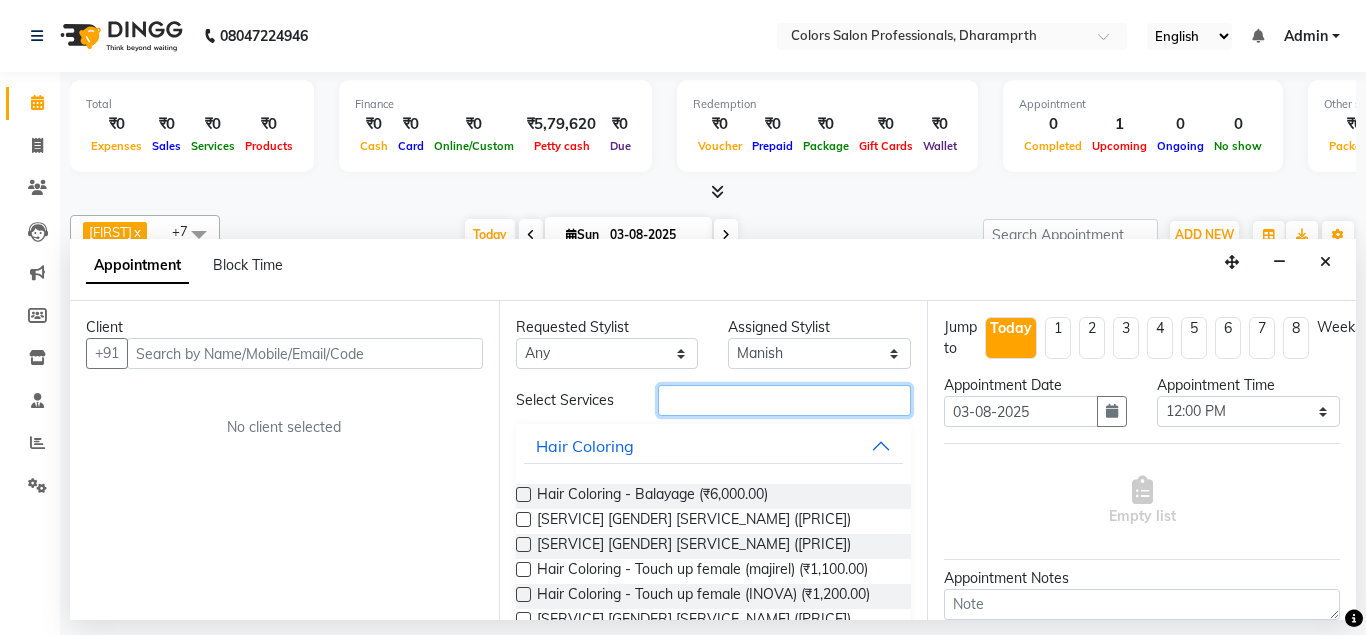 type 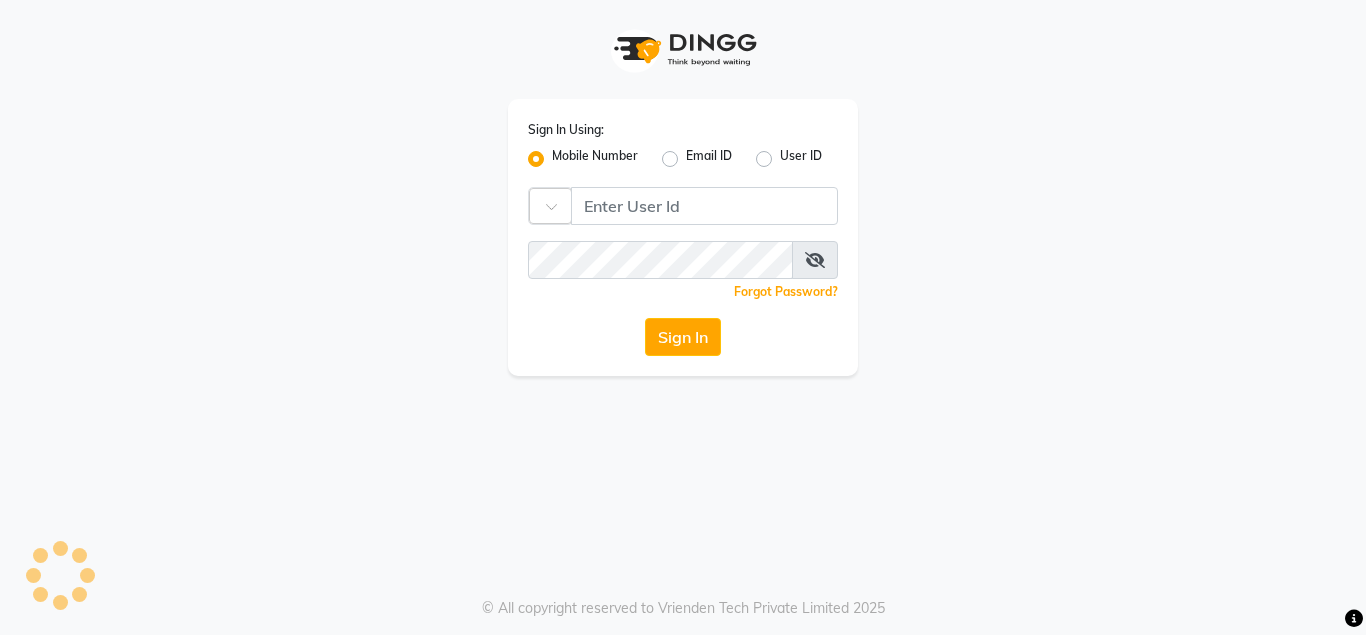 type on "[PHONE]" 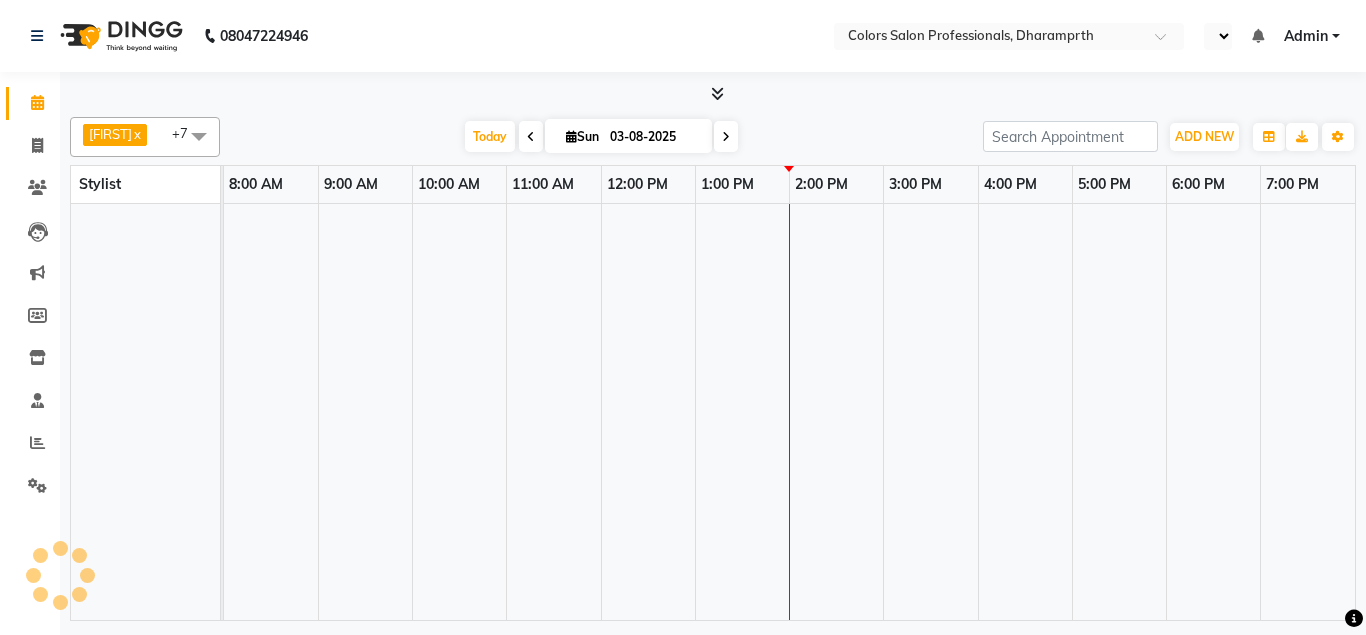 select on "en" 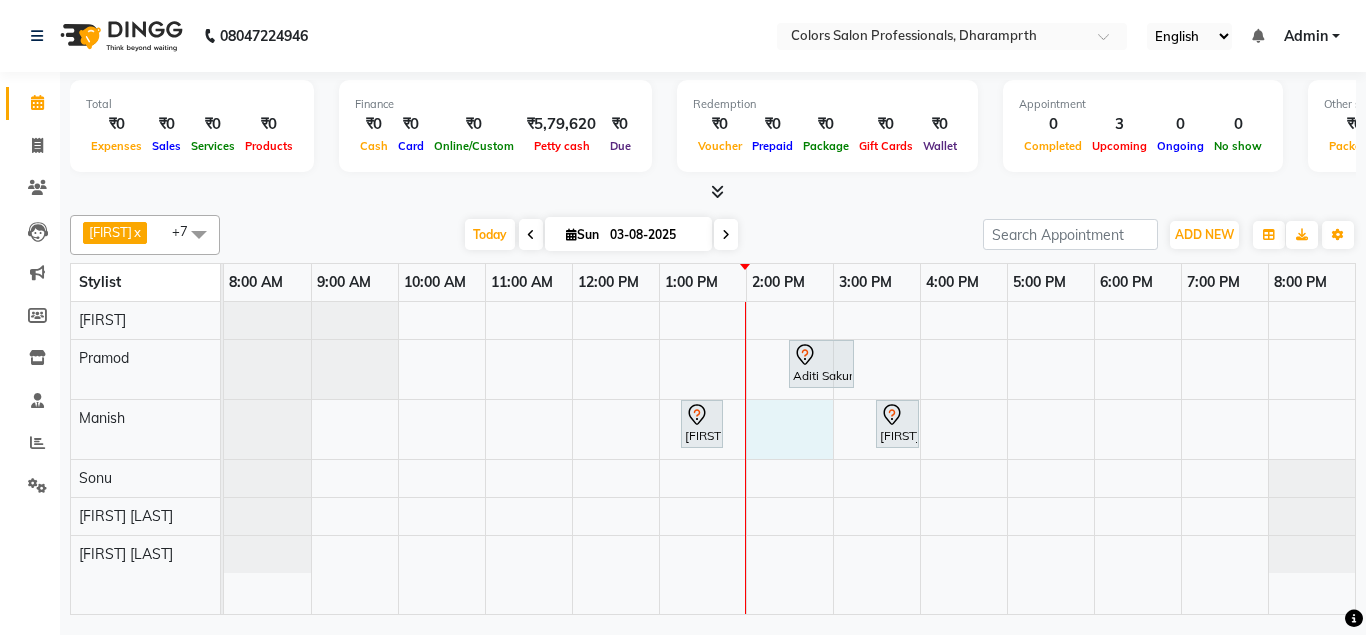 click on "[FIRST] [LAST], [STREET_NAME], [TIME]-[TIME], [SERVICE] [SERVICE] [GENDER] [SERVICE_NAME] [FIRST] [LAST], [STREET_NAME], [TIME]-[TIME], [SERVICE] [SERVICE] [GENDER] [SERVICE_NAME] [FIRST] [LAST], [STREET_NAME], [TIME]-[TIME], [SERVICE] [SERVICE] [GENDER] [SERVICE_NAME]" at bounding box center [789, 458] 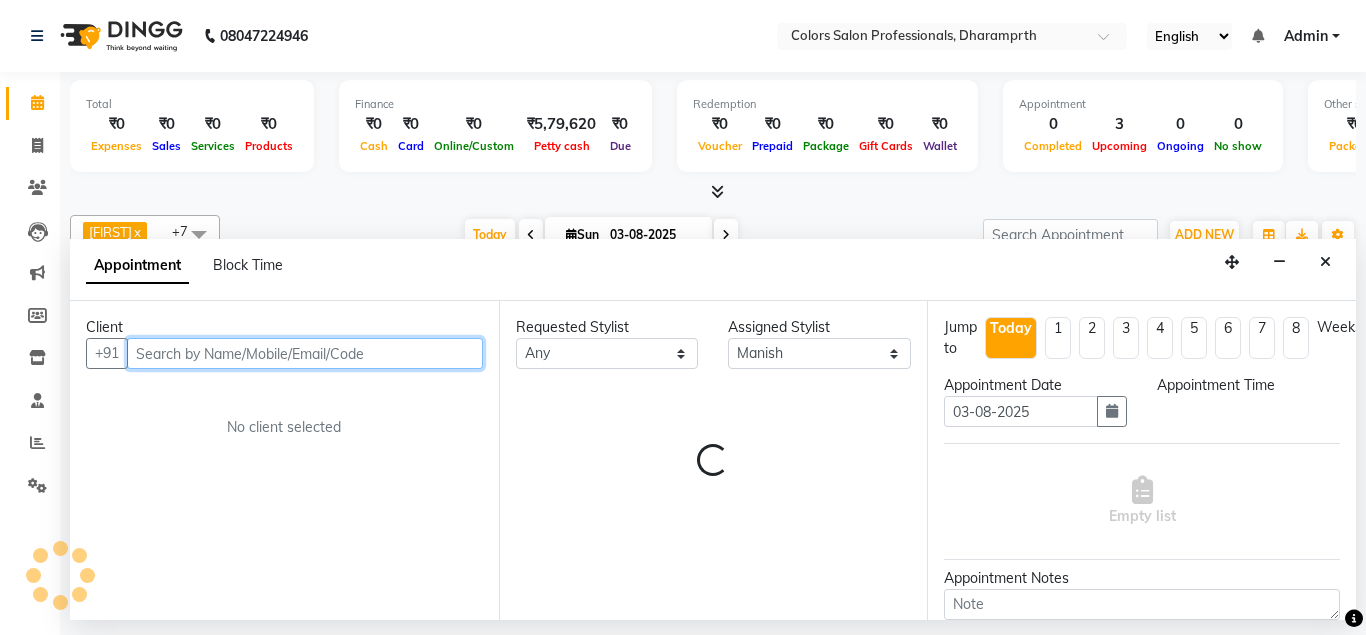 select on "840" 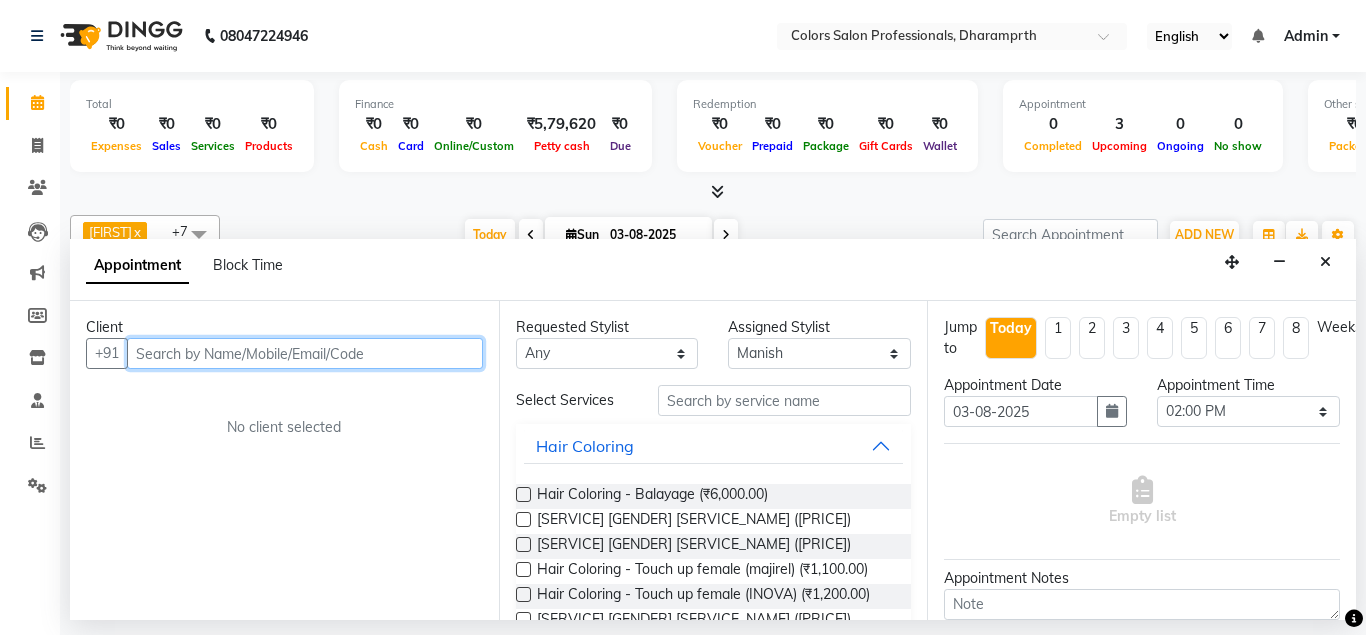 click at bounding box center [305, 353] 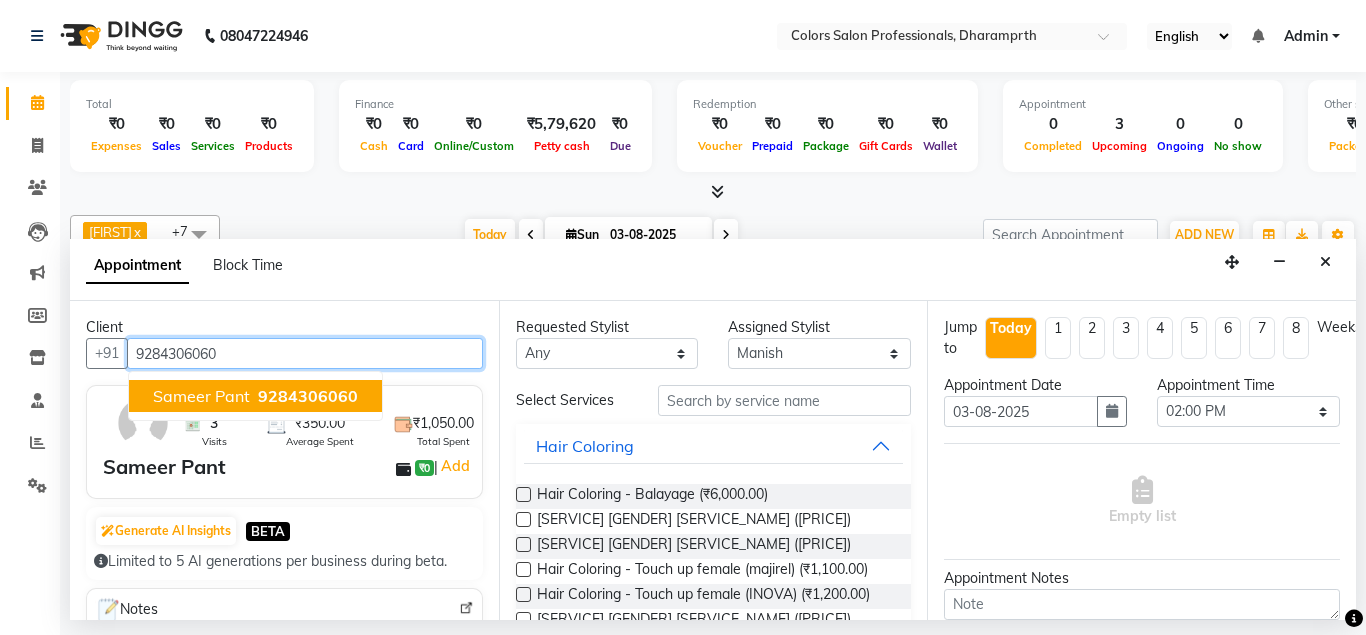 click on "9284306060" at bounding box center [308, 396] 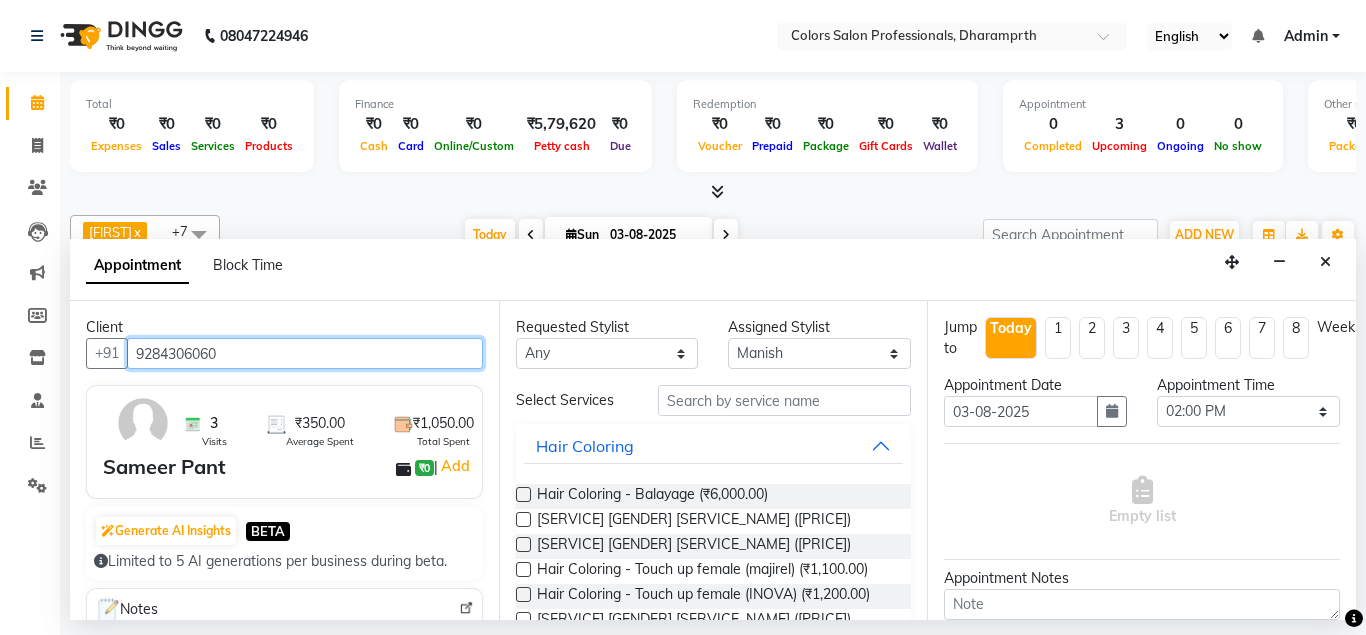type on "9284306060" 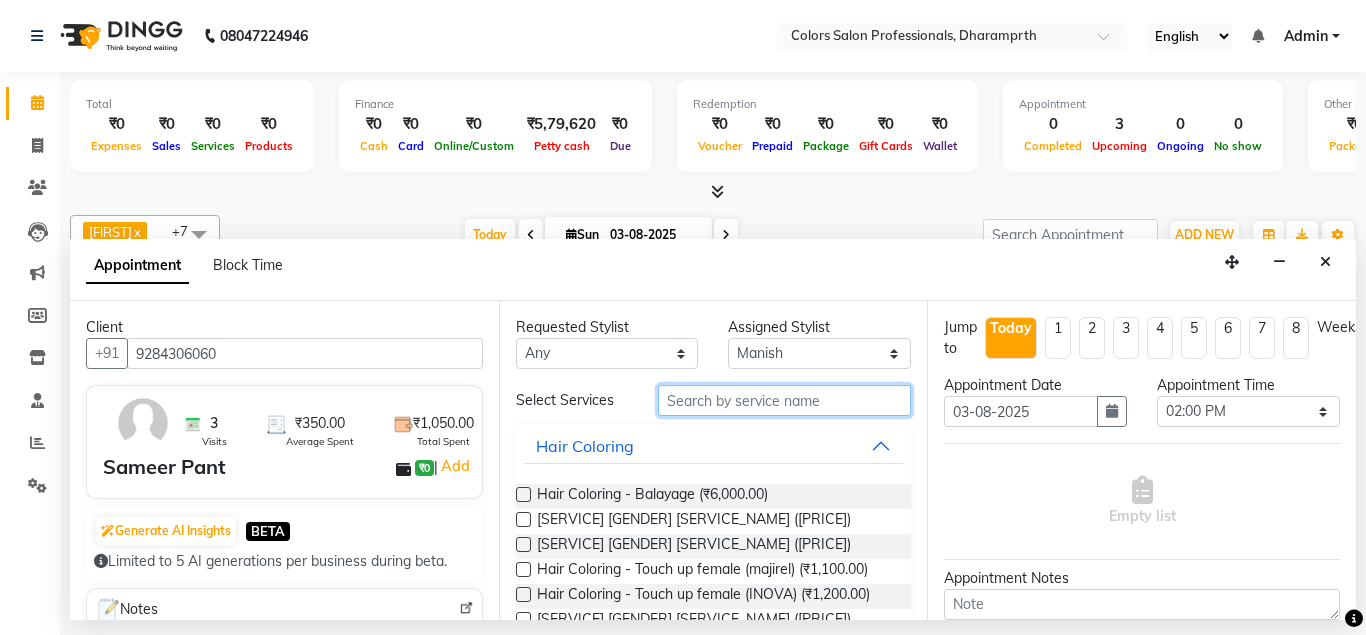click at bounding box center (785, 400) 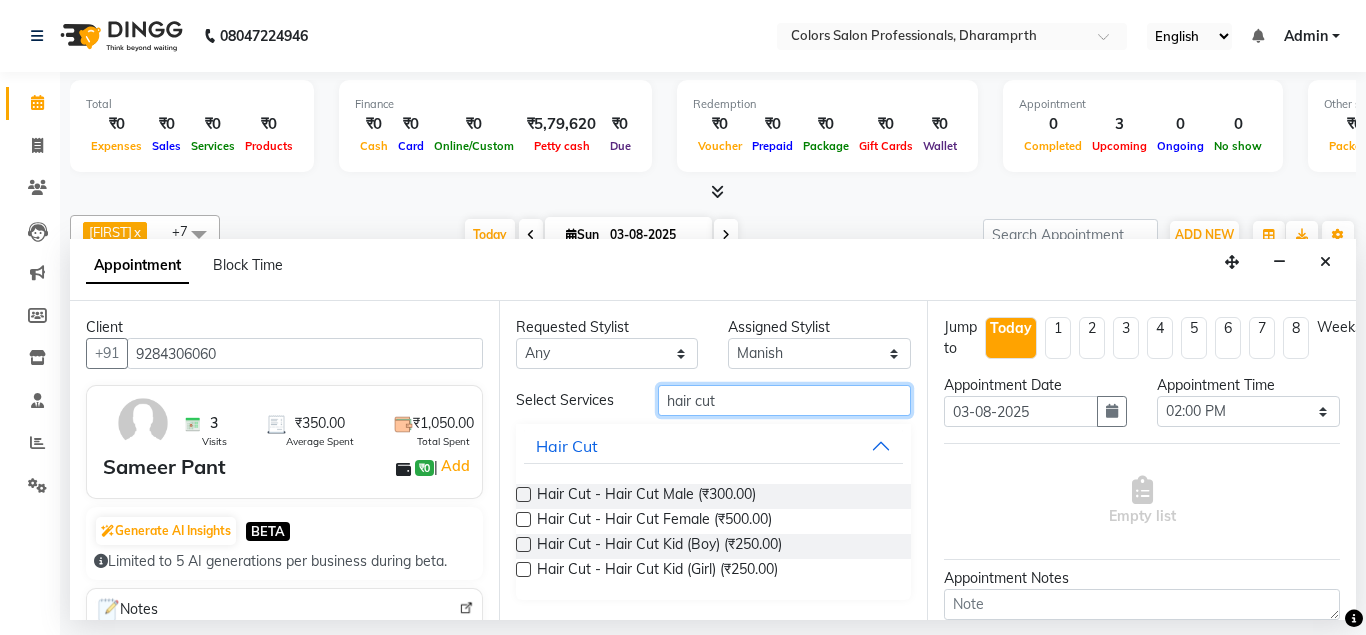 type on "hair cut" 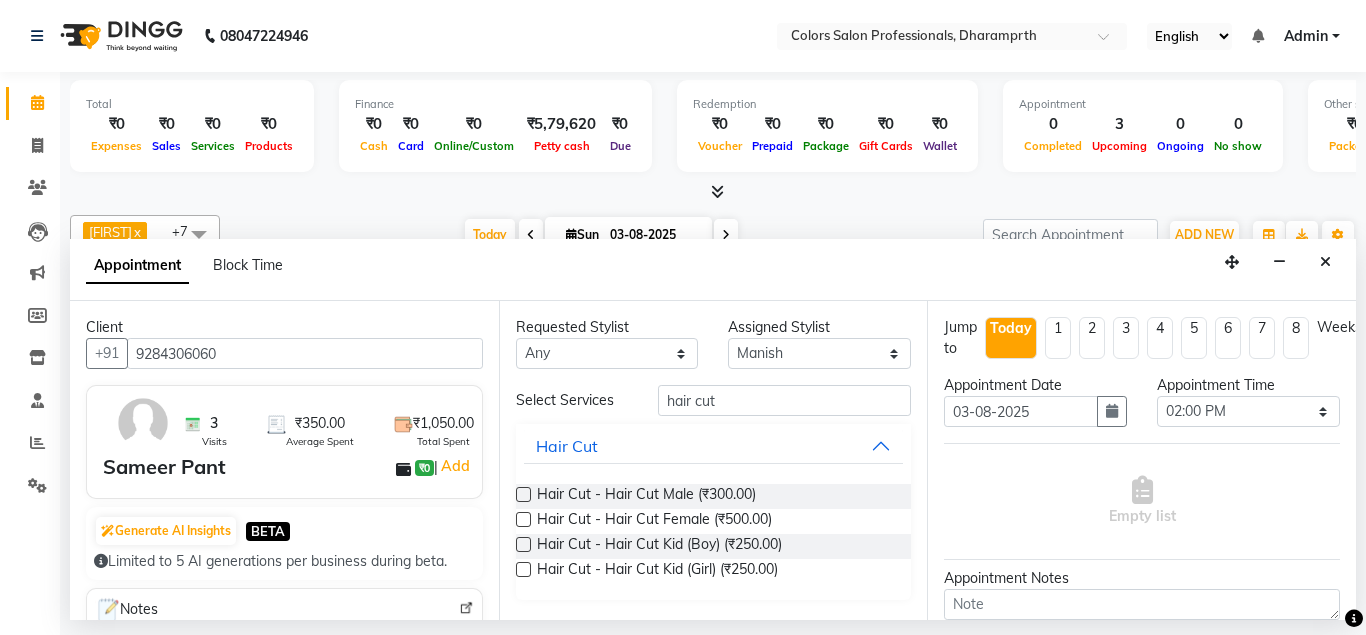 click on "Hair Cut - Hair Cut Male (₹300.00)" at bounding box center (714, 496) 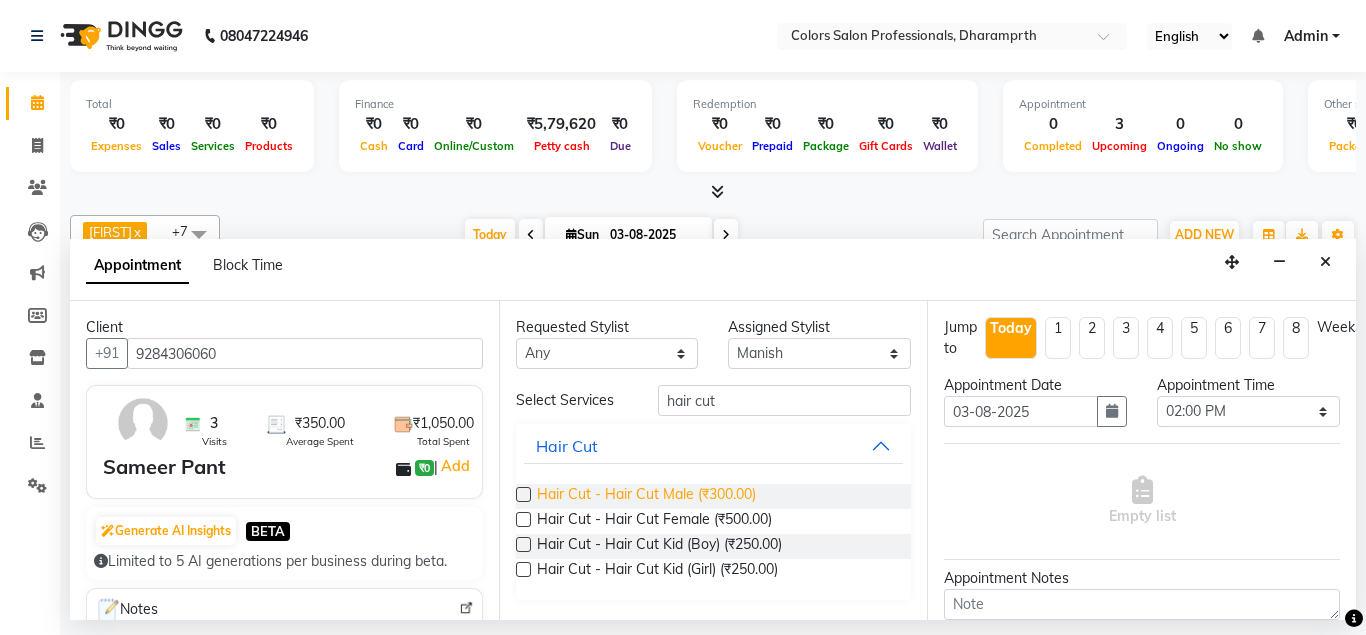 click on "Hair Cut - Hair Cut Male (₹300.00)" at bounding box center (646, 496) 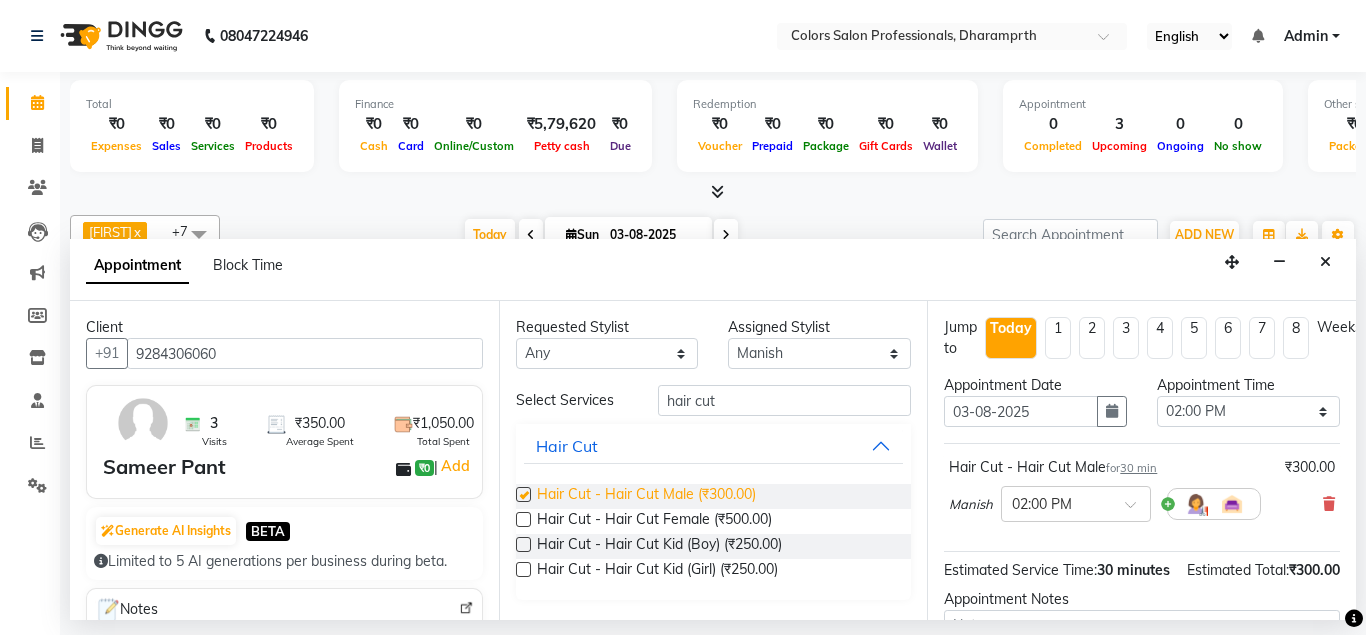 checkbox on "false" 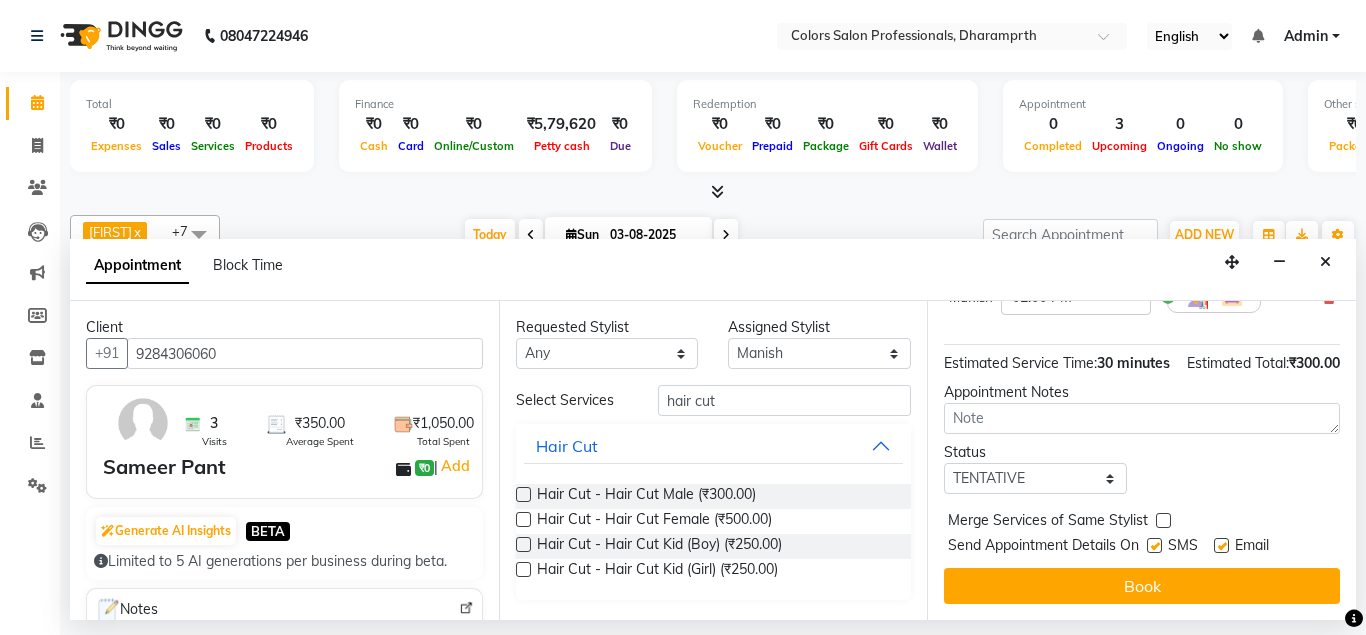 scroll, scrollTop: 0, scrollLeft: 0, axis: both 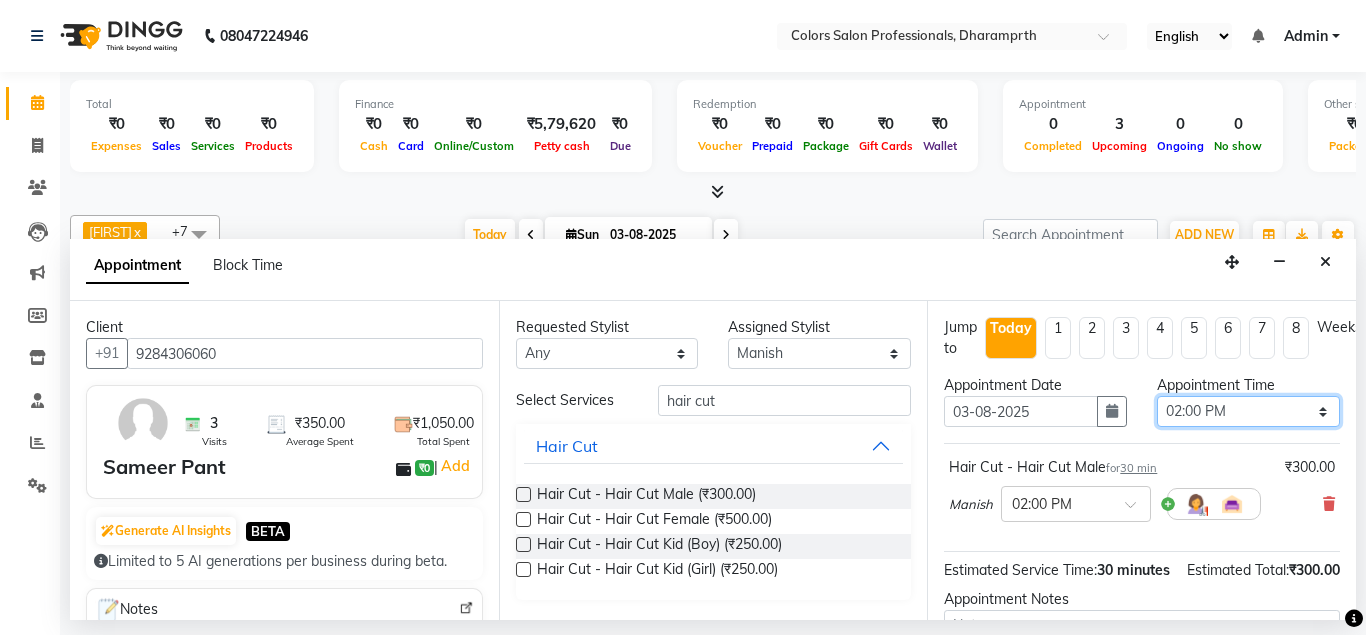 click on "Select 09:00 AM 09:15 AM 09:30 AM 09:45 AM 10:00 AM 10:15 AM 10:30 AM 10:45 AM 11:00 AM 11:15 AM 11:30 AM 11:45 AM 12:00 PM 12:15 PM 12:30 PM 12:45 PM 01:00 PM 01:15 PM 01:30 PM 01:45 PM 02:00 PM 02:15 PM 02:30 PM 02:45 PM 03:00 PM 03:15 PM 03:30 PM 03:45 PM 04:00 PM 04:15 PM 04:30 PM 04:45 PM 05:00 PM 05:15 PM 05:30 PM 05:45 PM 06:00 PM 06:15 PM 06:30 PM 06:45 PM 07:00 PM 07:15 PM 07:30 PM 07:45 PM 08:00 PM" at bounding box center (1248, 411) 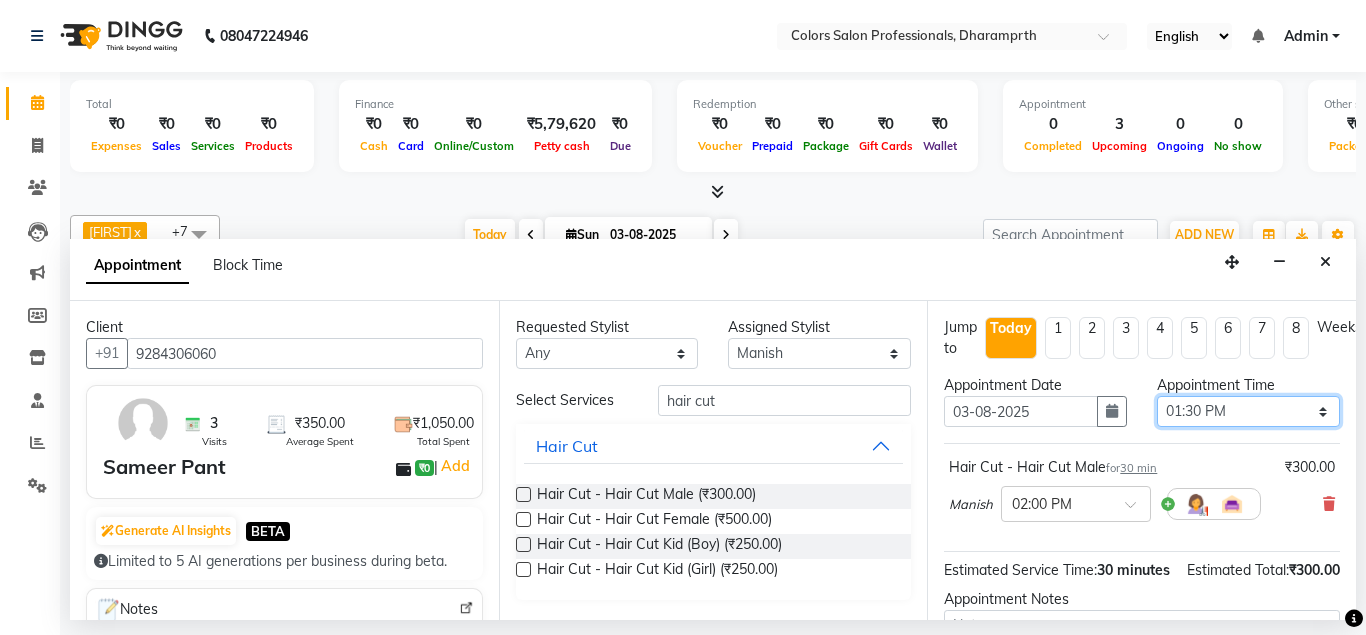 click on "01:30 PM" at bounding box center [0, 0] 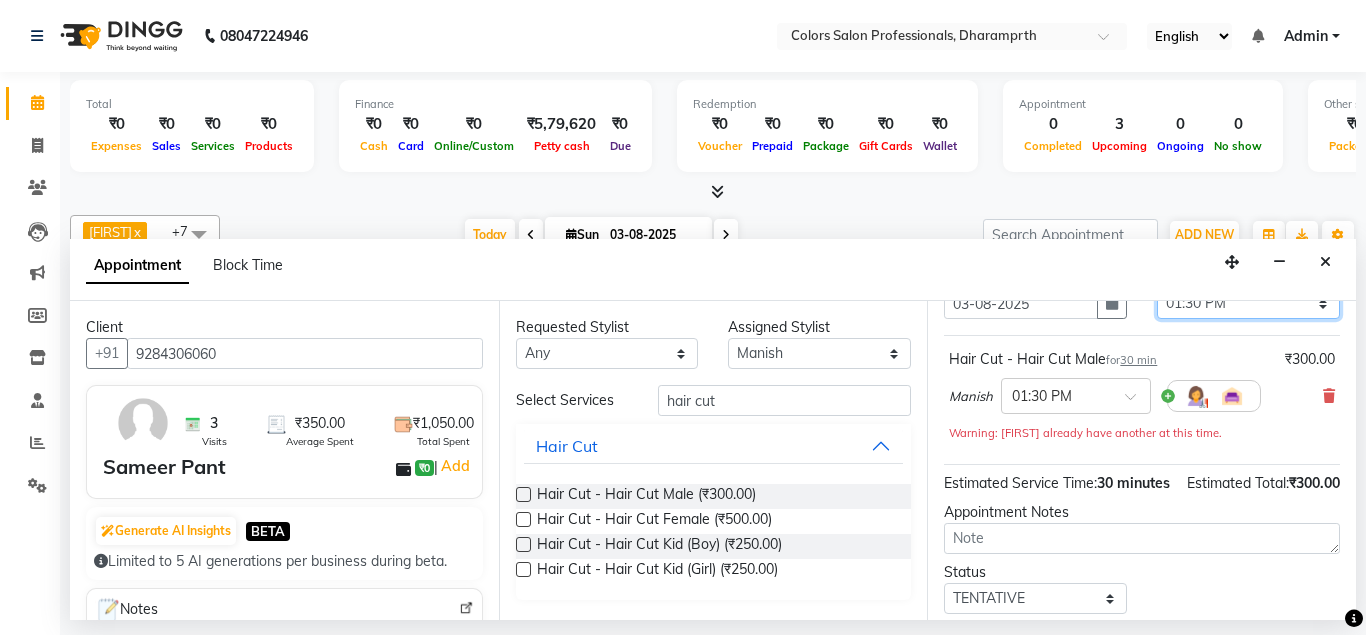 scroll, scrollTop: 228, scrollLeft: 0, axis: vertical 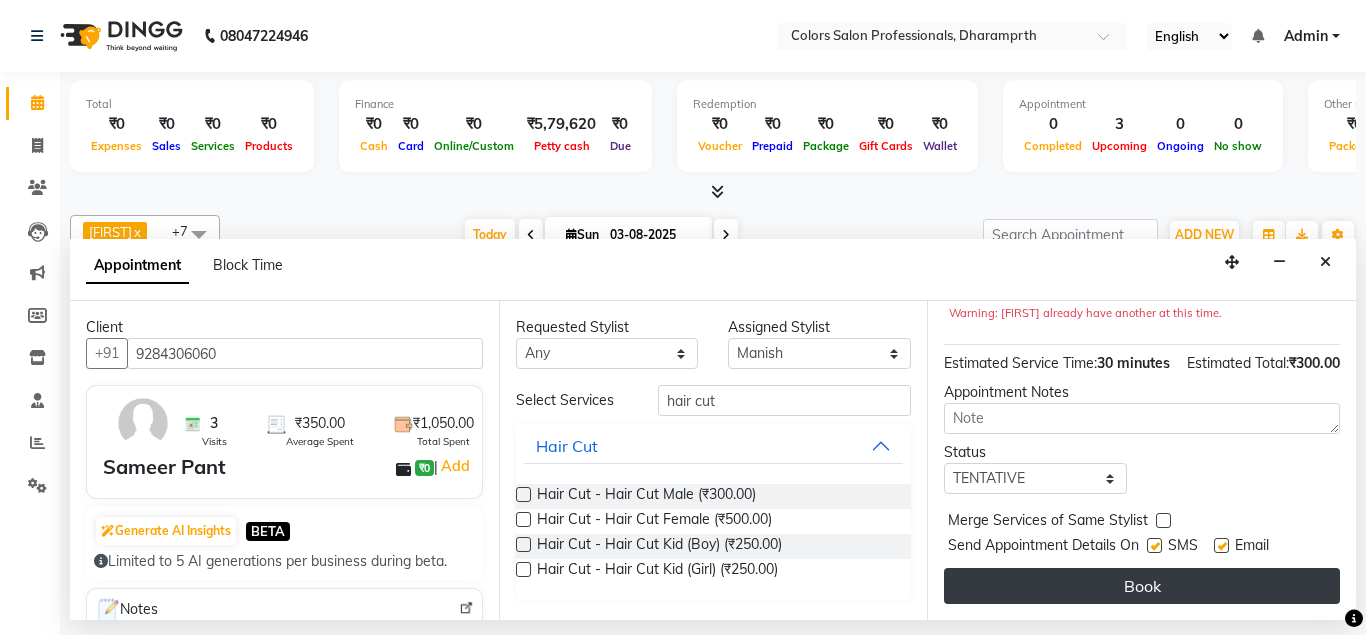 click on "Book" at bounding box center (1142, 586) 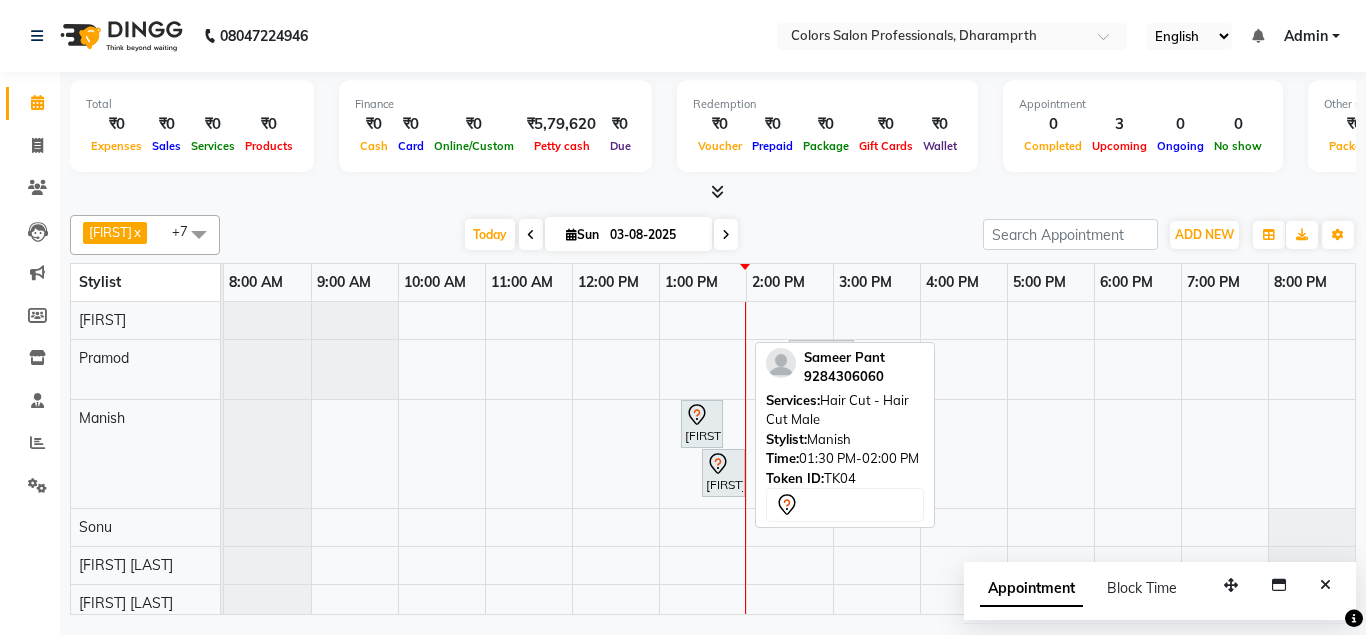 click on "[FIRST] [LAST], [STREET_NAME], [TIME]-[TIME], [SERVICE] [SERVICE] [GENDER] [SERVICE_NAME]" at bounding box center [723, 473] 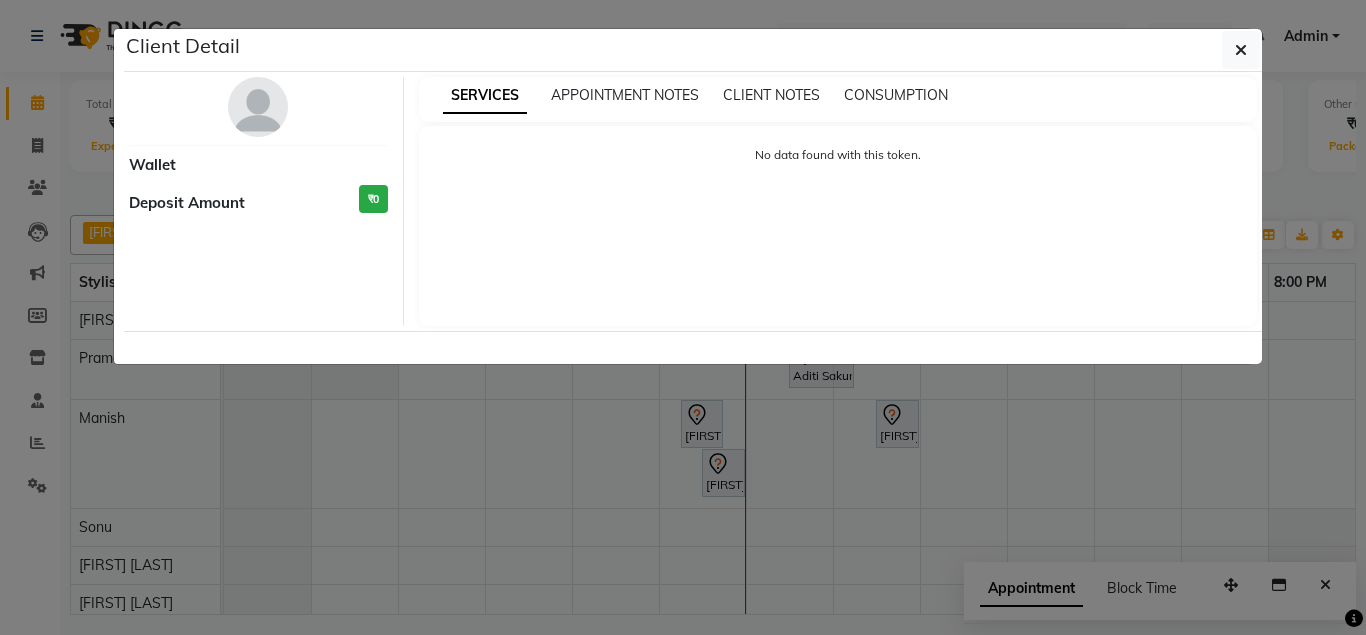 select on "7" 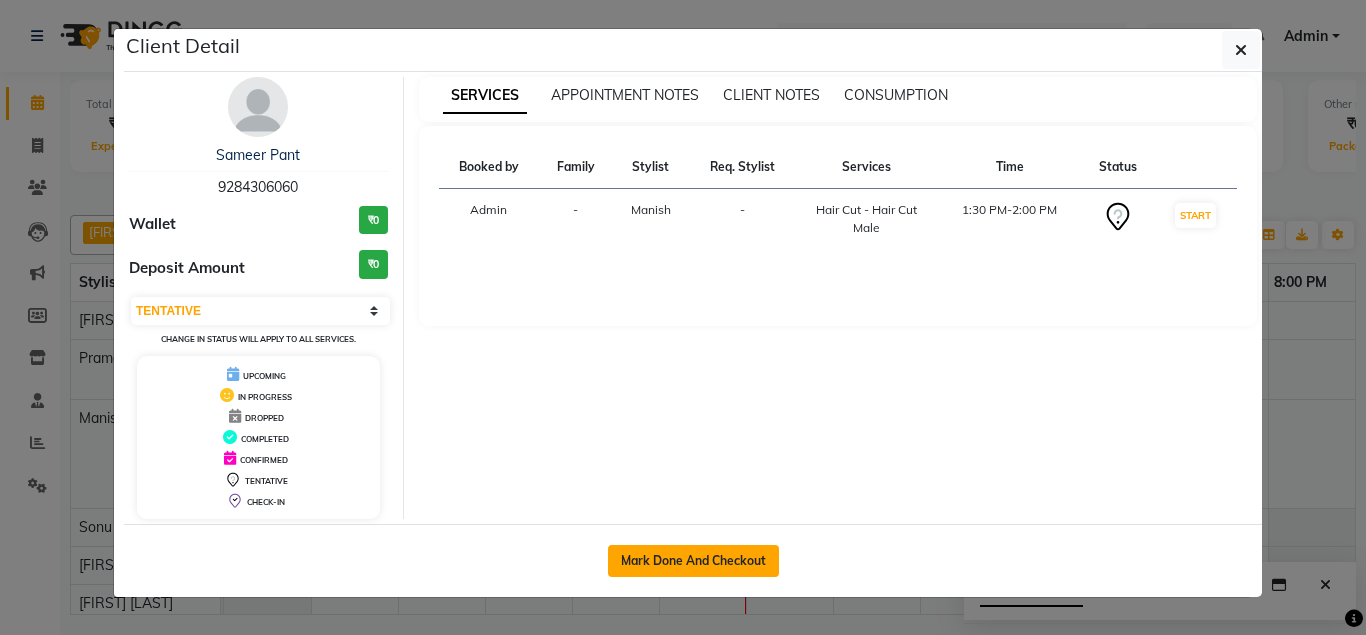 click on "Mark Done And Checkout" 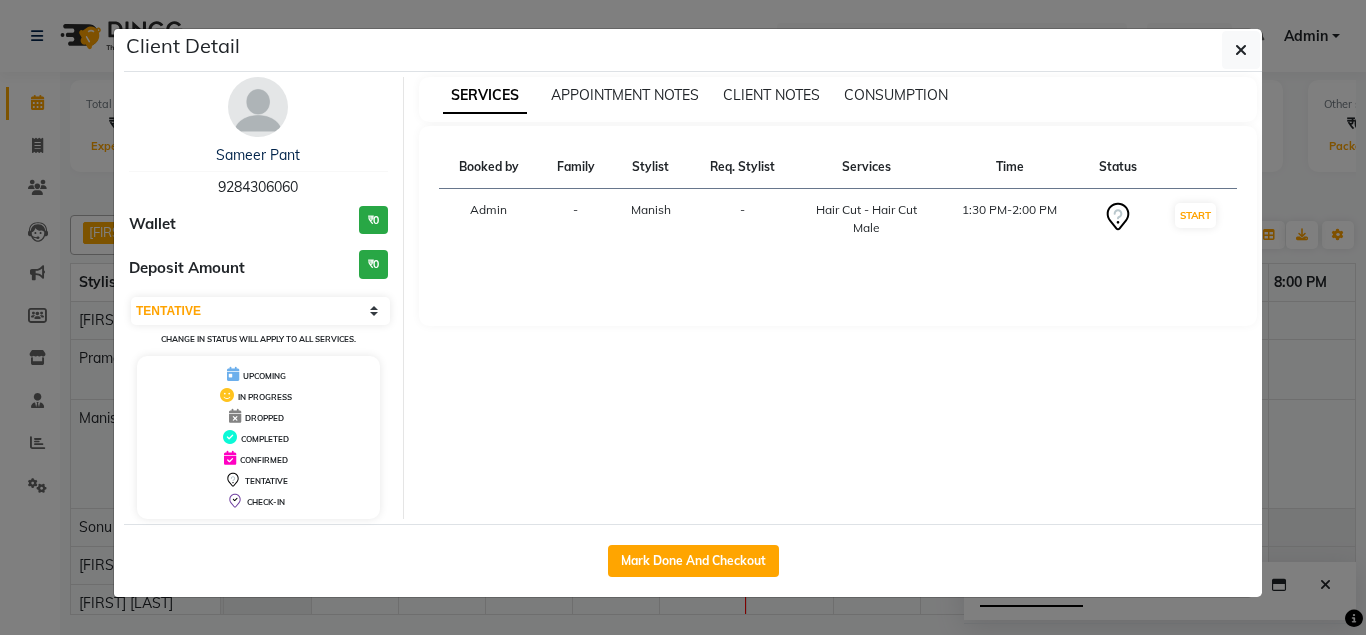select on "7161" 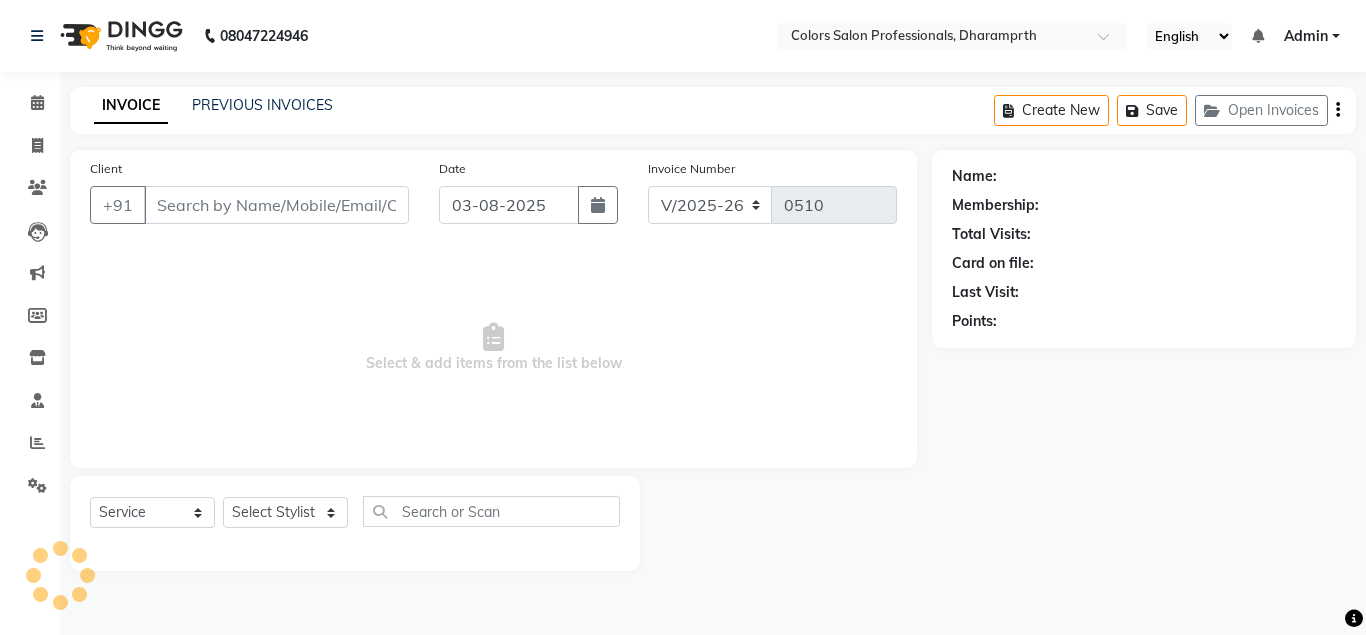 type on "9284306060" 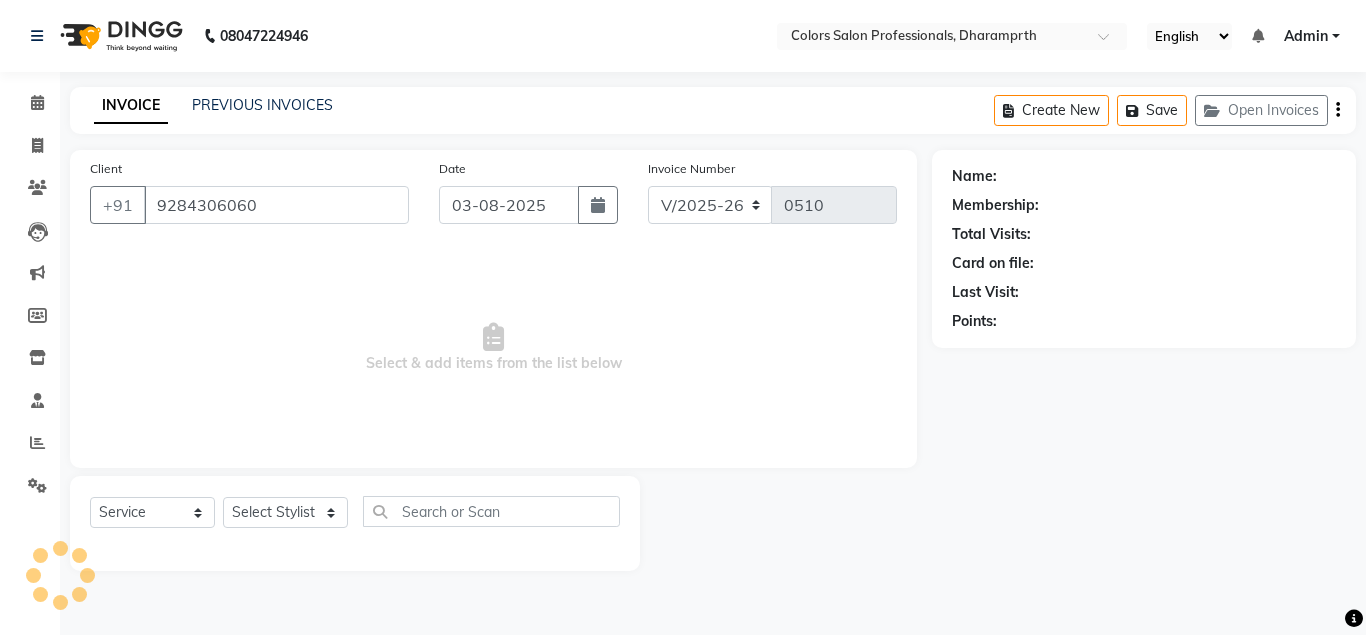 select on "60230" 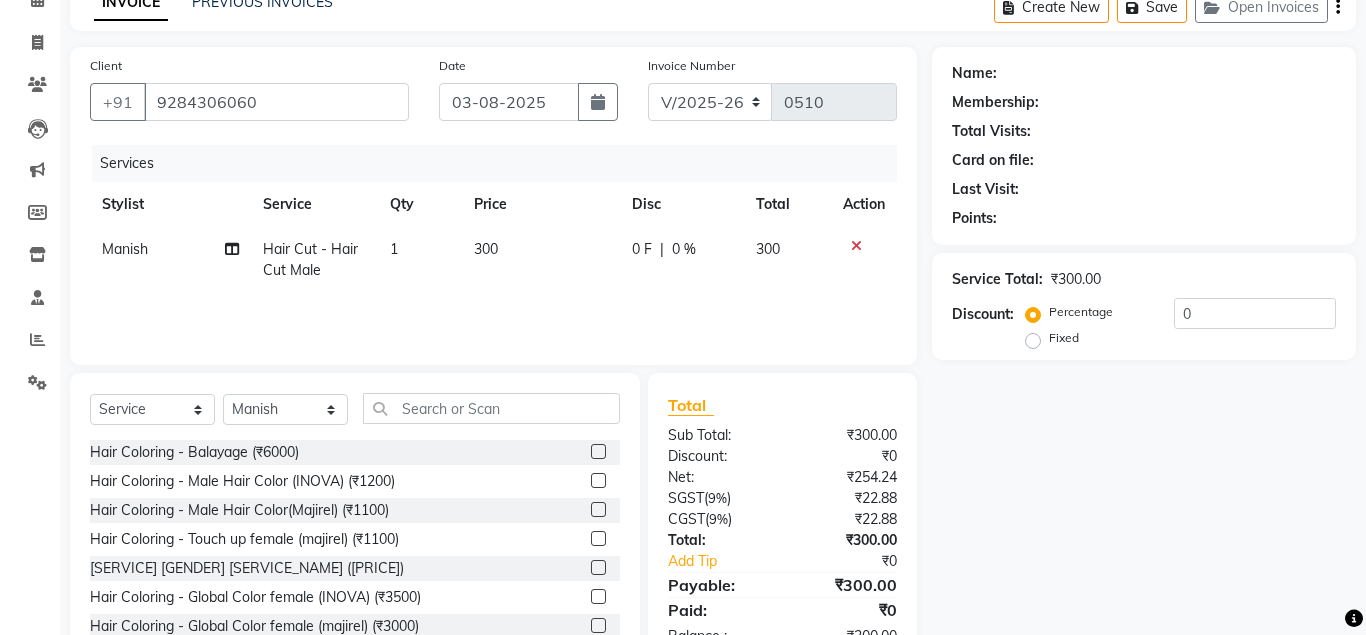 scroll, scrollTop: 166, scrollLeft: 0, axis: vertical 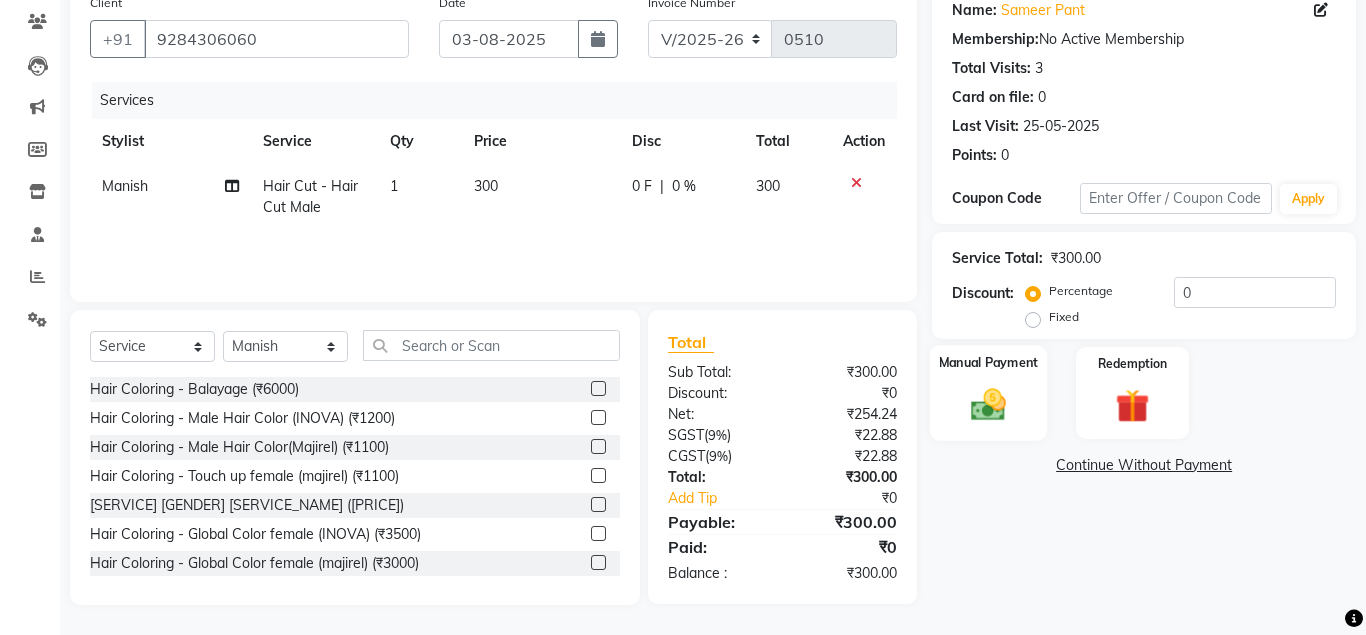 click 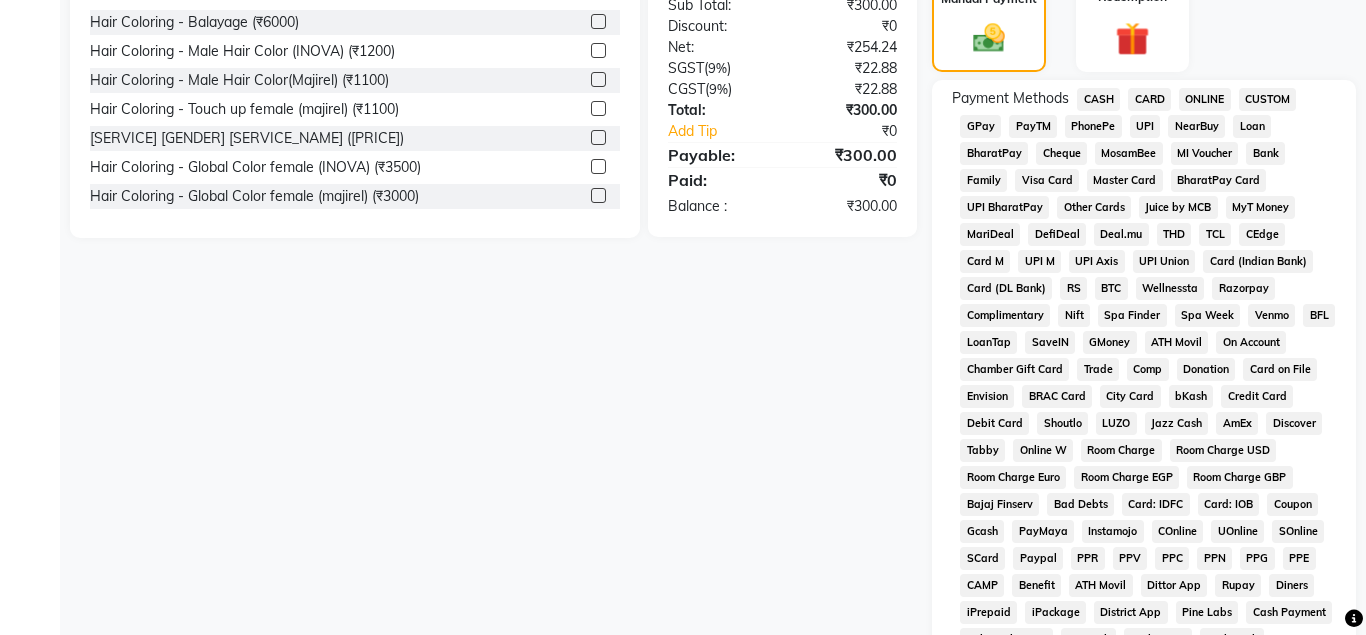 scroll, scrollTop: 574, scrollLeft: 0, axis: vertical 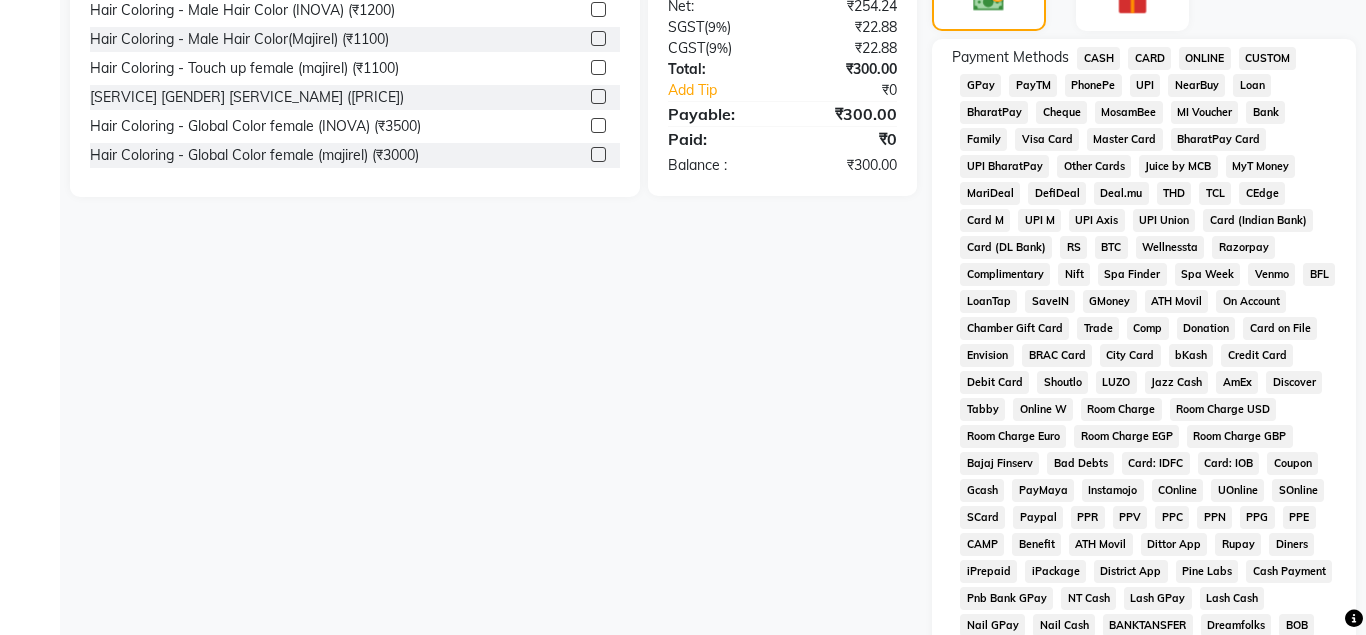 click on "CASH" 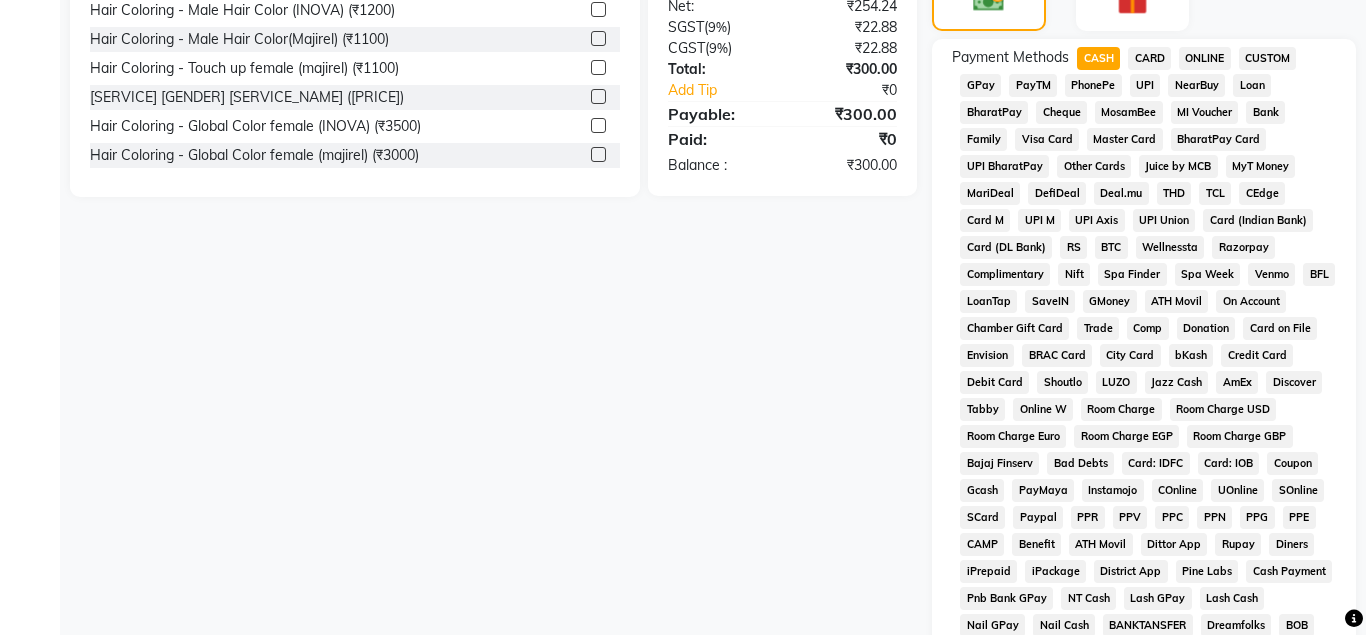 scroll, scrollTop: 867, scrollLeft: 0, axis: vertical 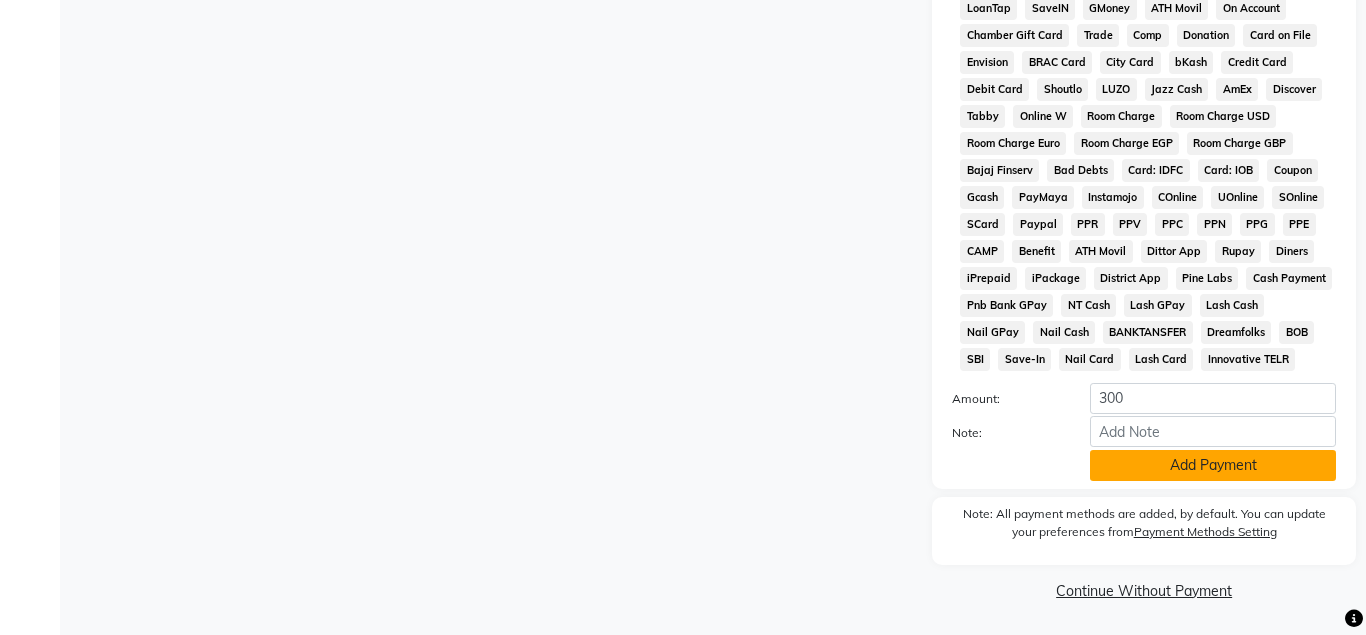 click on "Add Payment" 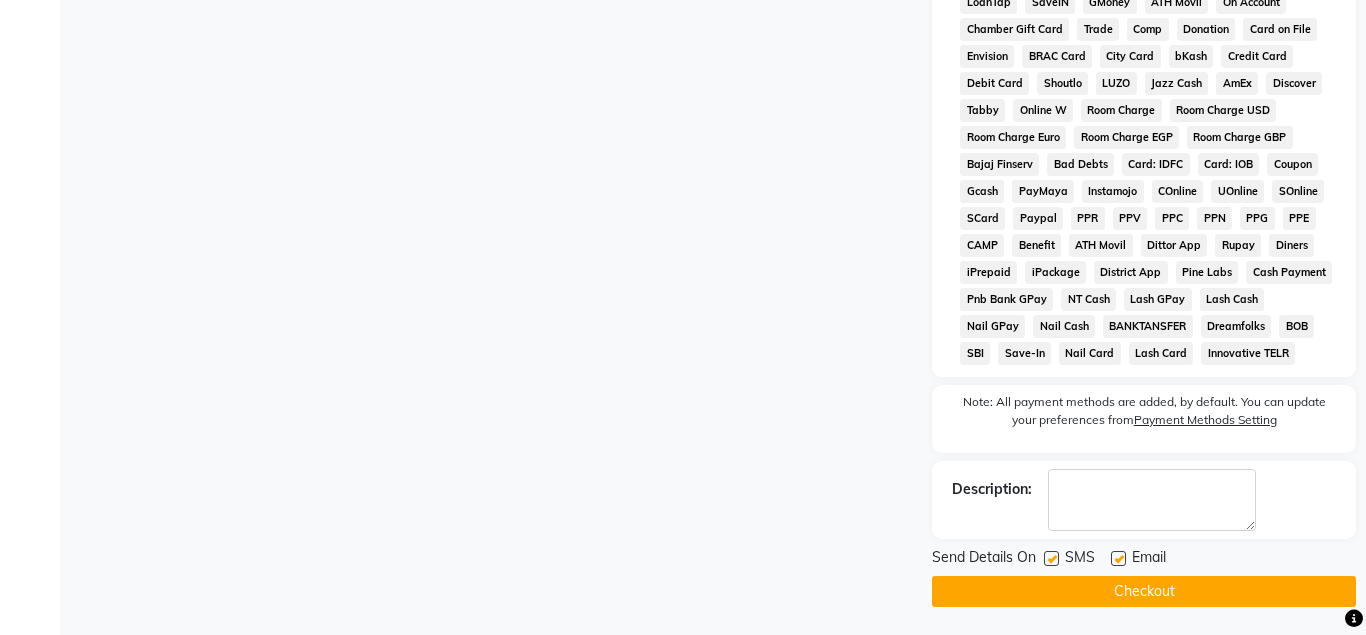 scroll, scrollTop: 875, scrollLeft: 0, axis: vertical 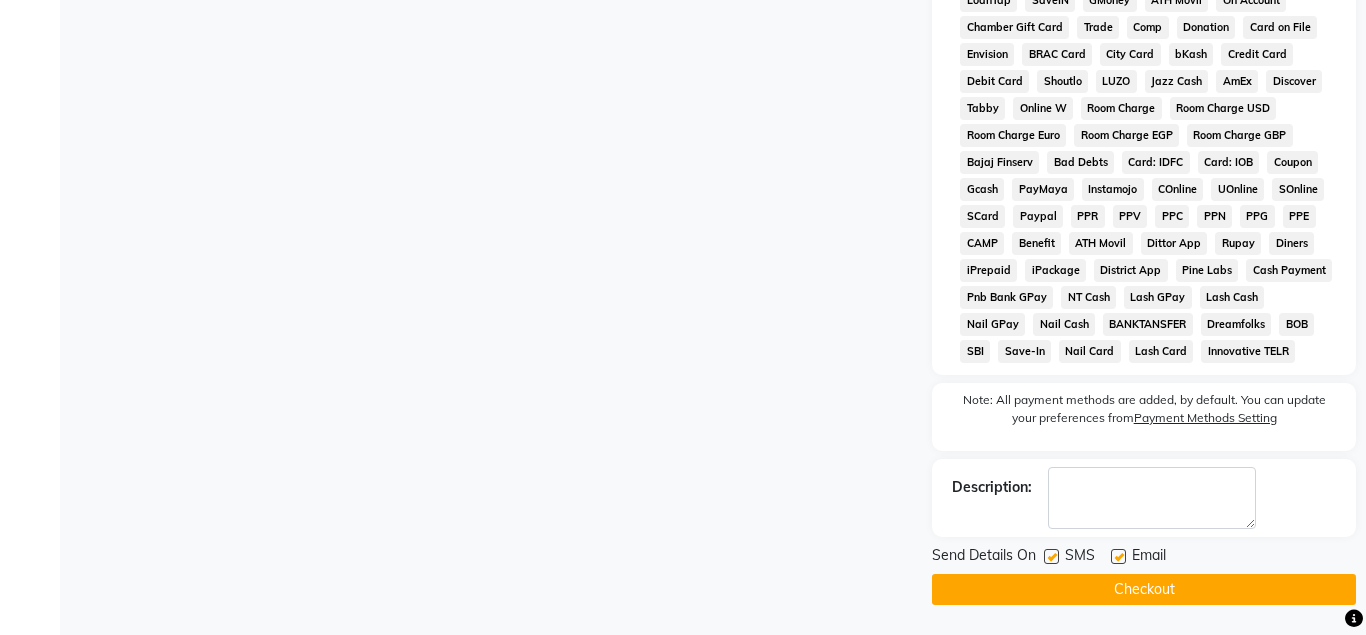 click on "Checkout" 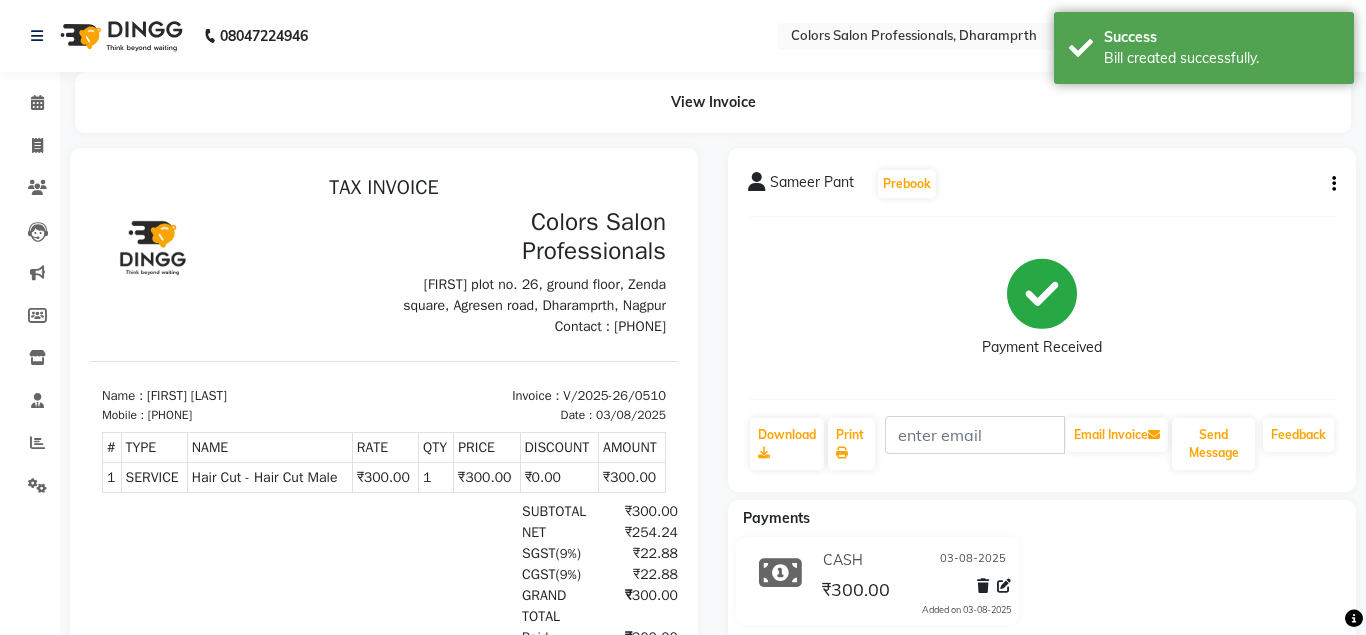 scroll, scrollTop: 0, scrollLeft: 0, axis: both 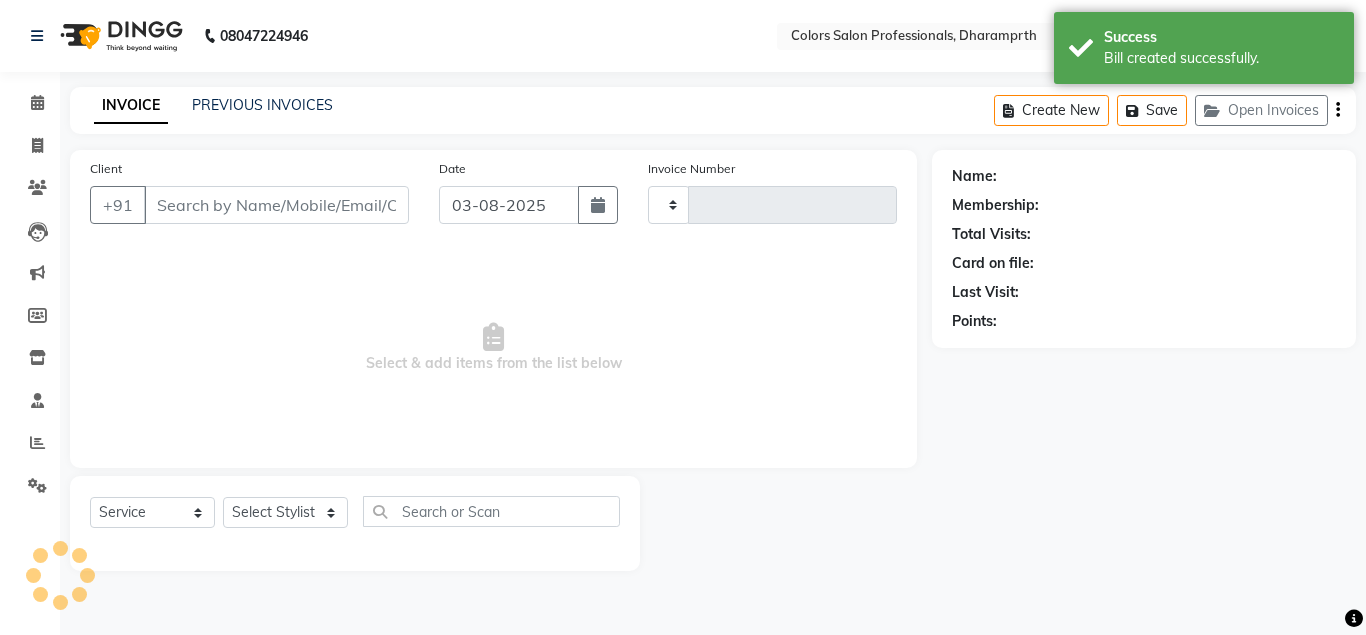 type on "0511" 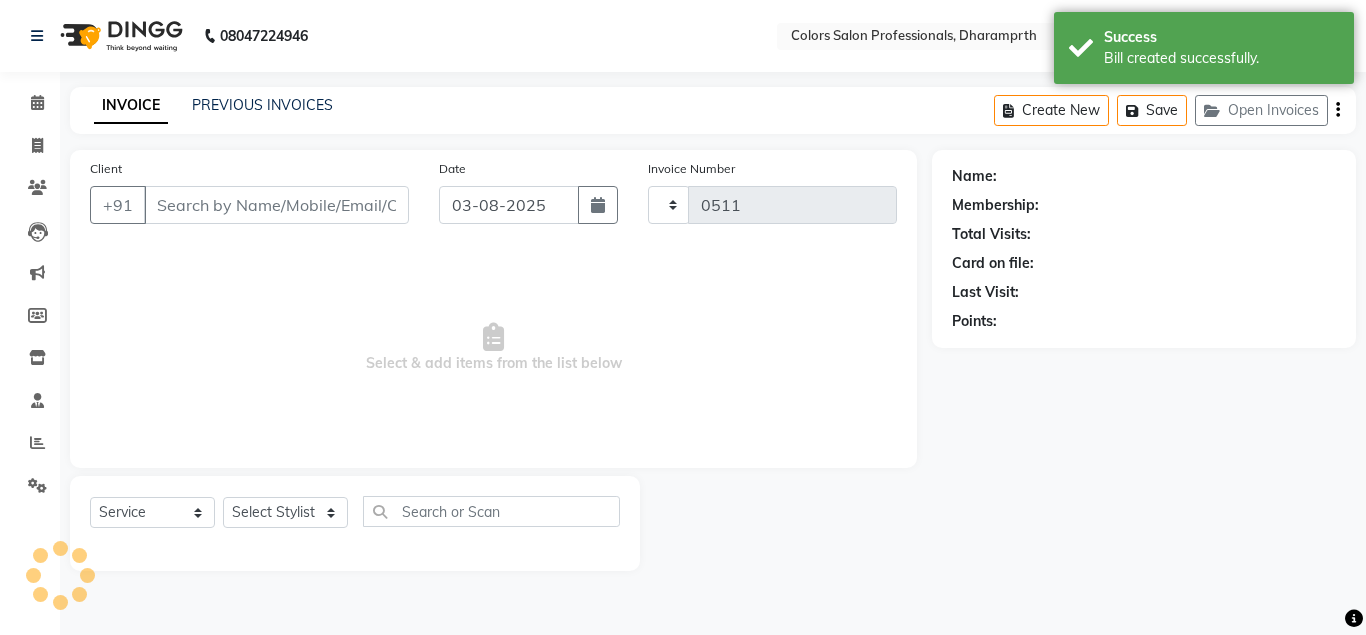 select on "7161" 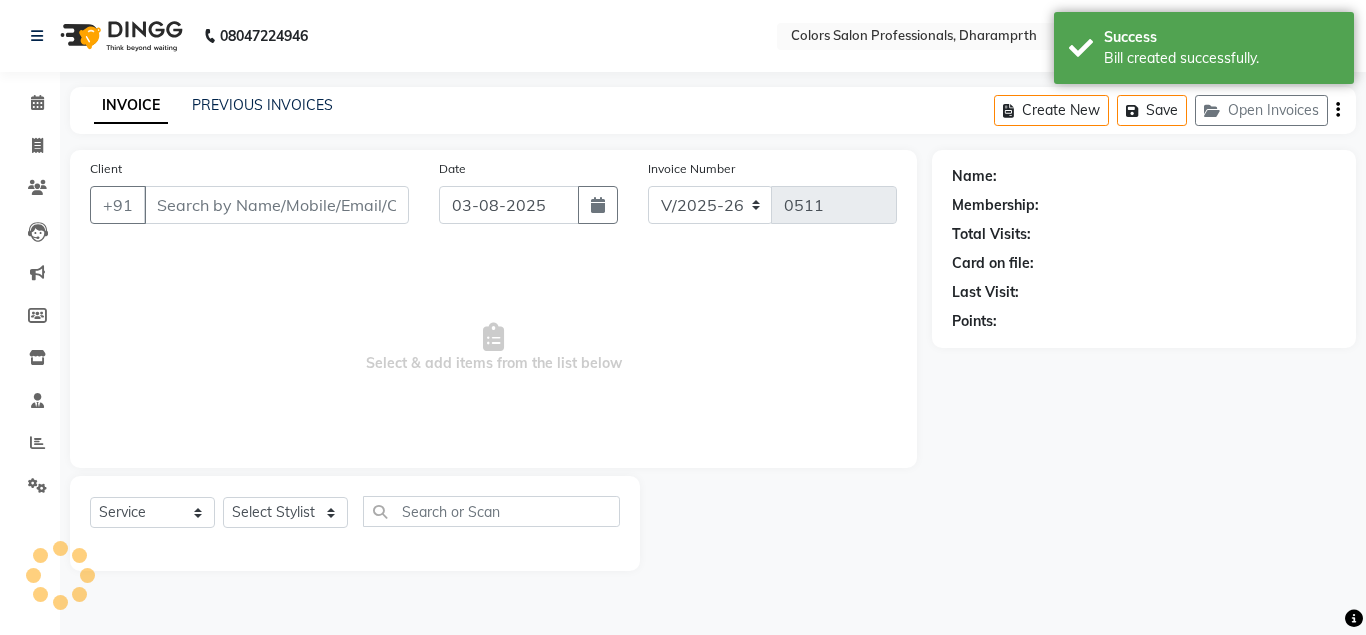 type on "9284306060" 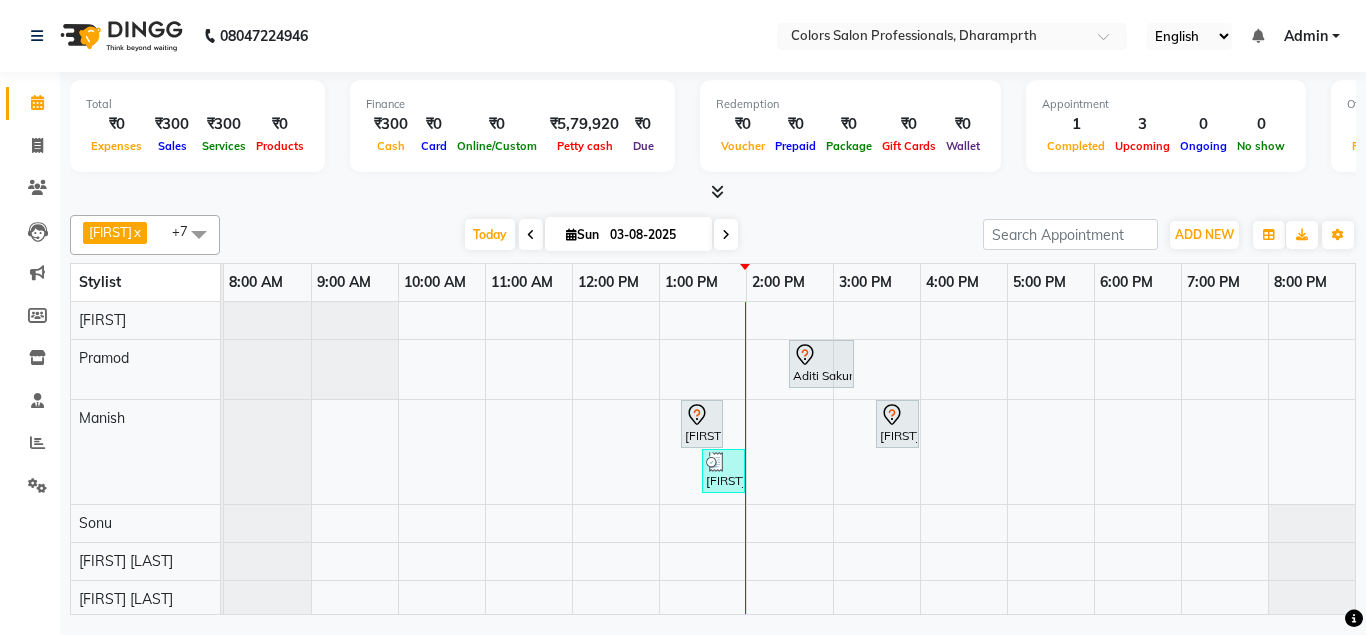 click on "[FIRST] [LAST], [STREET_NAME], [TIME]-[TIME], [SERVICE] [SERVICE] [GENDER] [SERVICE_NAME] [FIRST] [LAST], [STREET_NAME], [TIME]-[TIME], [SERVICE] [SERVICE] [GENDER] [SERVICE_NAME] [FIRST] [LAST], [STREET_NAME], [TIME]-[TIME], [SERVICE] [SERVICE] [GENDER] [SERVICE_NAME] [FIRST] [LAST], [STREET_NAME], [TIME]-[TIME], [SERVICE] [SERVICE] [GENDER] [SERVICE_NAME]" at bounding box center (789, 460) 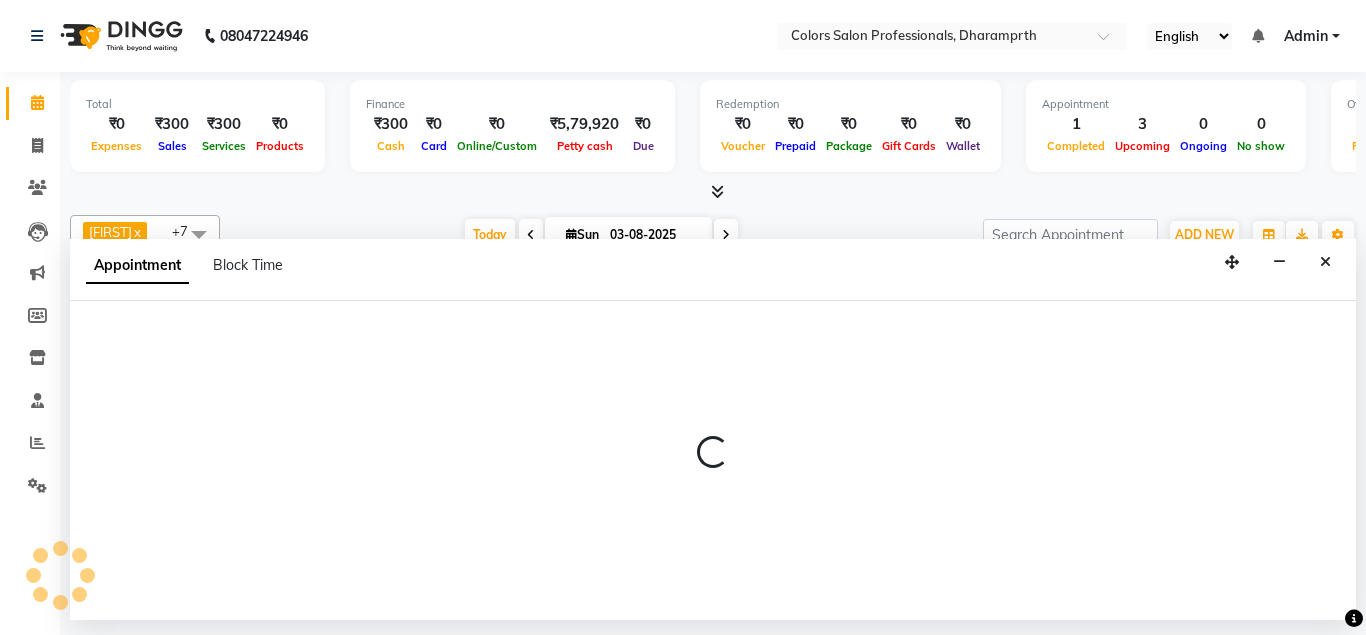 select on "60229" 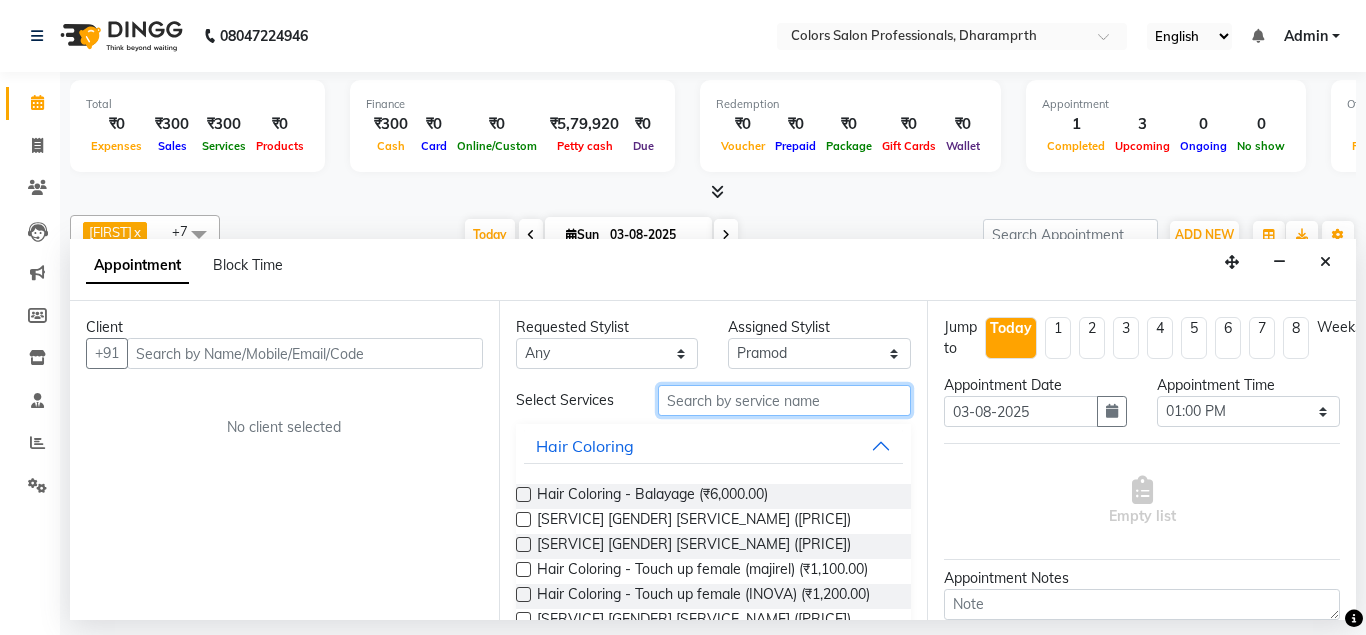 click at bounding box center (785, 400) 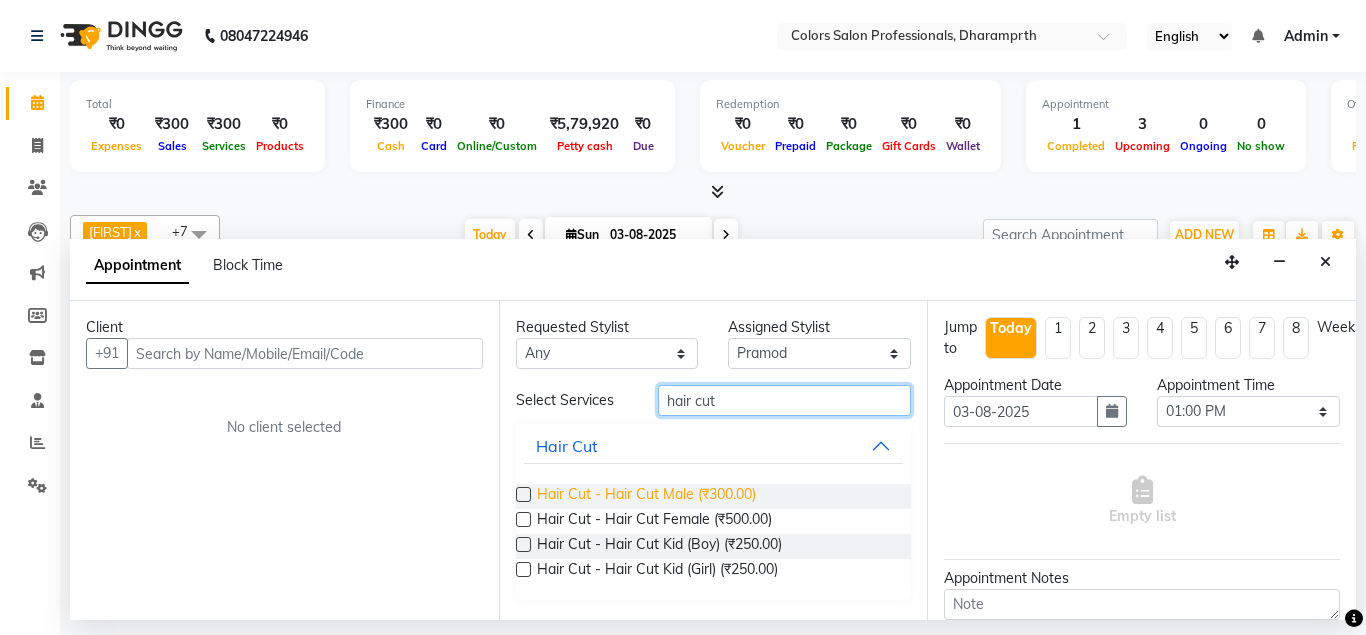 type on "hair cut" 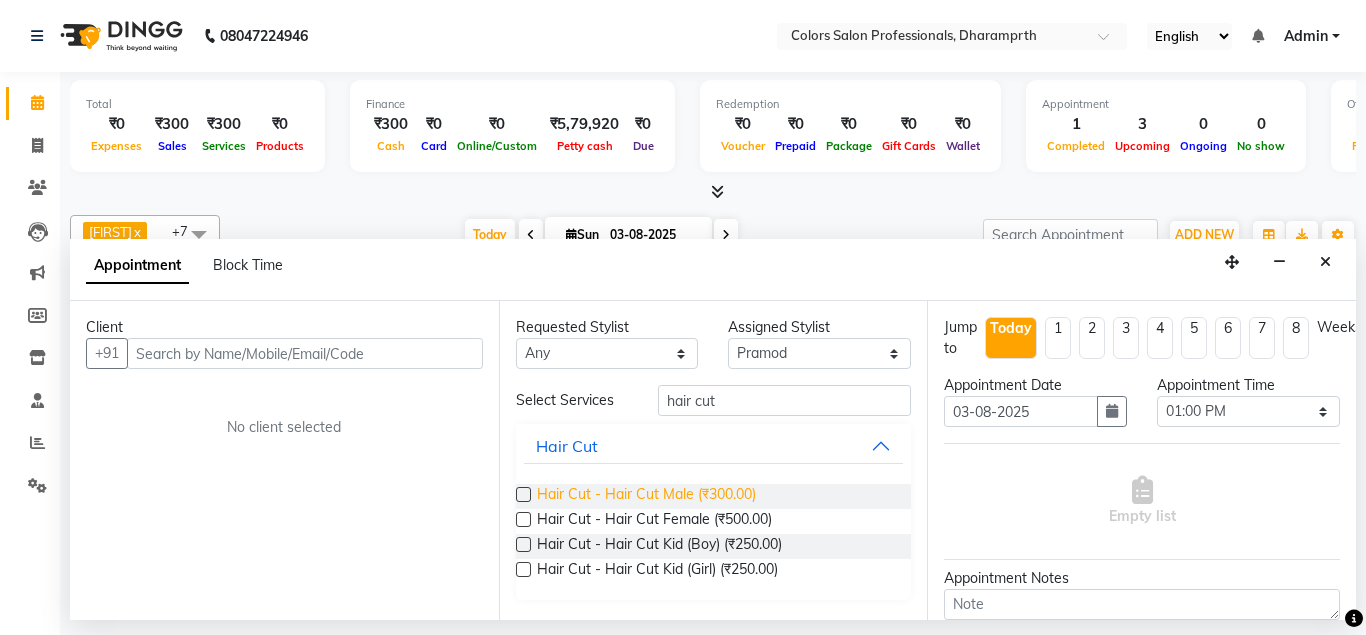 click on "Hair Cut - Hair Cut Male (₹300.00)" at bounding box center [646, 496] 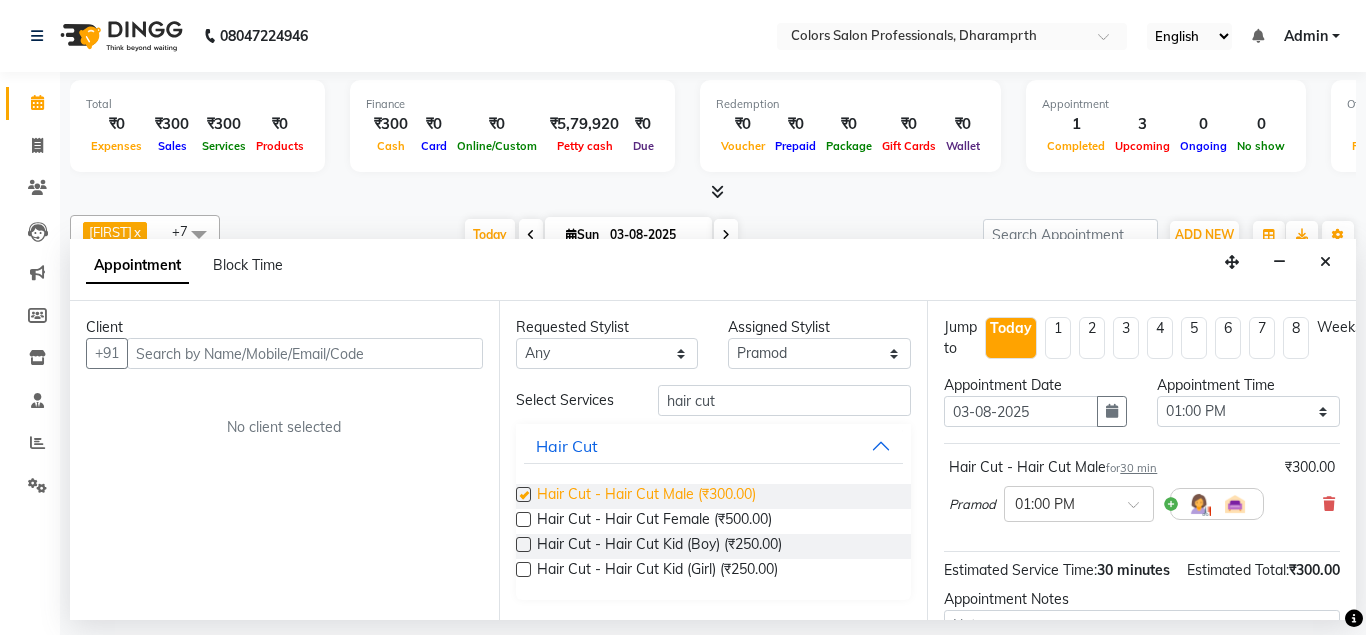 checkbox on "false" 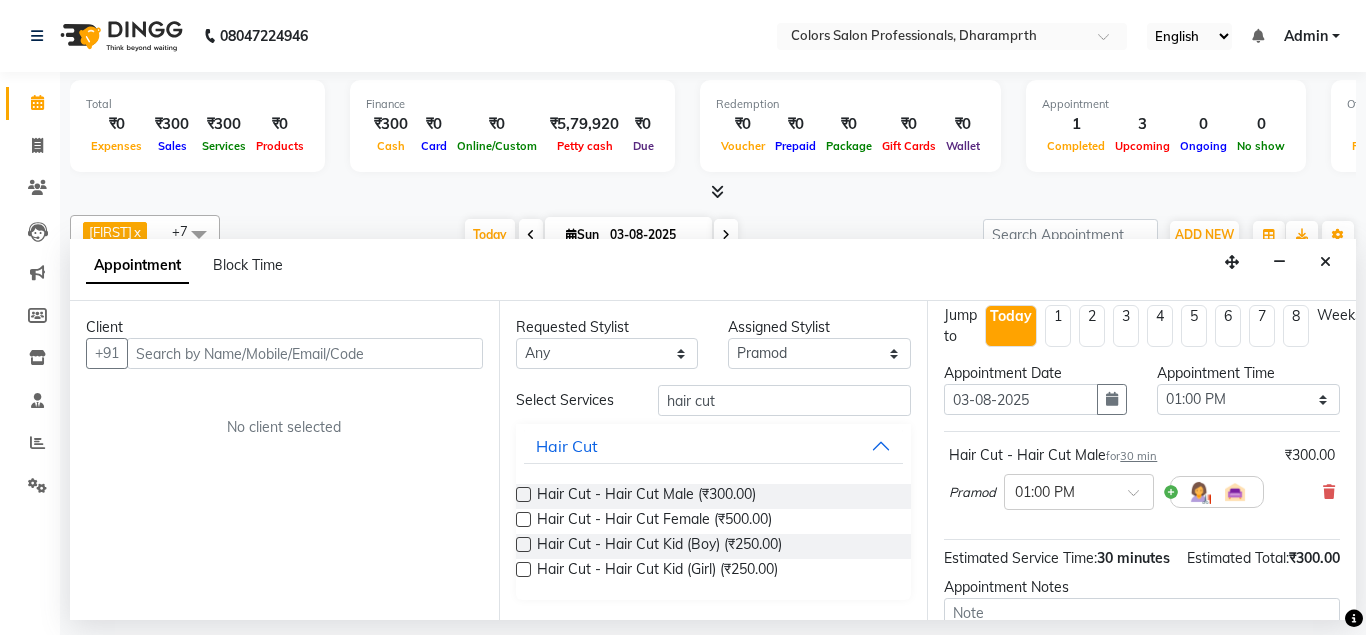 scroll, scrollTop: 0, scrollLeft: 0, axis: both 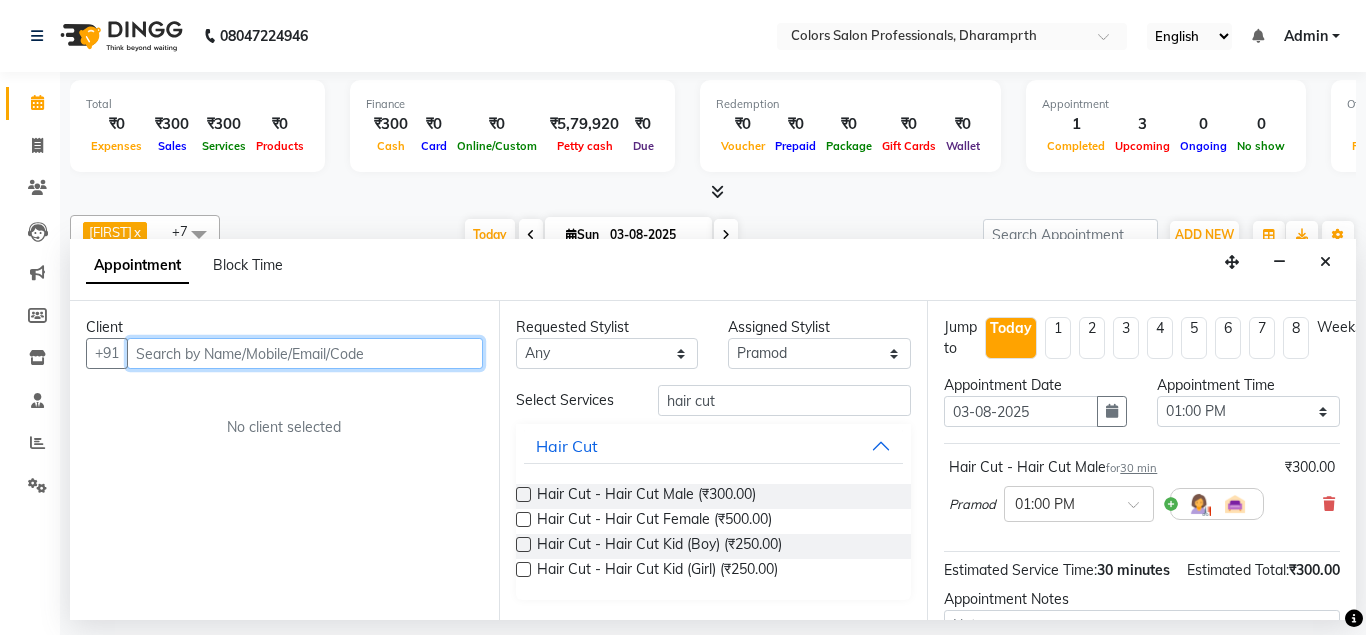 click at bounding box center (305, 353) 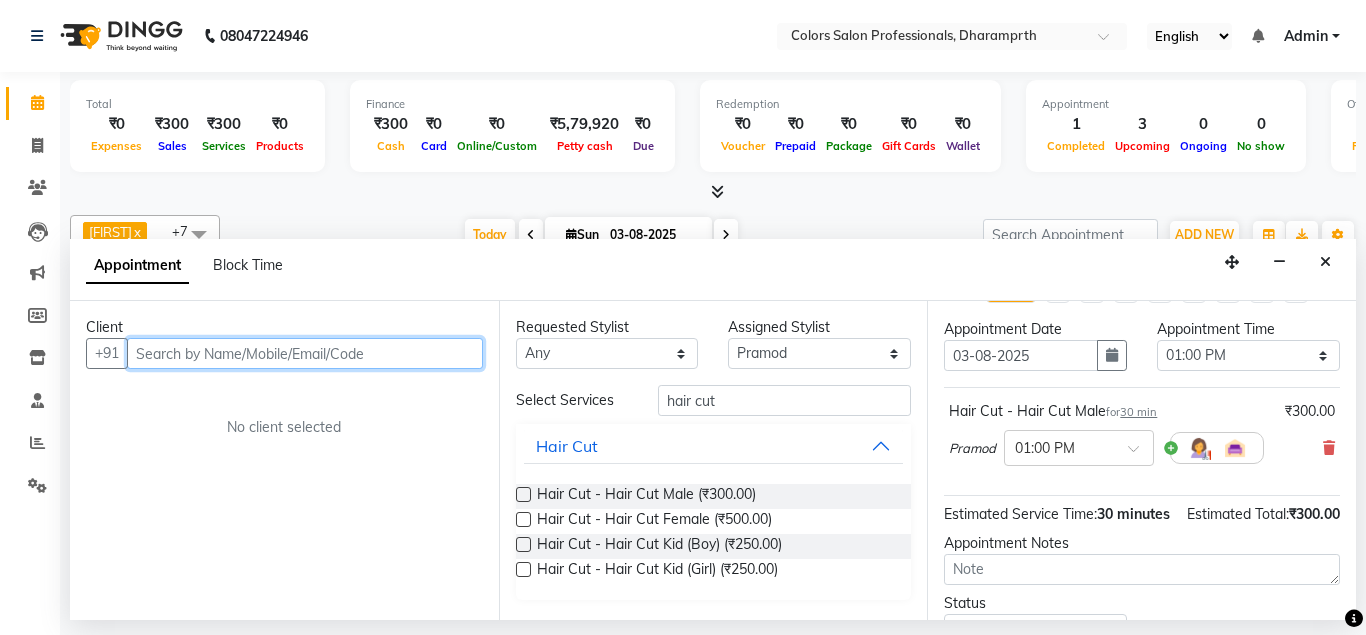 scroll, scrollTop: 0, scrollLeft: 0, axis: both 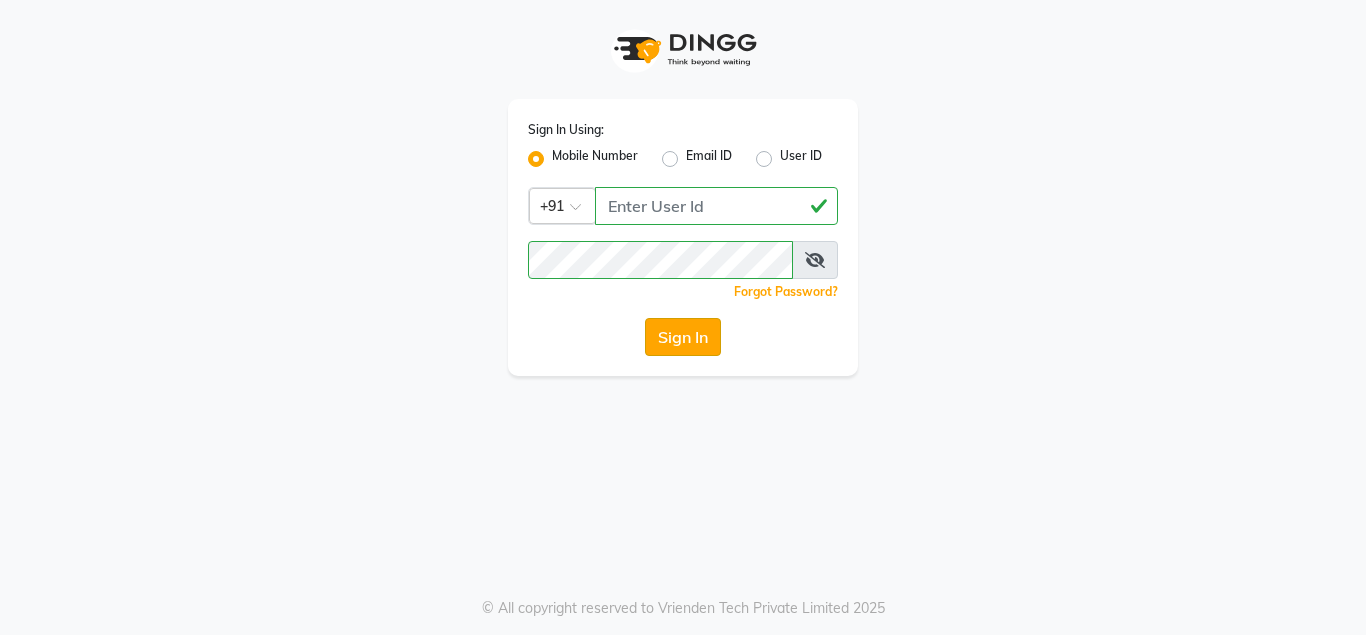 click on "Sign In" 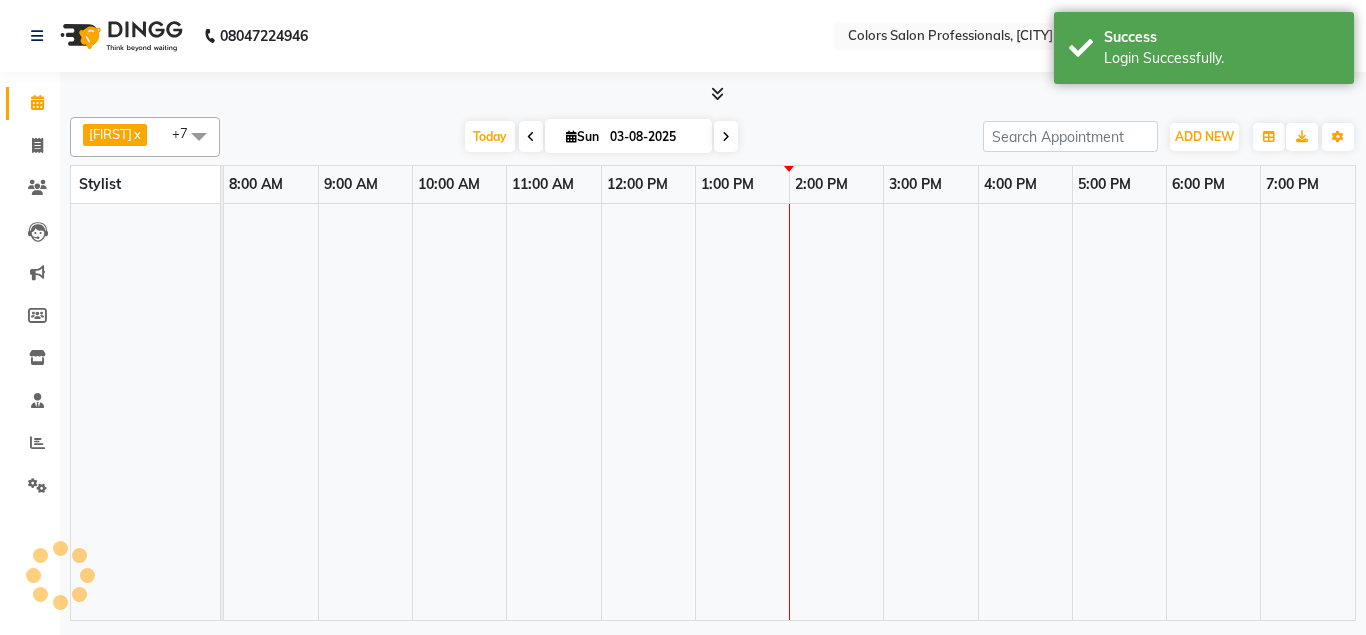 select on "en" 